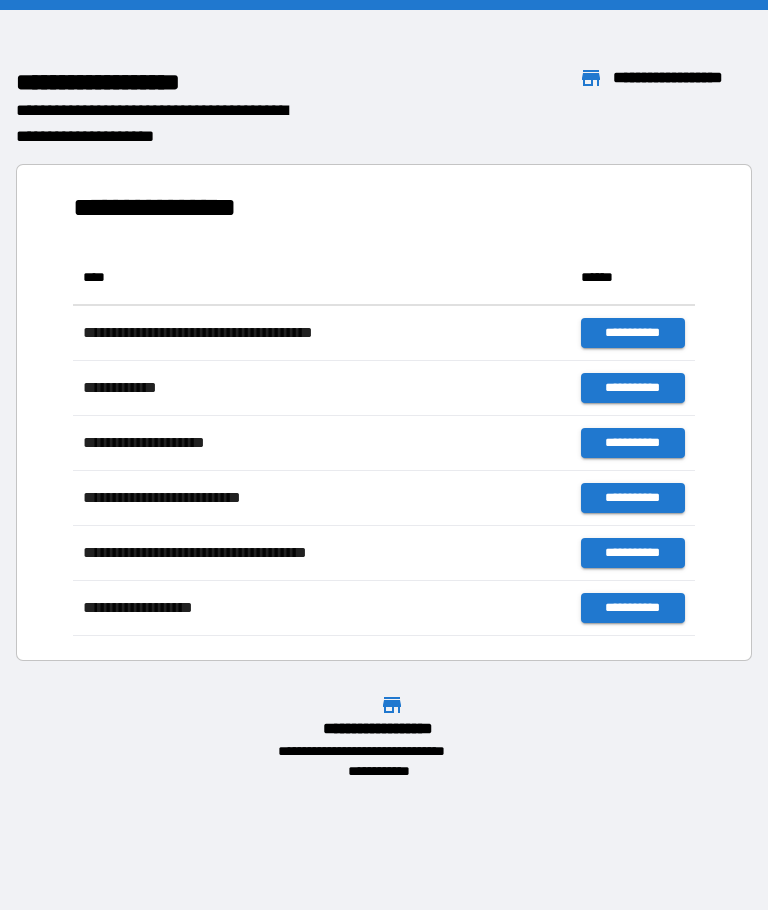 scroll, scrollTop: 0, scrollLeft: 0, axis: both 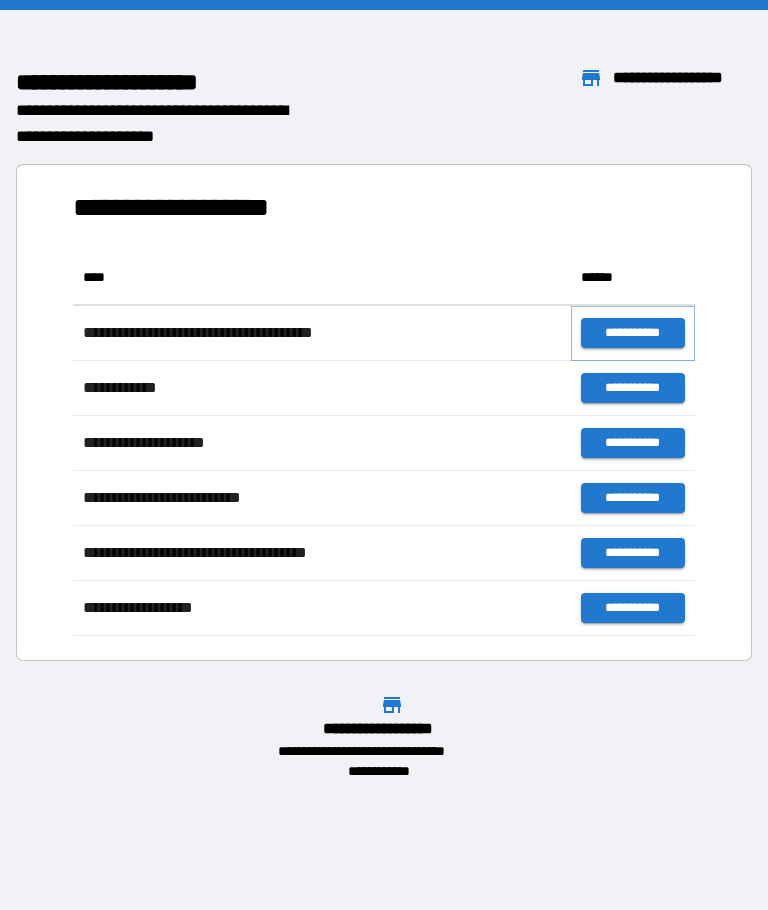 click on "**********" at bounding box center (633, 333) 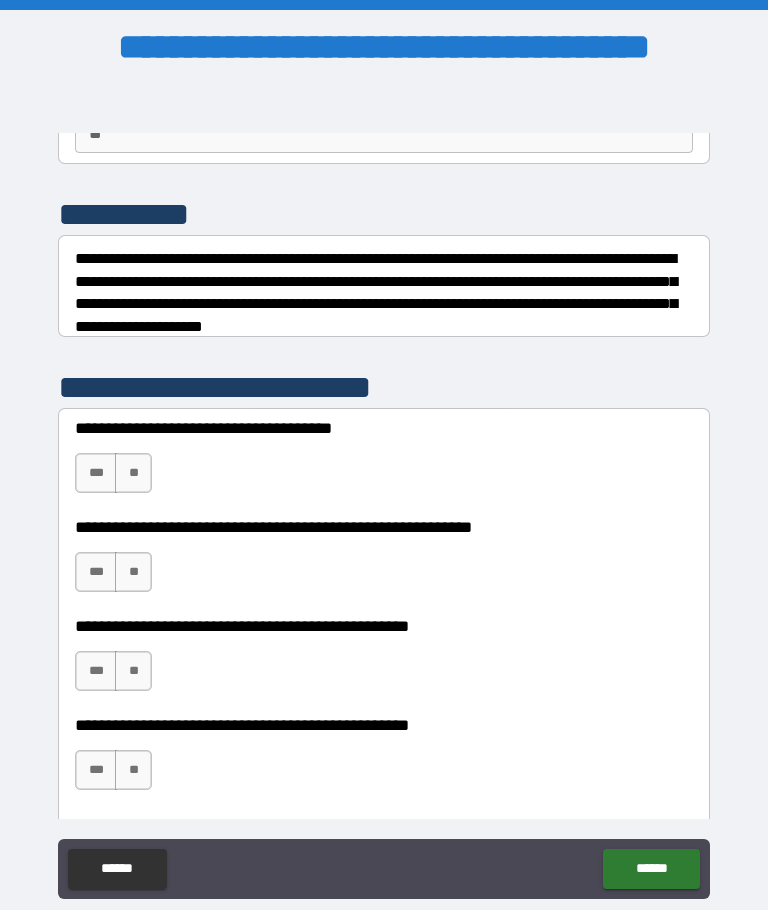 scroll, scrollTop: 214, scrollLeft: 0, axis: vertical 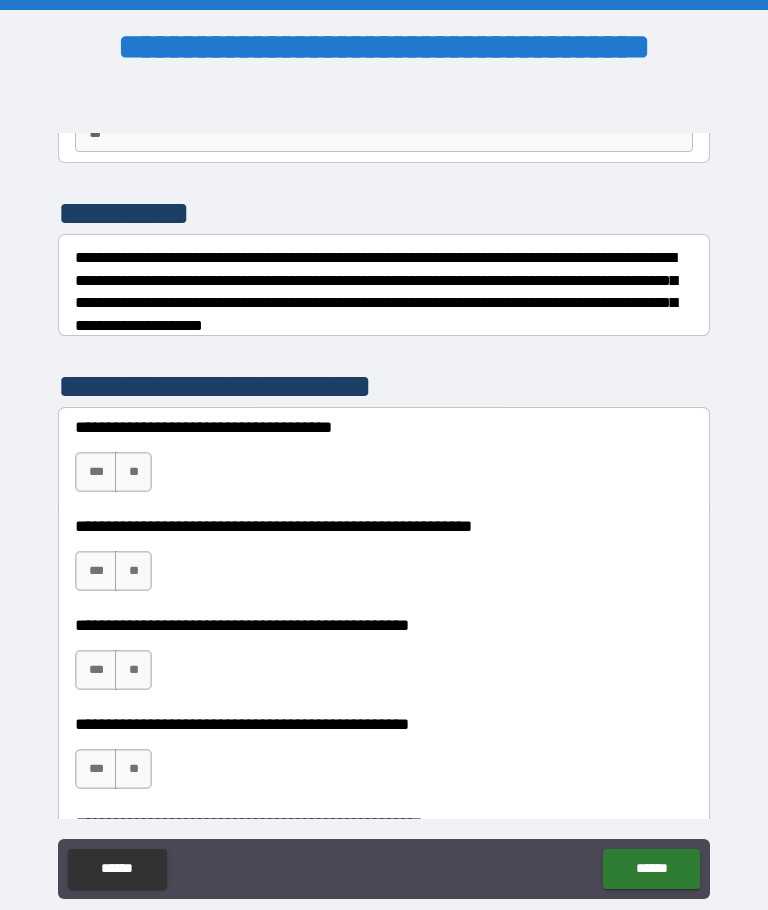 click on "**" at bounding box center (133, 472) 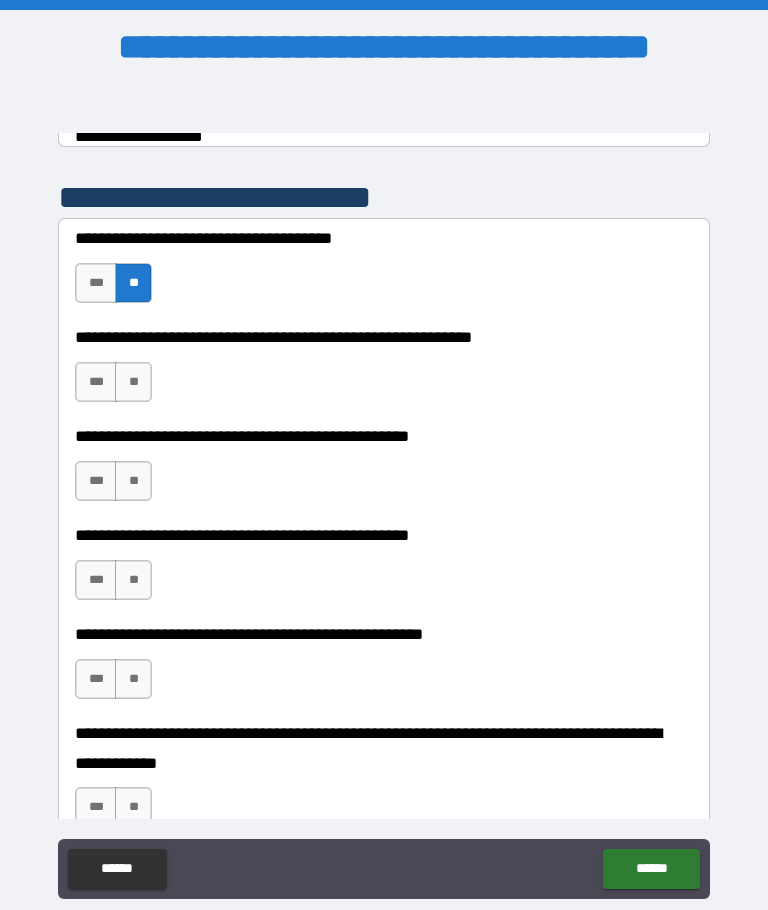 scroll, scrollTop: 428, scrollLeft: 0, axis: vertical 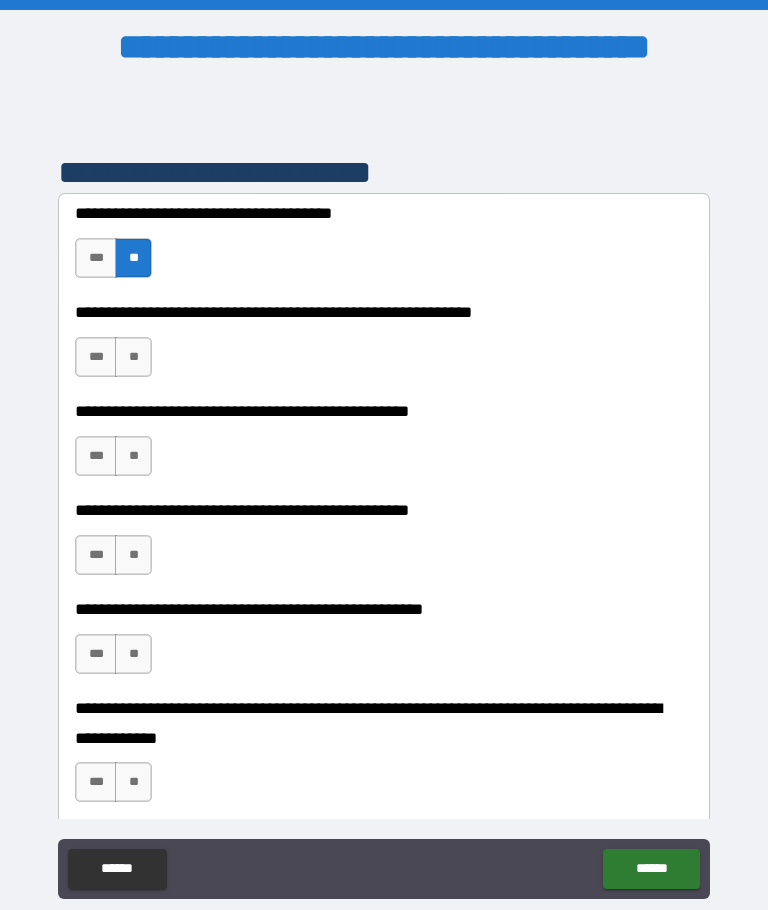 click on "**" at bounding box center [133, 357] 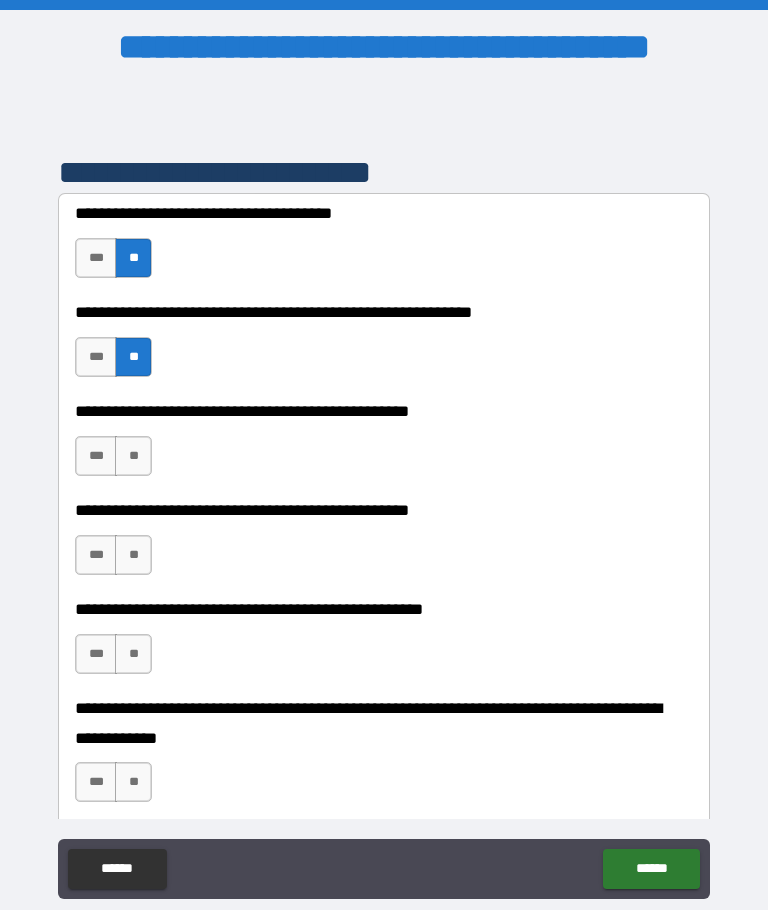 click on "**" at bounding box center (133, 456) 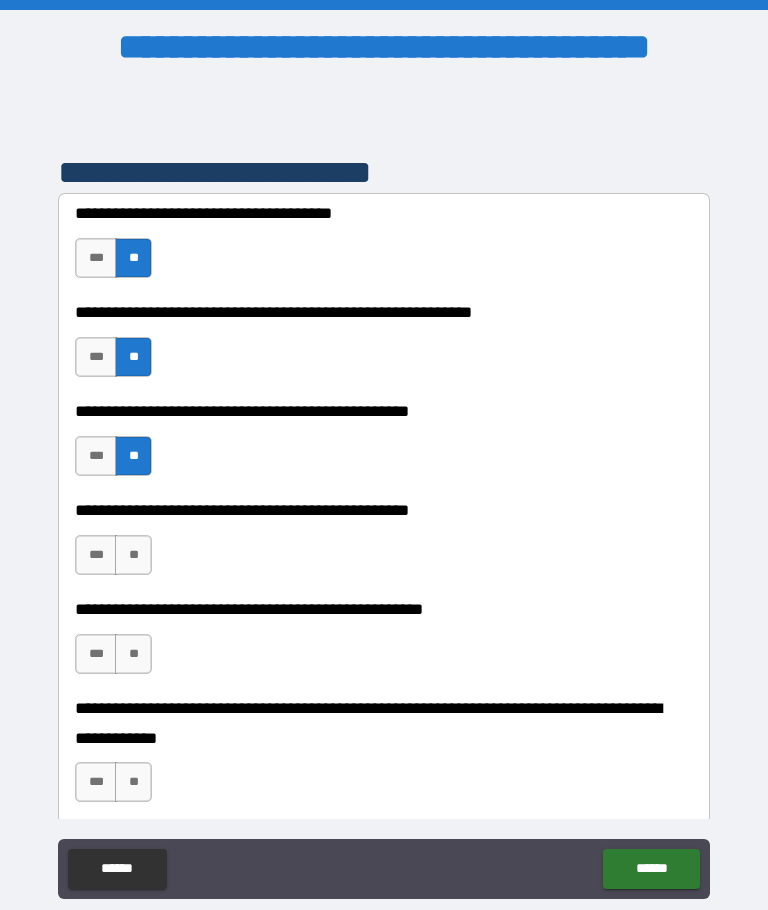 click on "**" at bounding box center (133, 555) 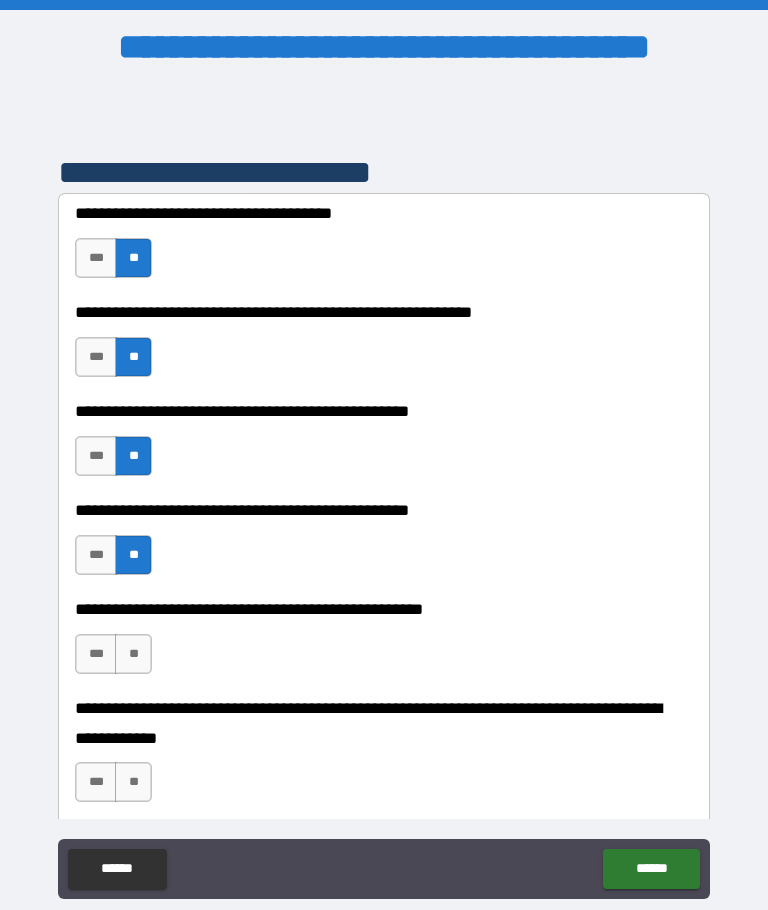 click on "**" at bounding box center [133, 654] 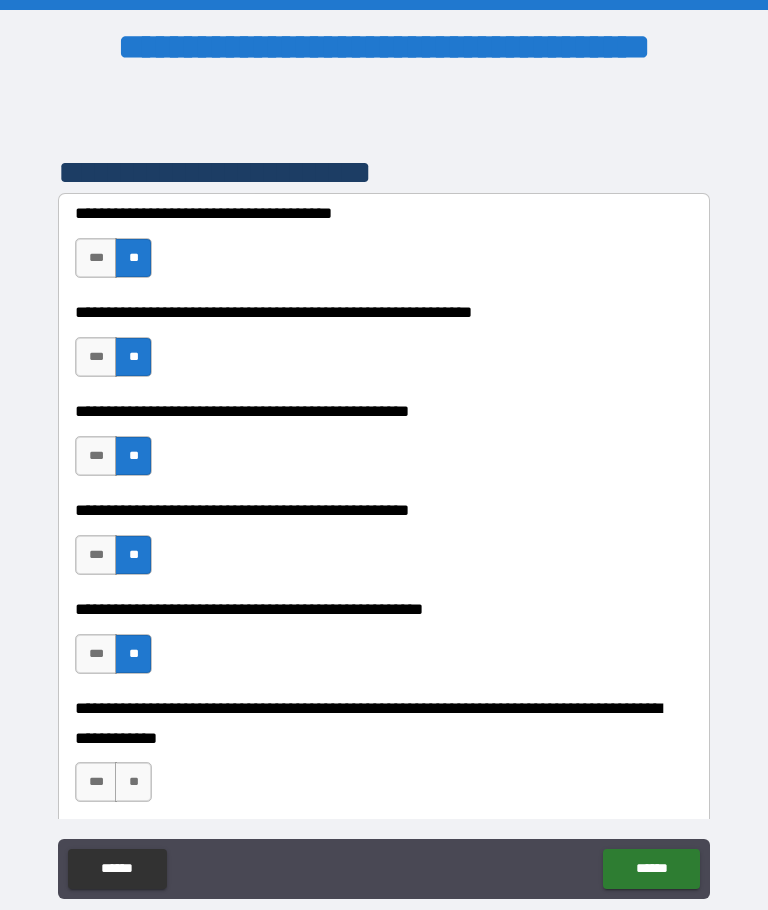 click on "**" at bounding box center [133, 782] 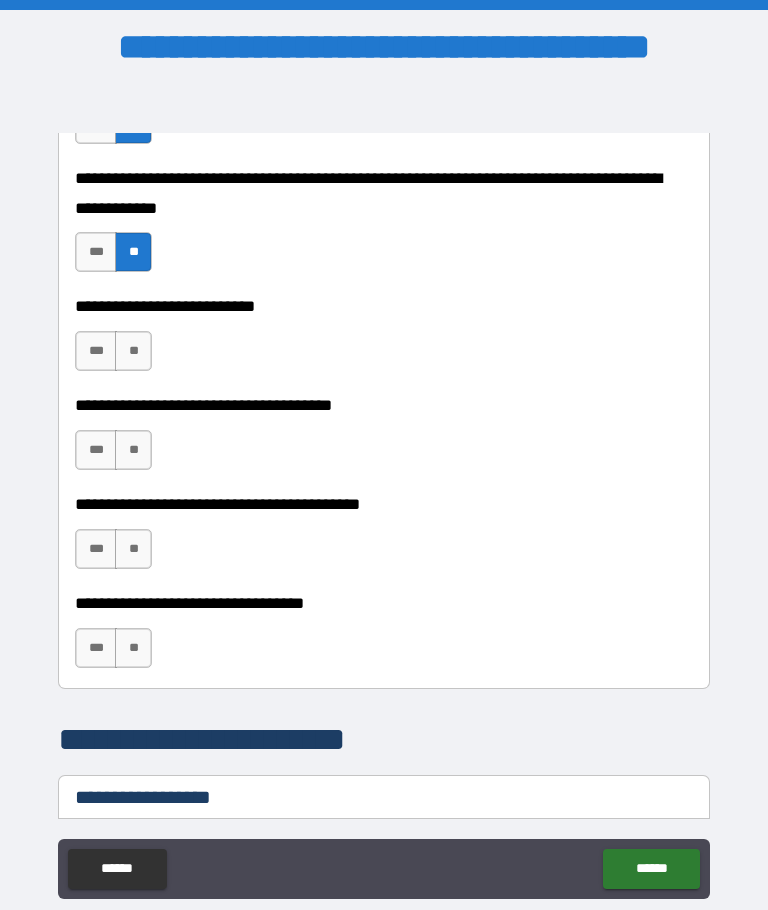 scroll, scrollTop: 959, scrollLeft: 0, axis: vertical 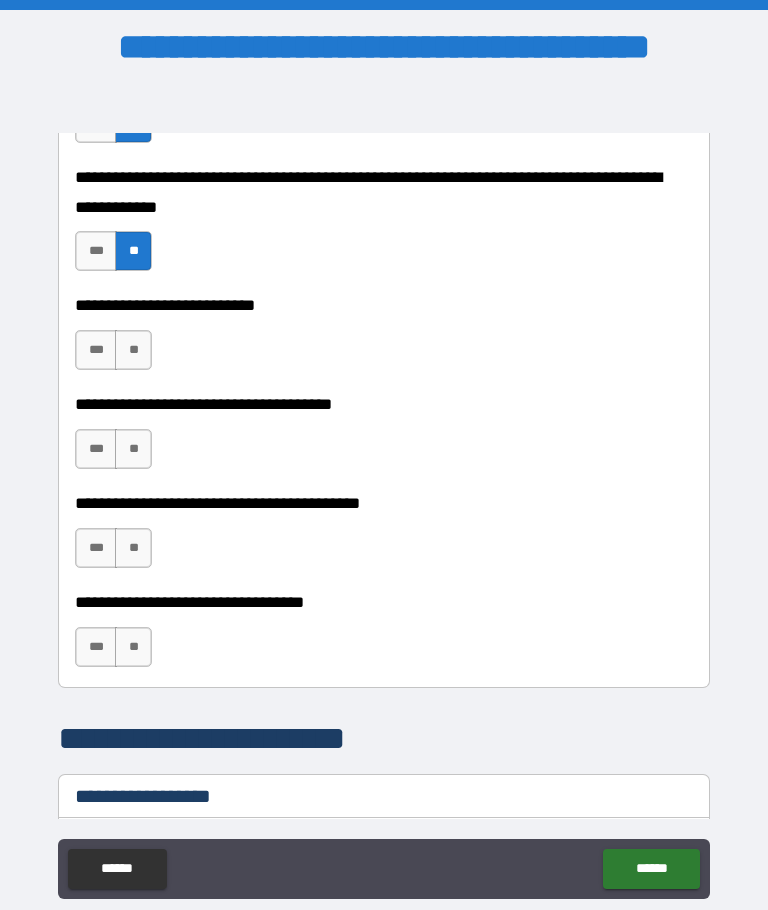 click on "**" at bounding box center (133, 449) 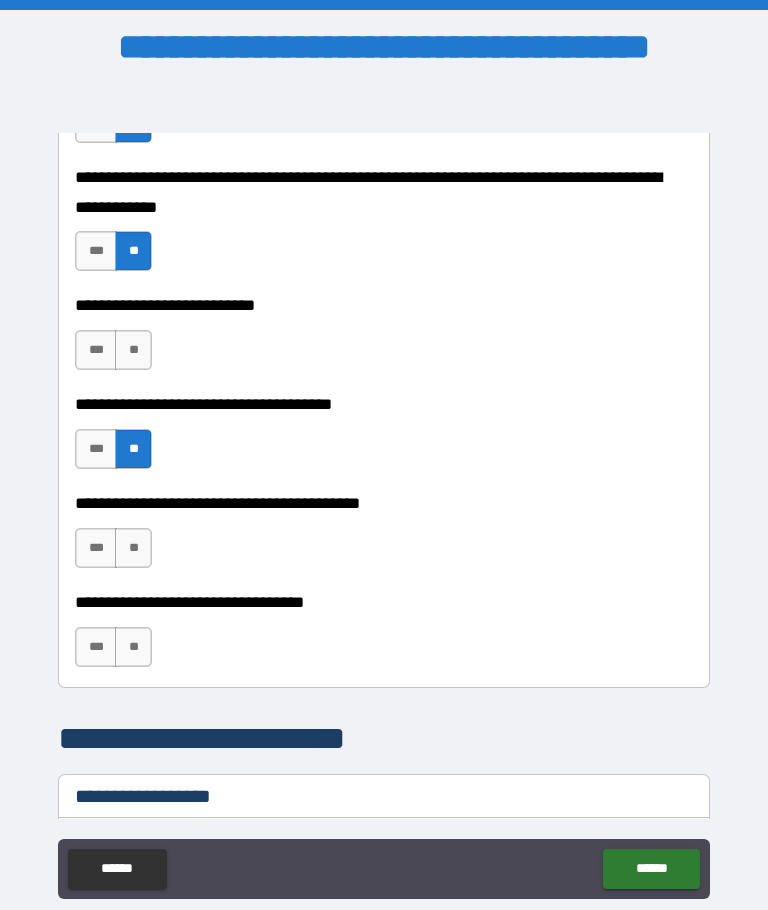 click on "**" at bounding box center [133, 548] 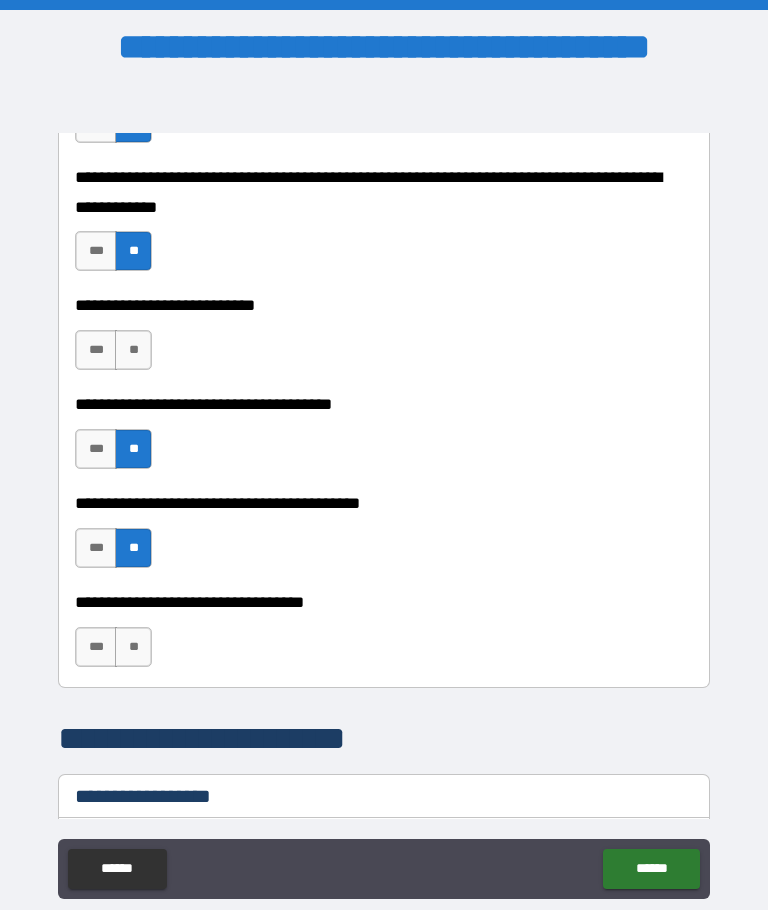 click on "**" at bounding box center [133, 647] 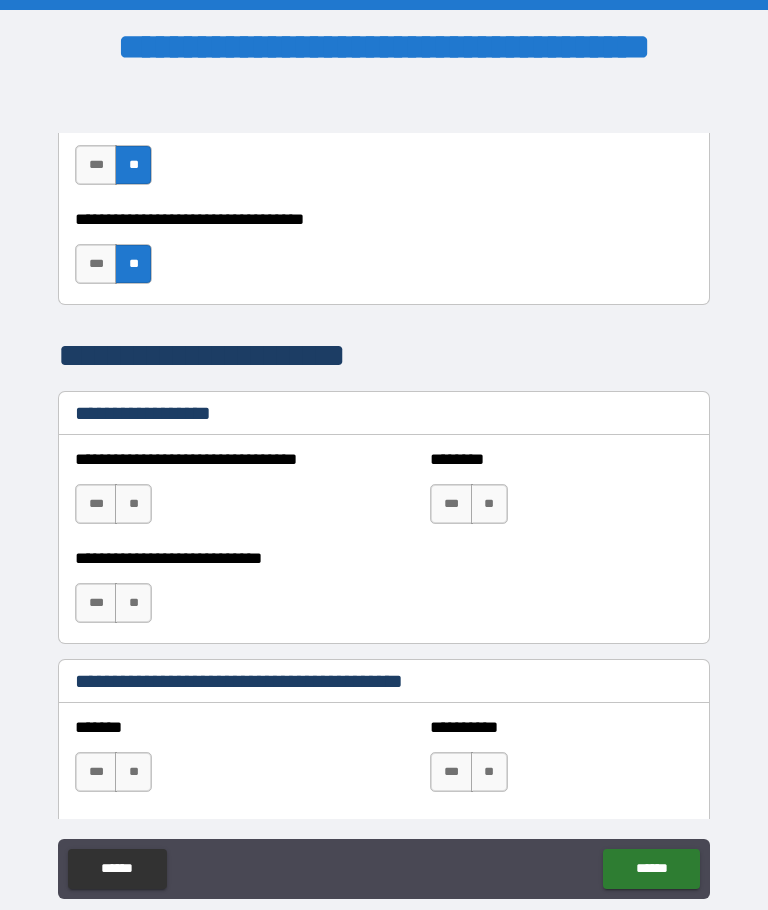scroll, scrollTop: 1346, scrollLeft: 0, axis: vertical 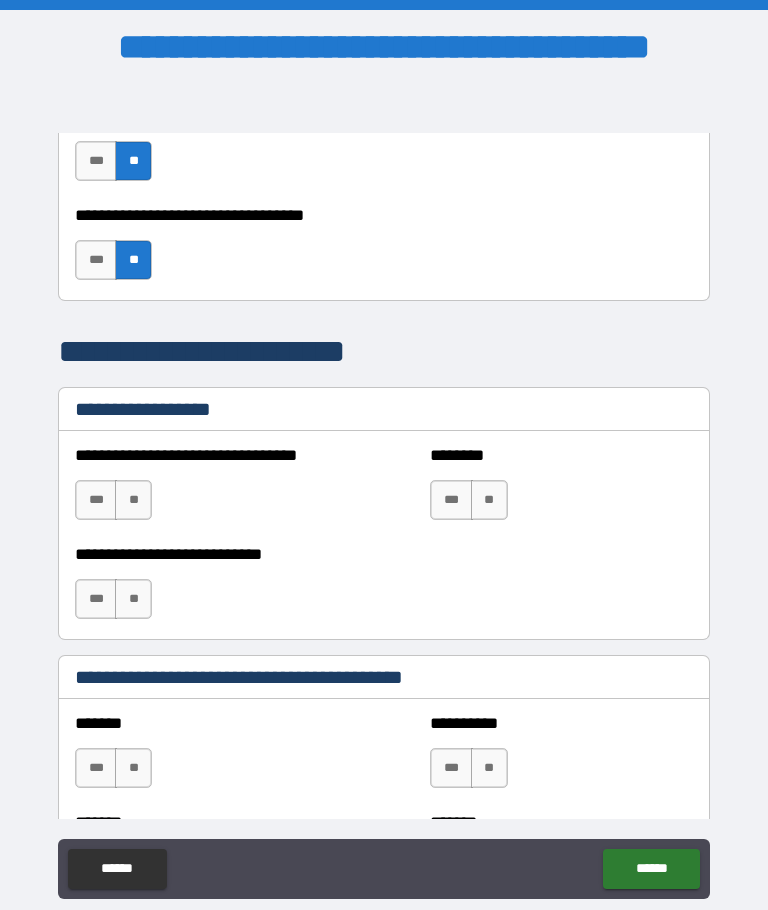 click on "**" at bounding box center (489, 500) 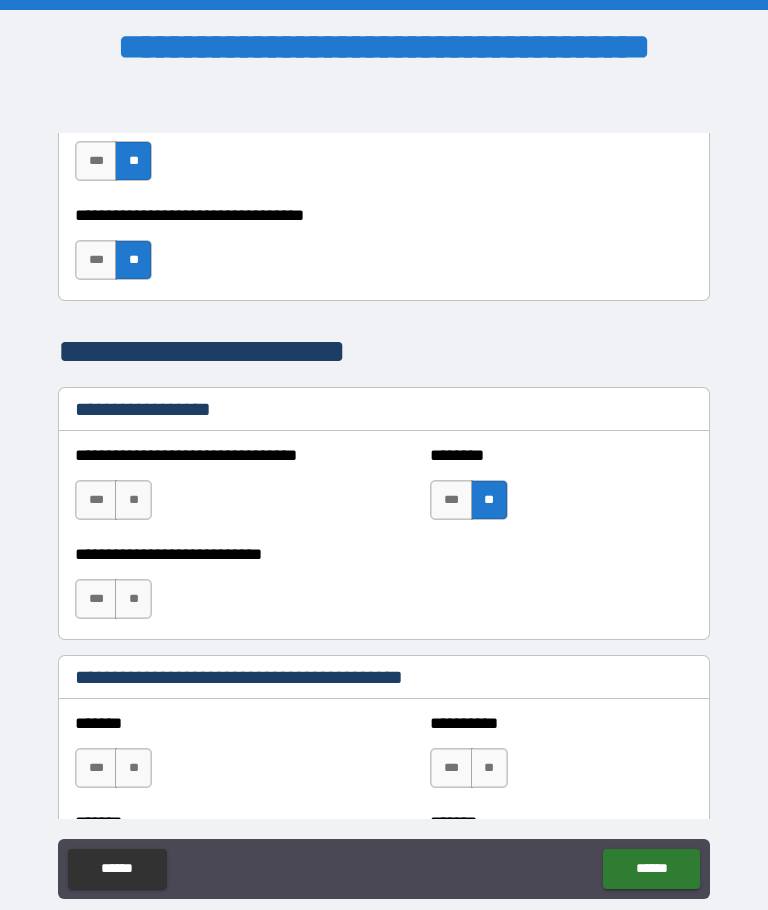 click on "**" at bounding box center (133, 500) 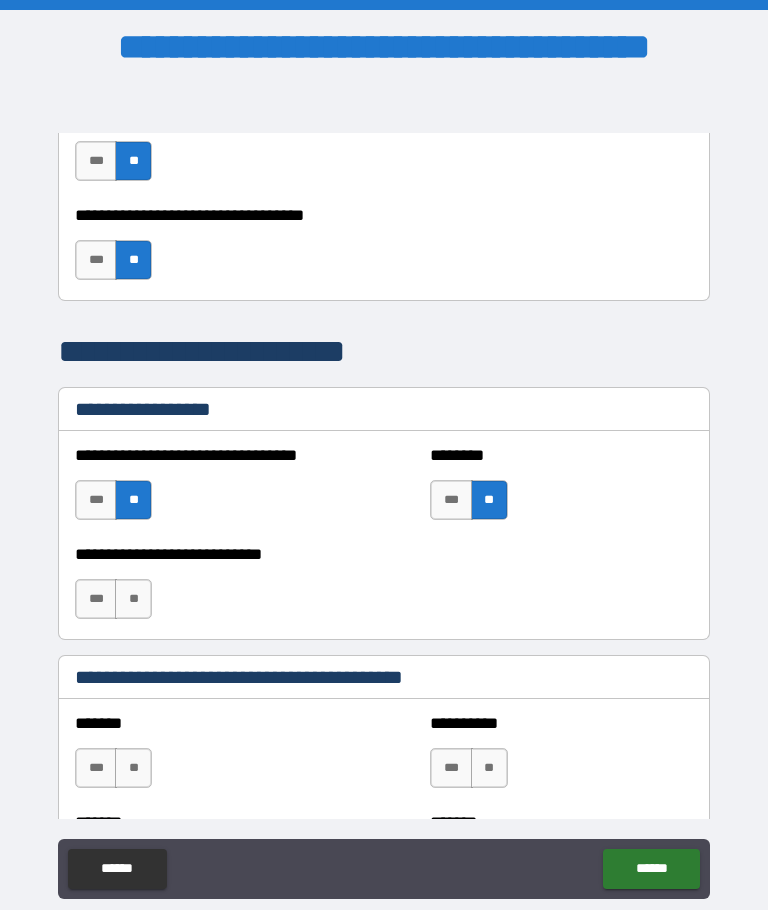 click on "**" at bounding box center (133, 599) 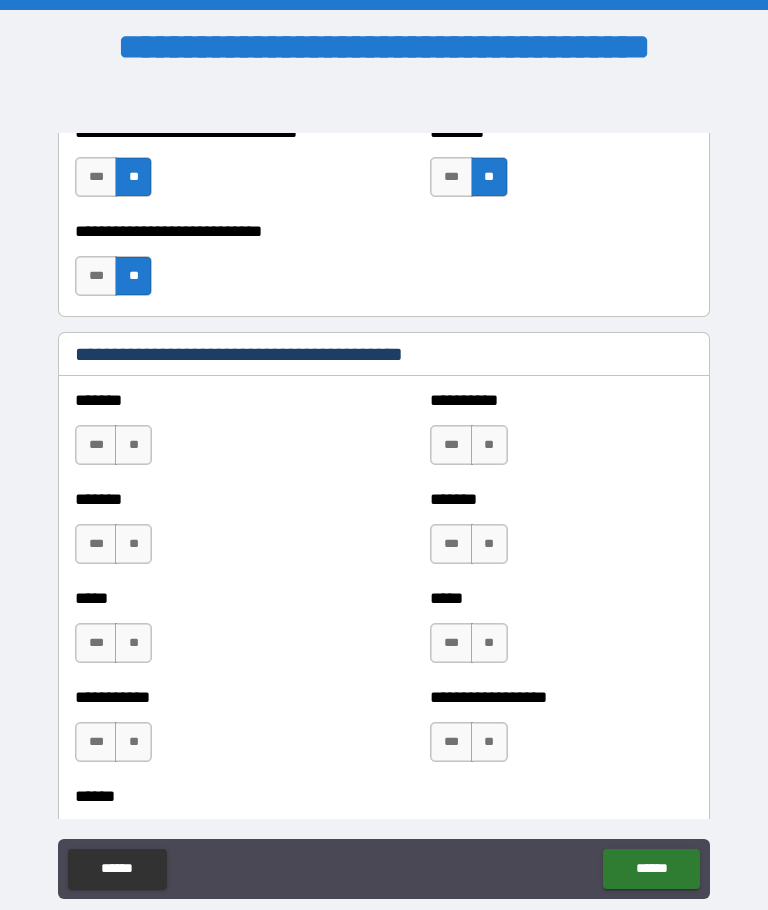 scroll, scrollTop: 1676, scrollLeft: 0, axis: vertical 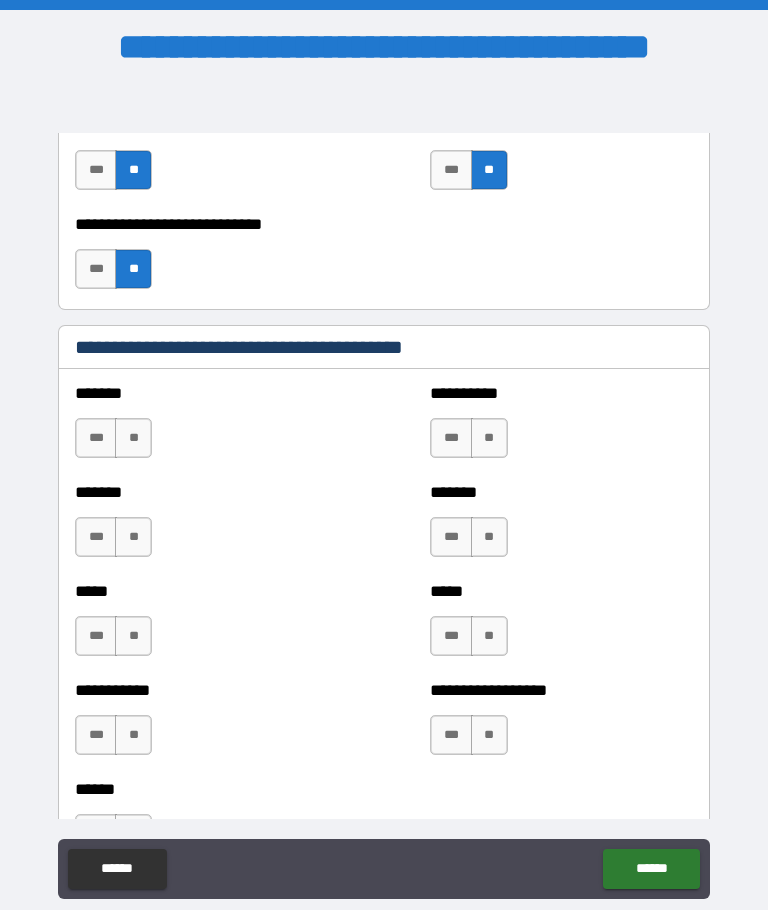 click on "**" at bounding box center [489, 438] 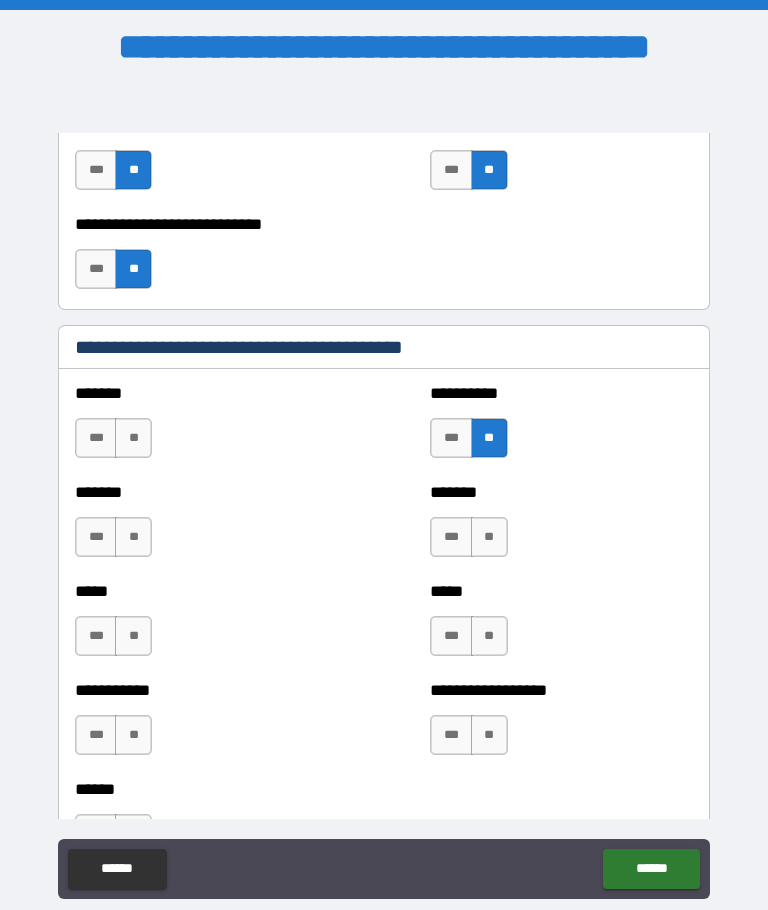 click on "**" at bounding box center [489, 537] 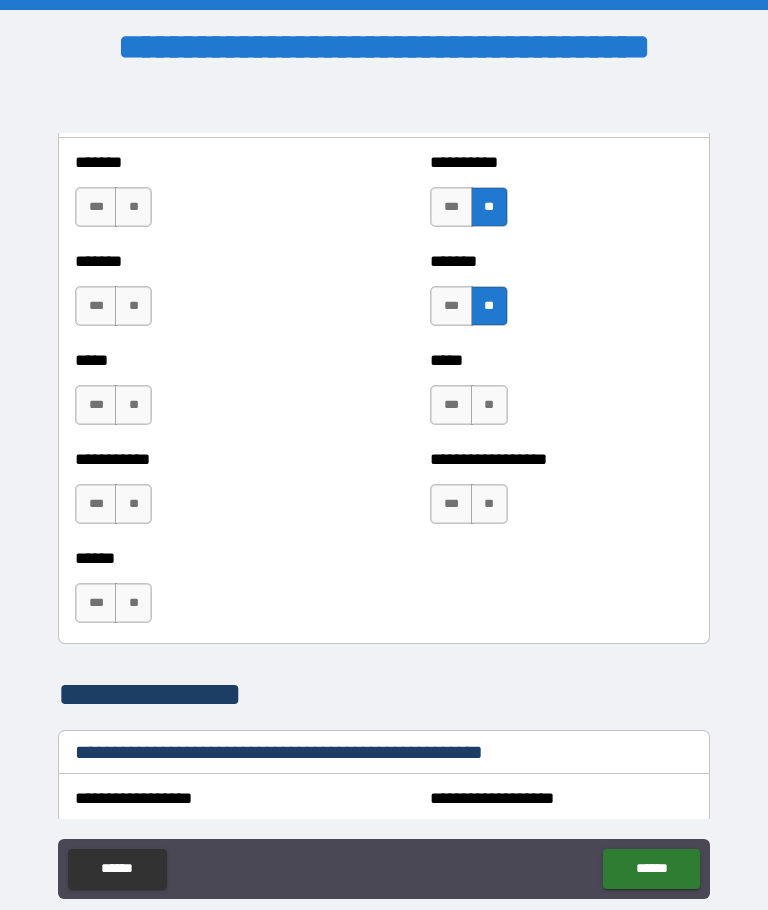 scroll, scrollTop: 1919, scrollLeft: 0, axis: vertical 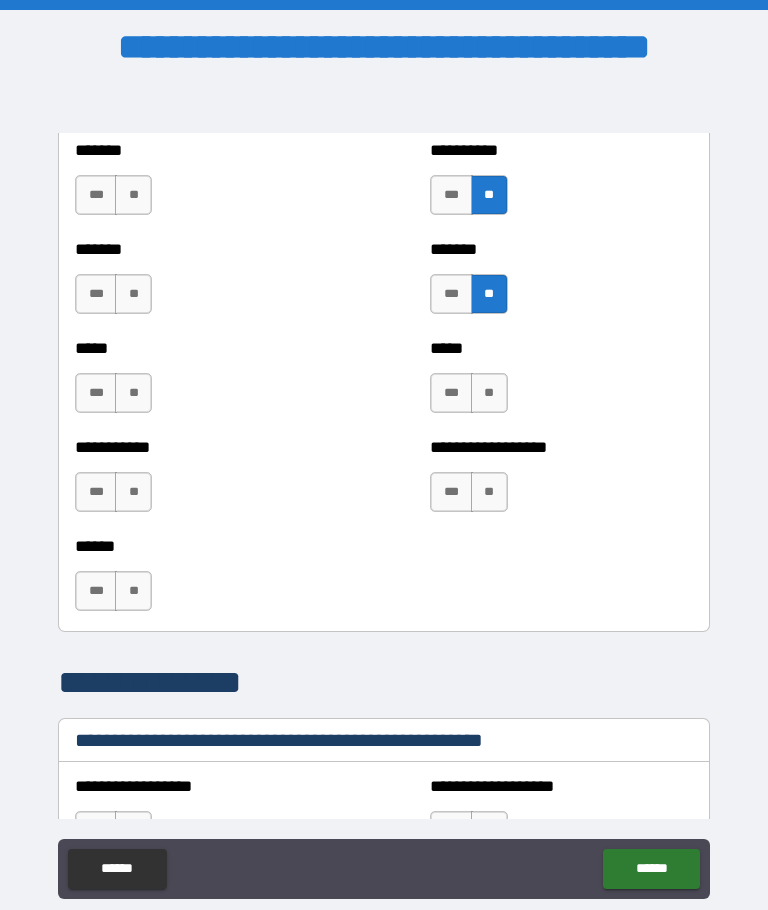 click on "**" at bounding box center [133, 591] 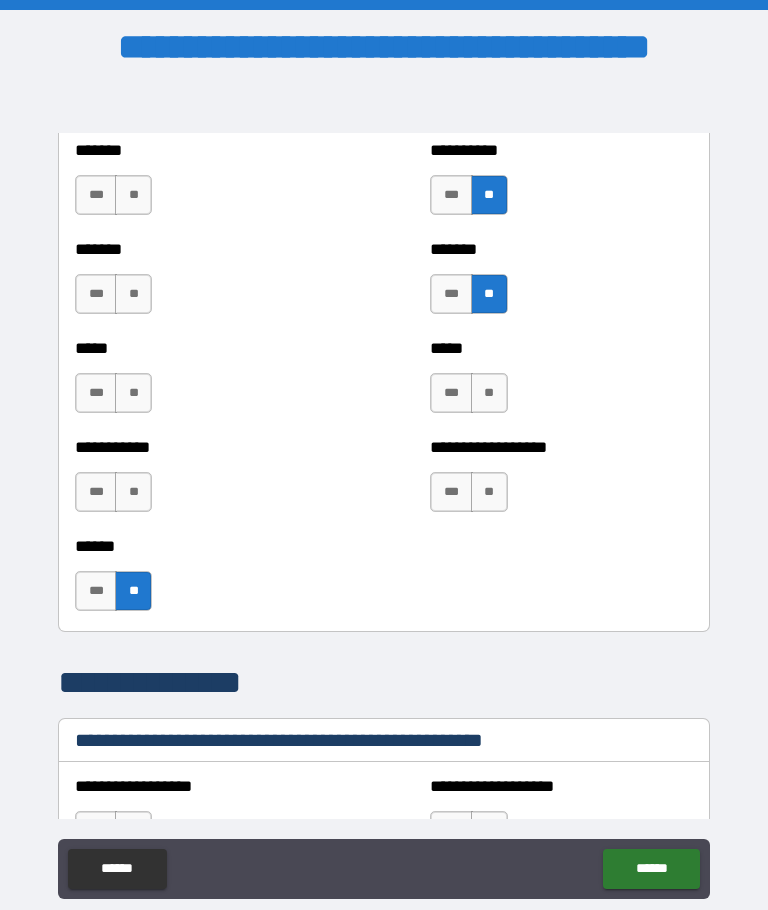 click on "**" at bounding box center (133, 492) 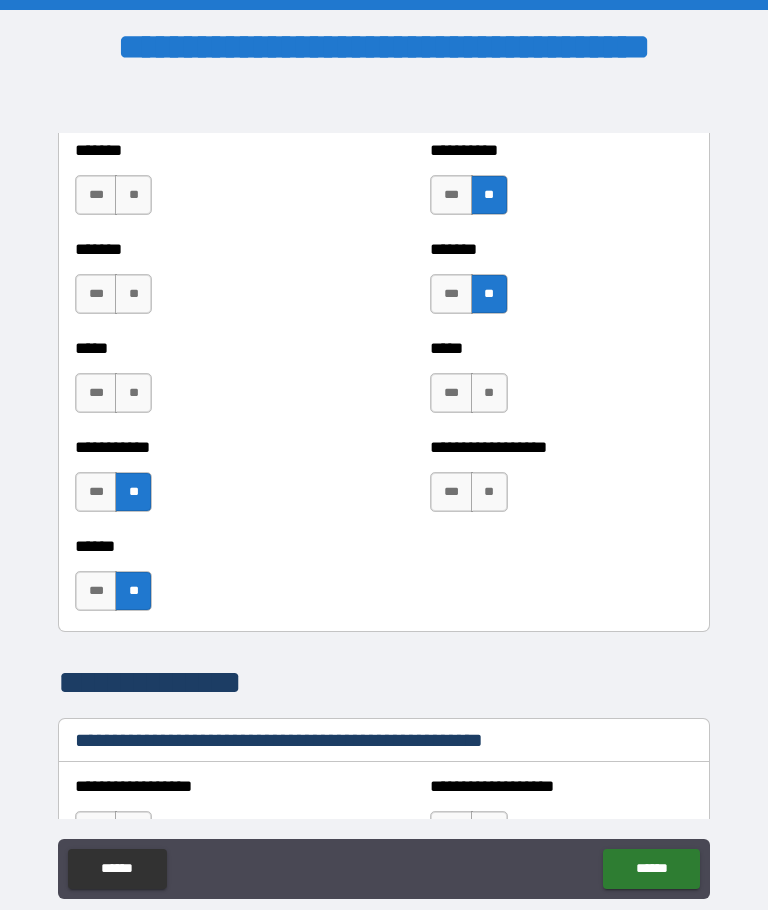 click on "**" at bounding box center [133, 393] 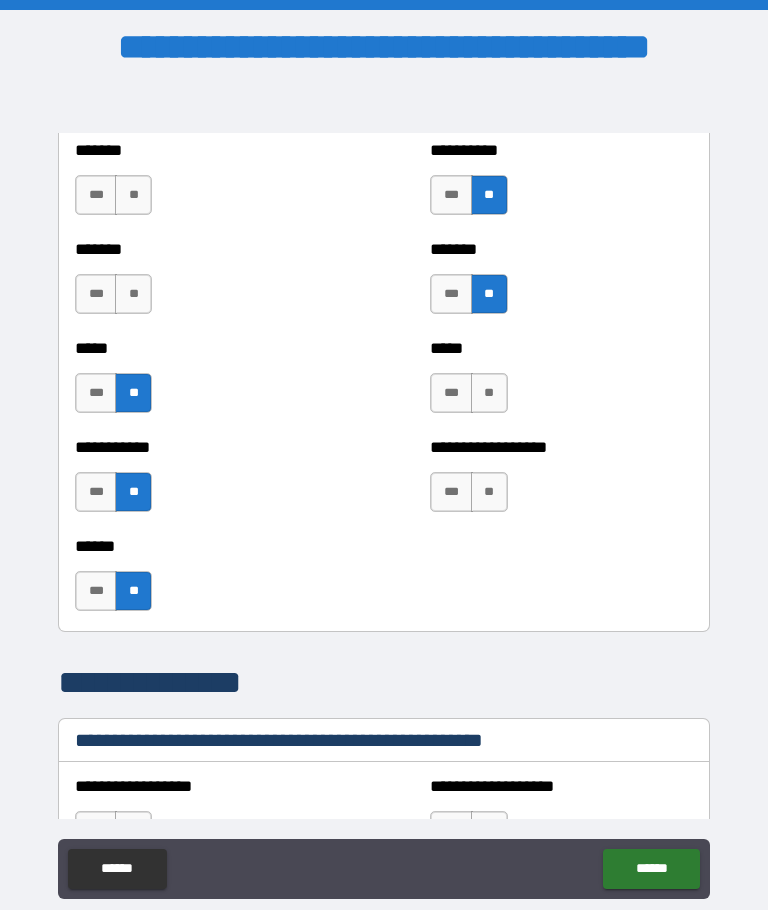 click on "**" at bounding box center (133, 294) 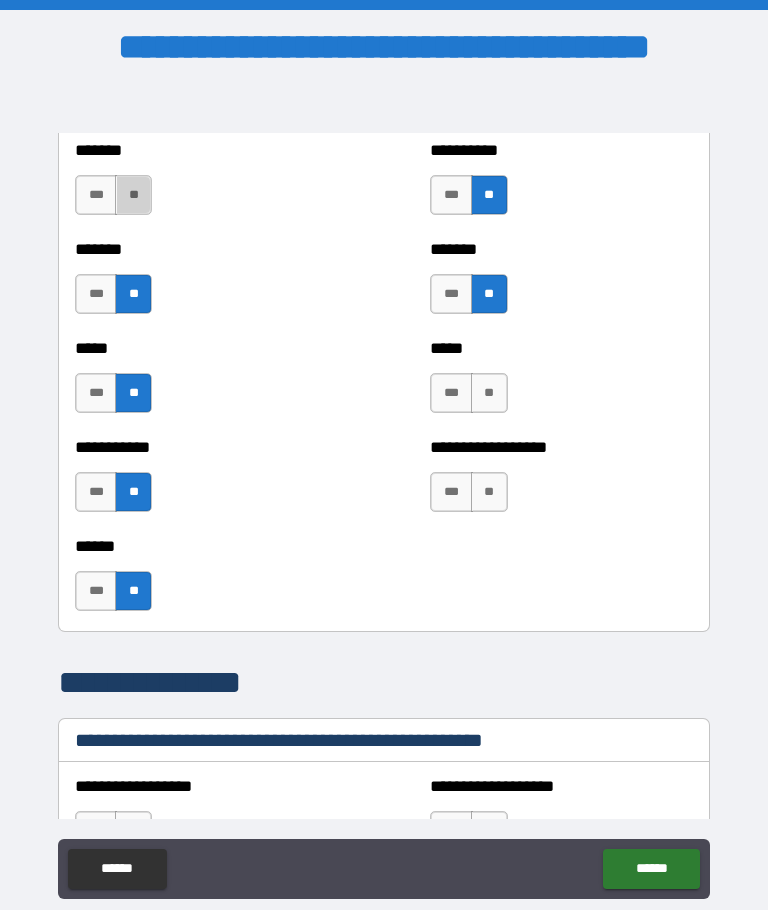 click on "**" at bounding box center [133, 195] 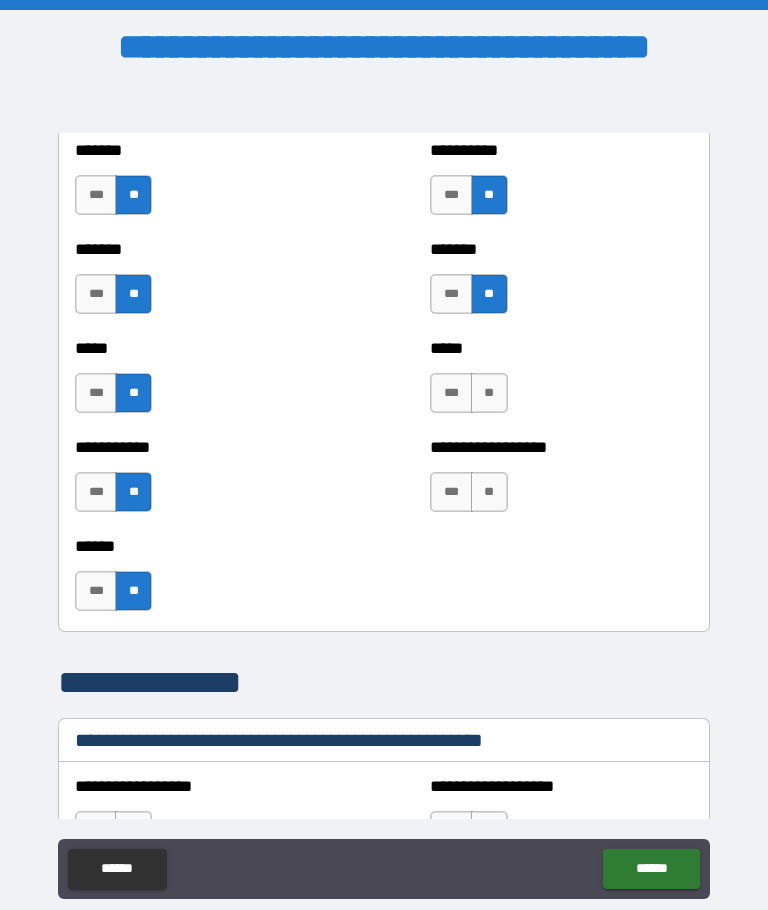 click on "**" at bounding box center [489, 393] 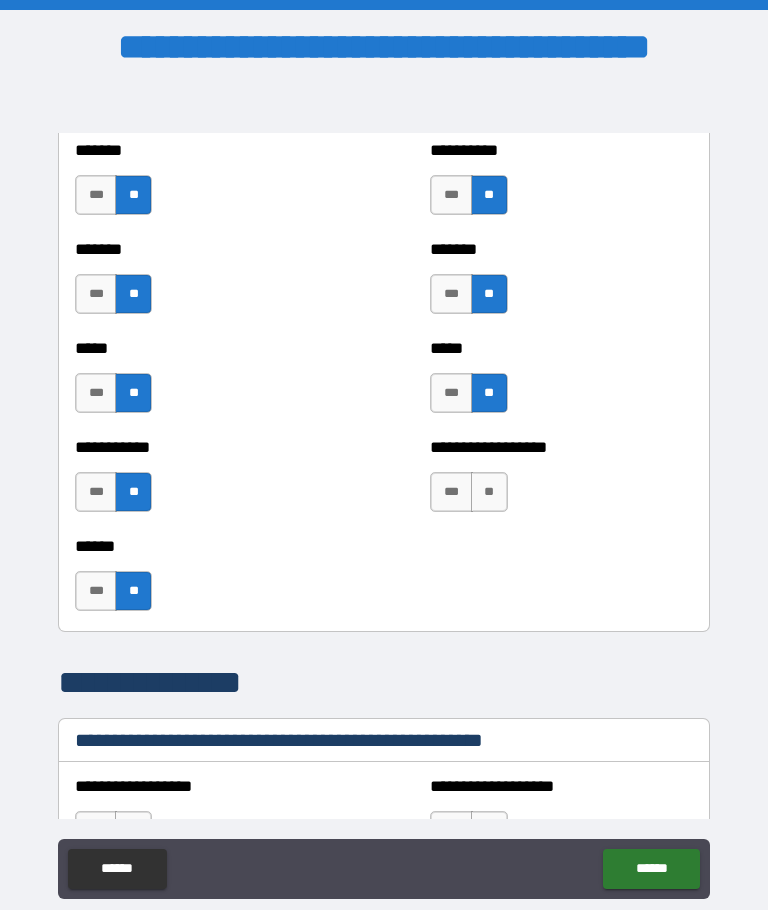 click on "**" at bounding box center (489, 492) 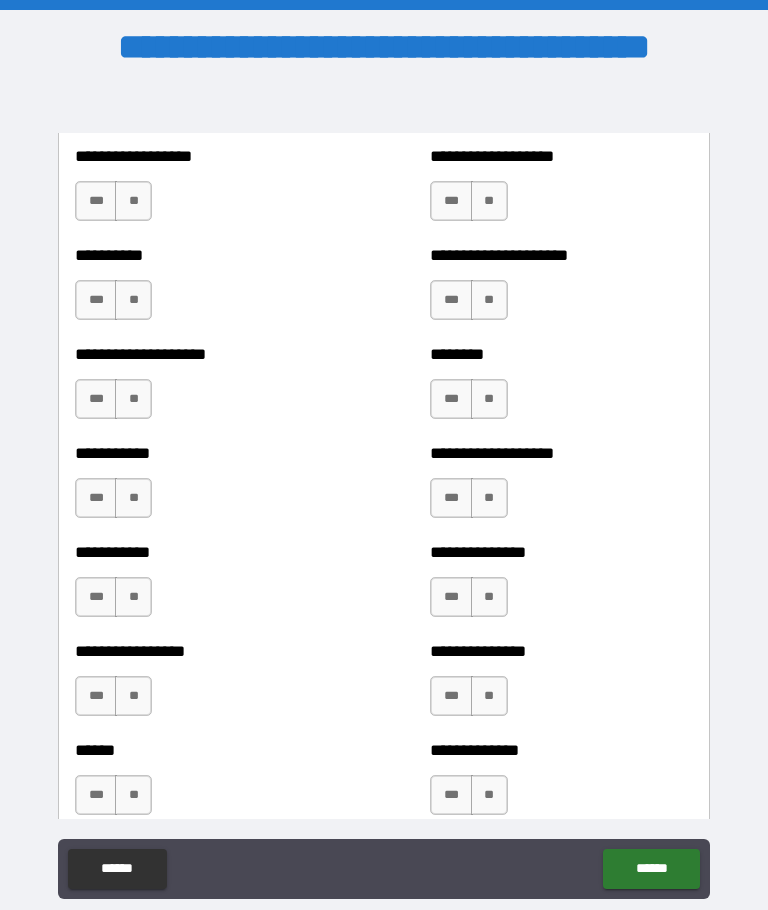 scroll, scrollTop: 2547, scrollLeft: 0, axis: vertical 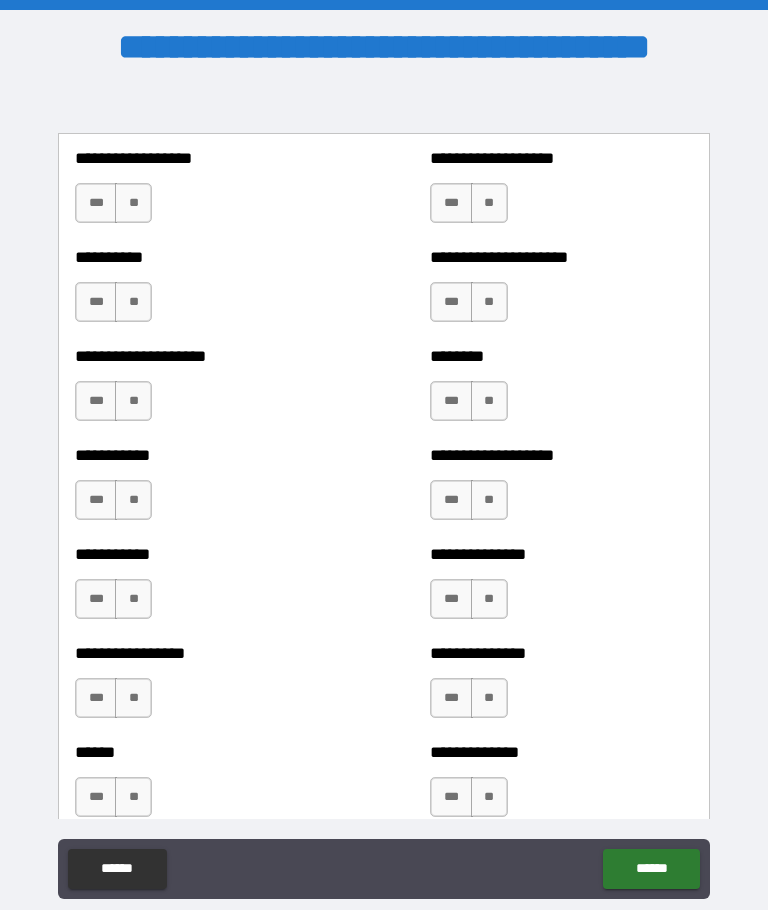 click on "**" at bounding box center [133, 203] 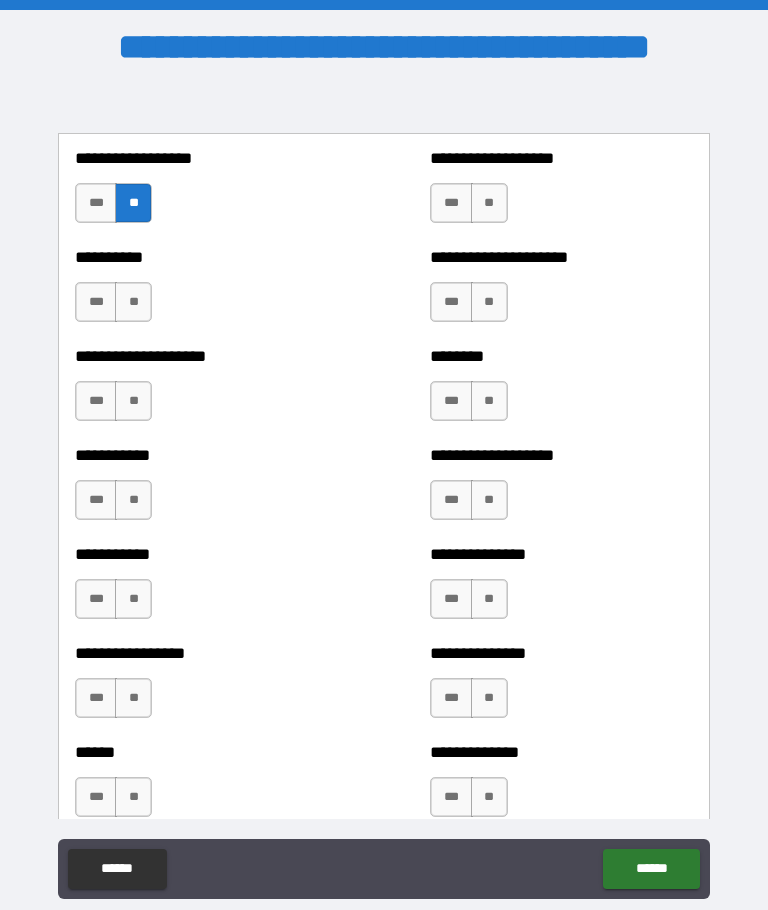 click on "**" at bounding box center [489, 203] 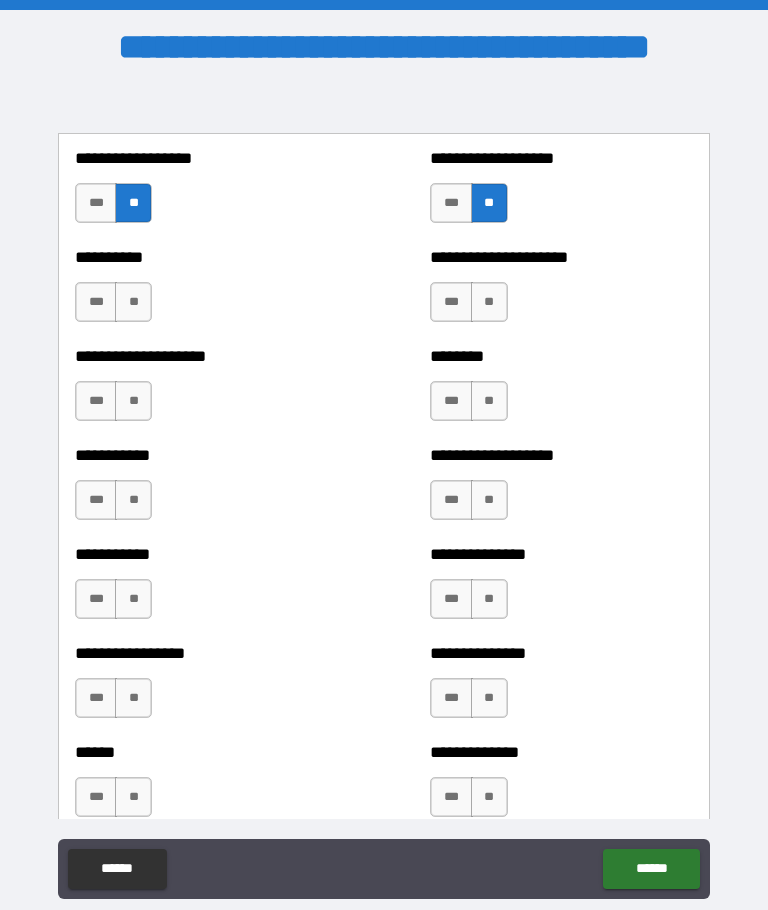 click on "**" at bounding box center (489, 302) 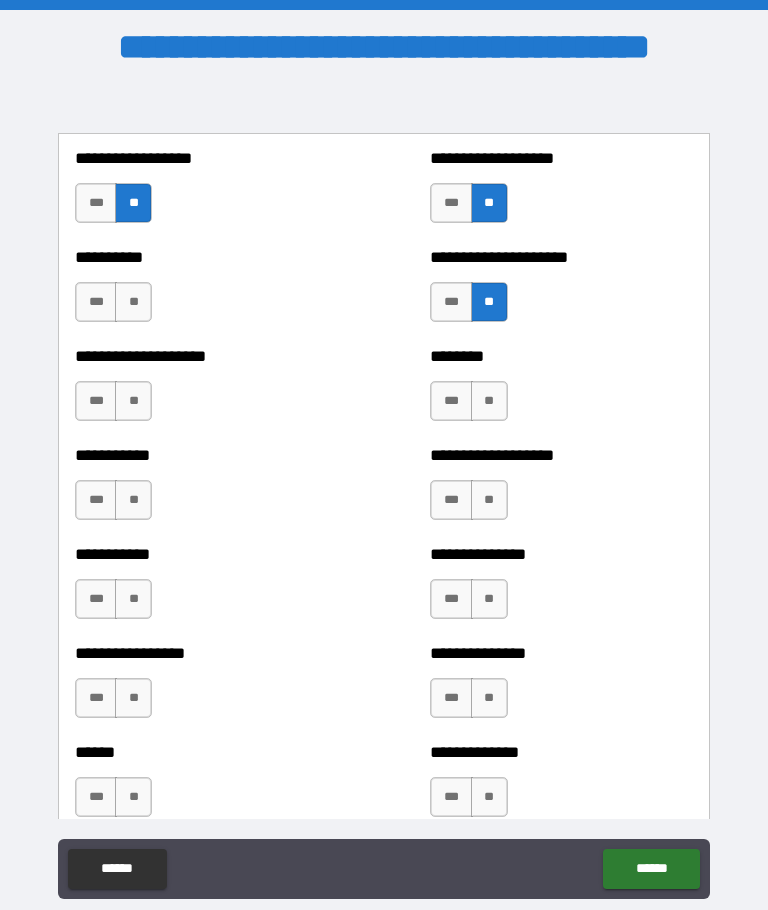 click on "**" at bounding box center (133, 302) 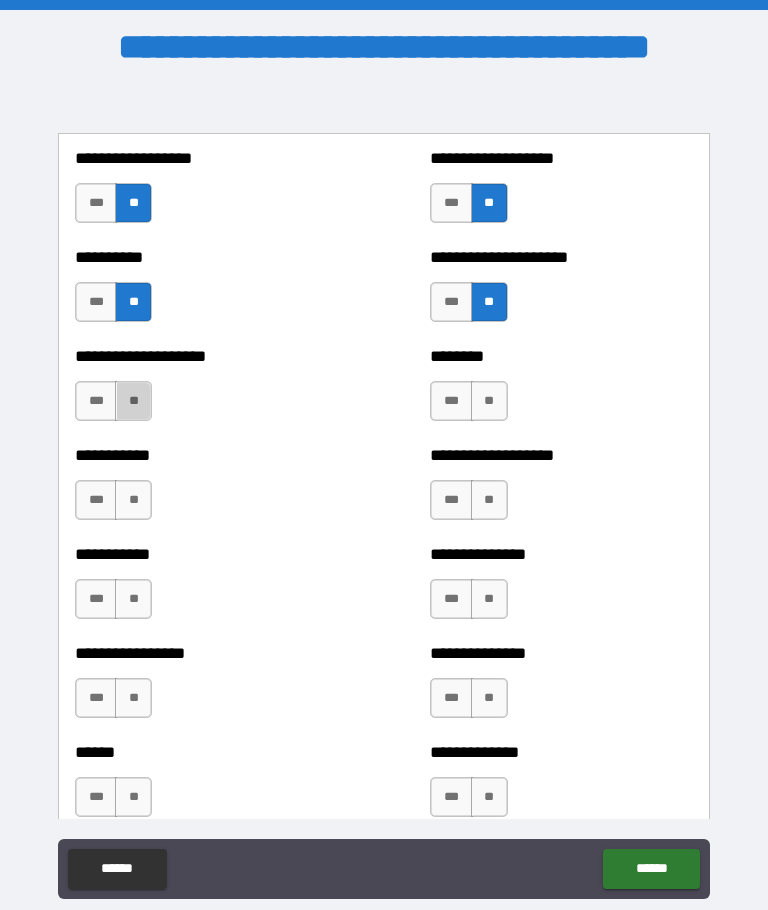 click on "**" at bounding box center [133, 401] 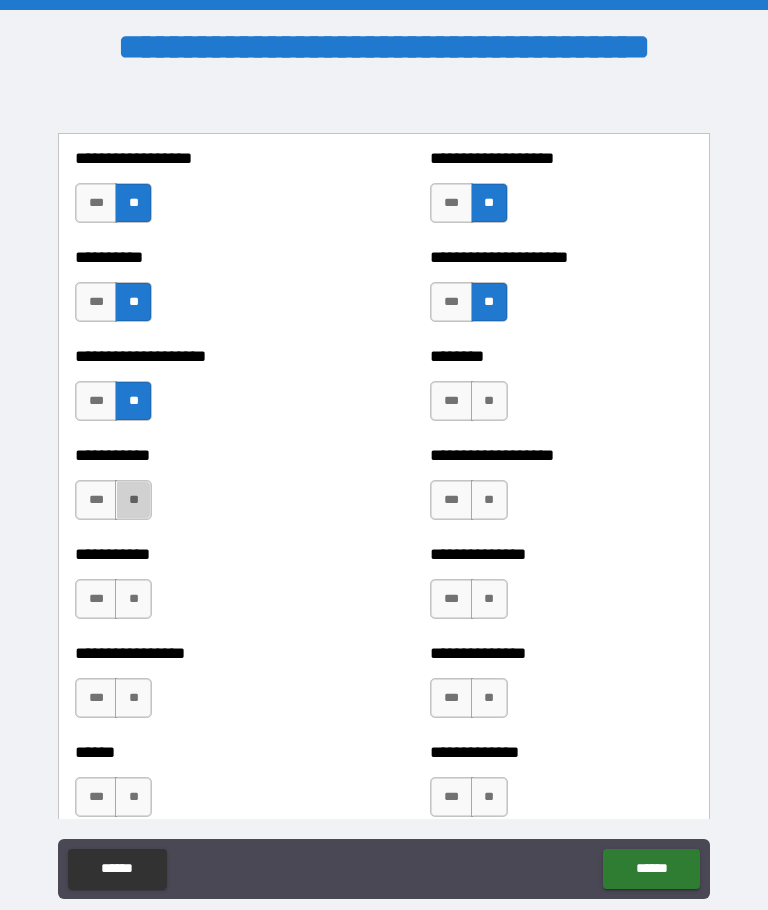 click on "**" at bounding box center [133, 500] 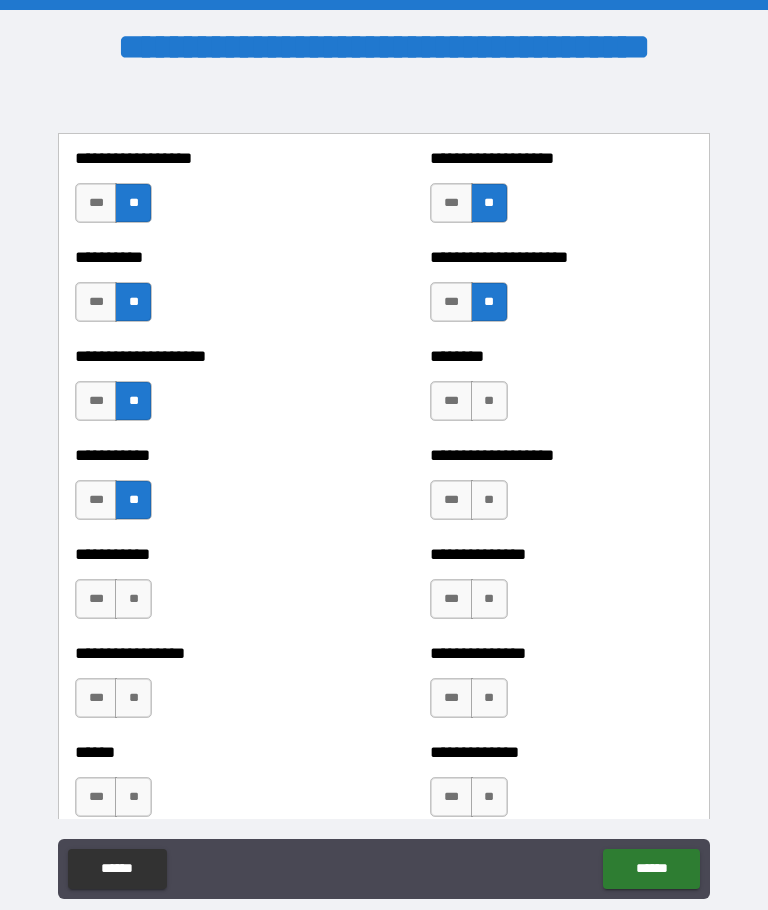 click on "**" at bounding box center (133, 599) 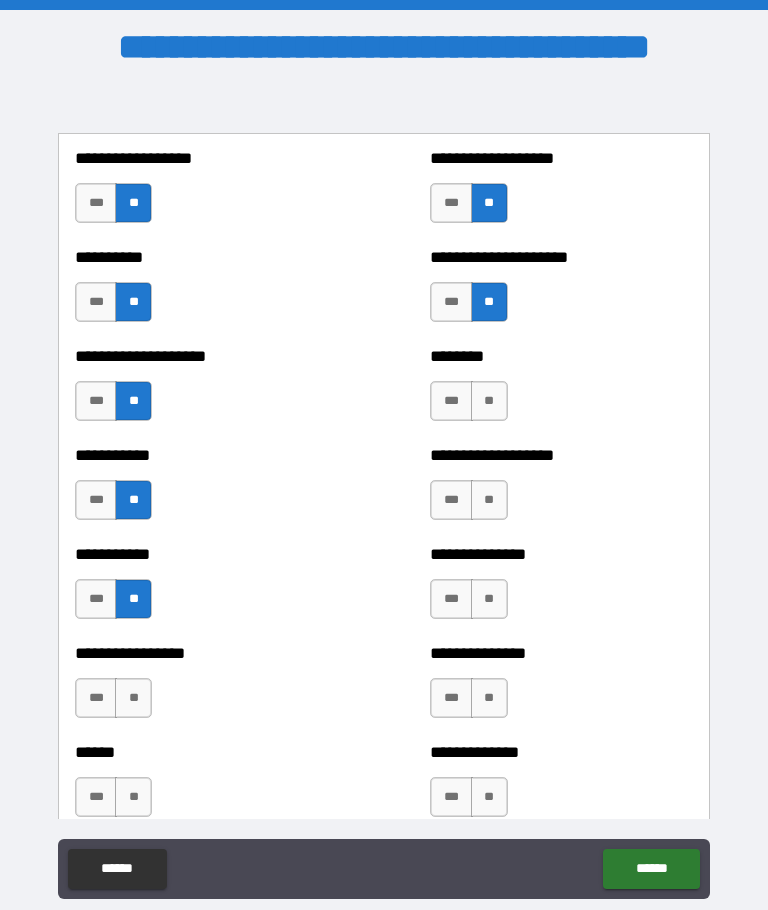 click on "**" at bounding box center [133, 698] 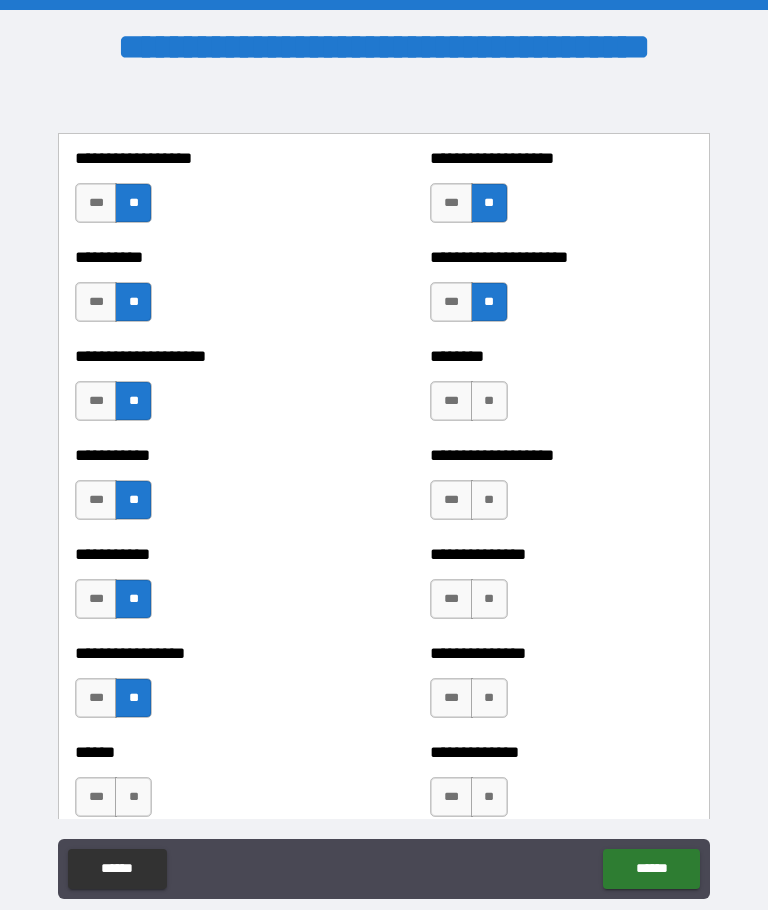 click on "**" at bounding box center [133, 797] 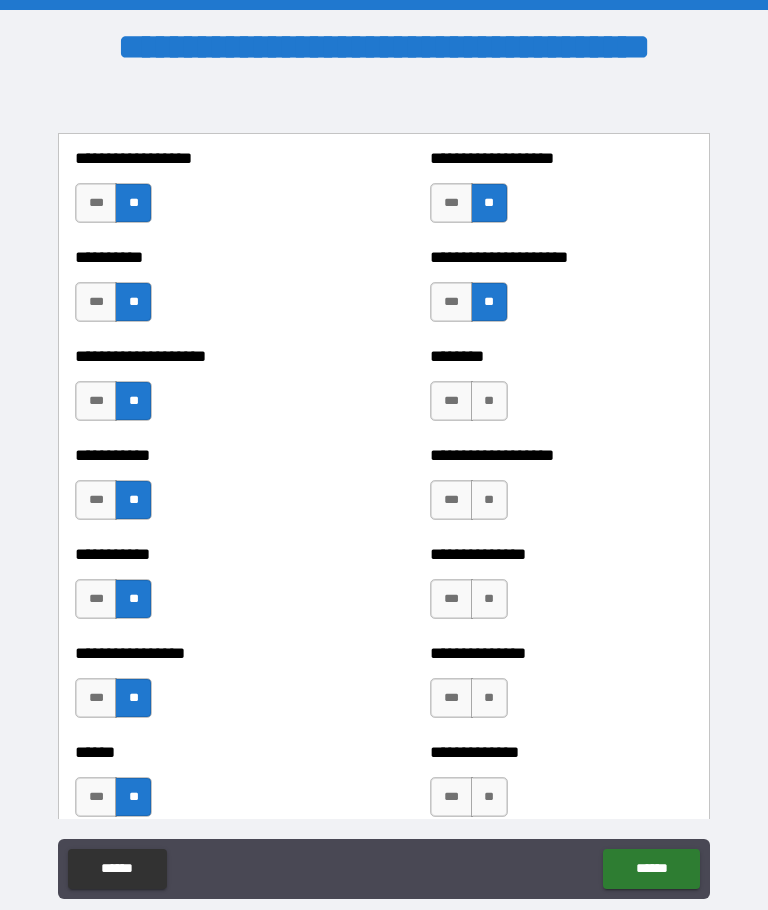click on "**" at bounding box center (489, 500) 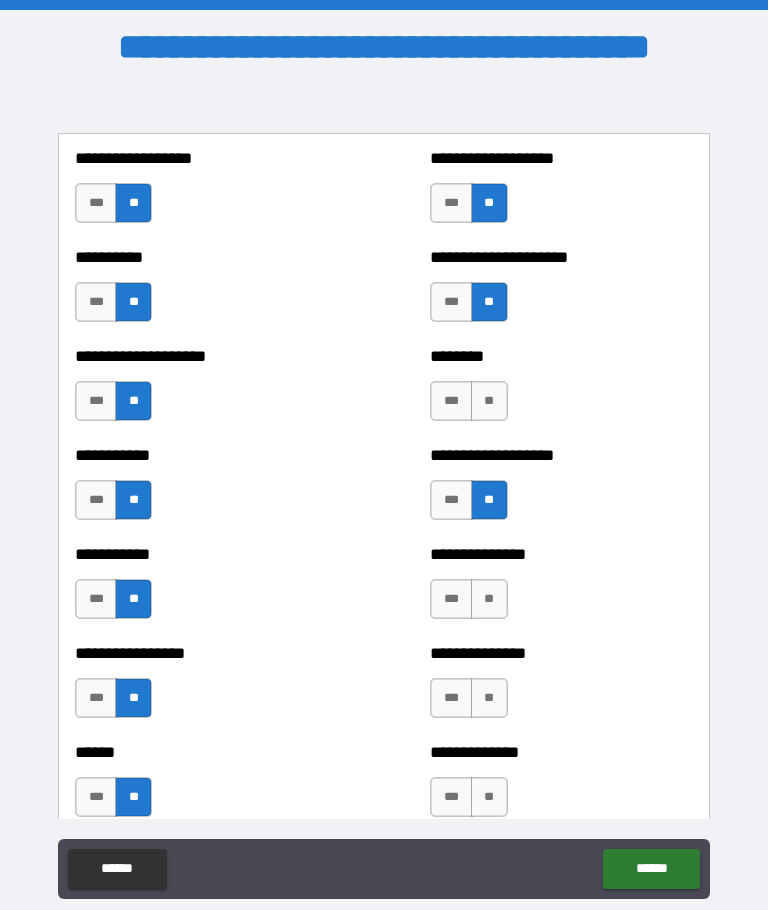 click on "**" at bounding box center (489, 599) 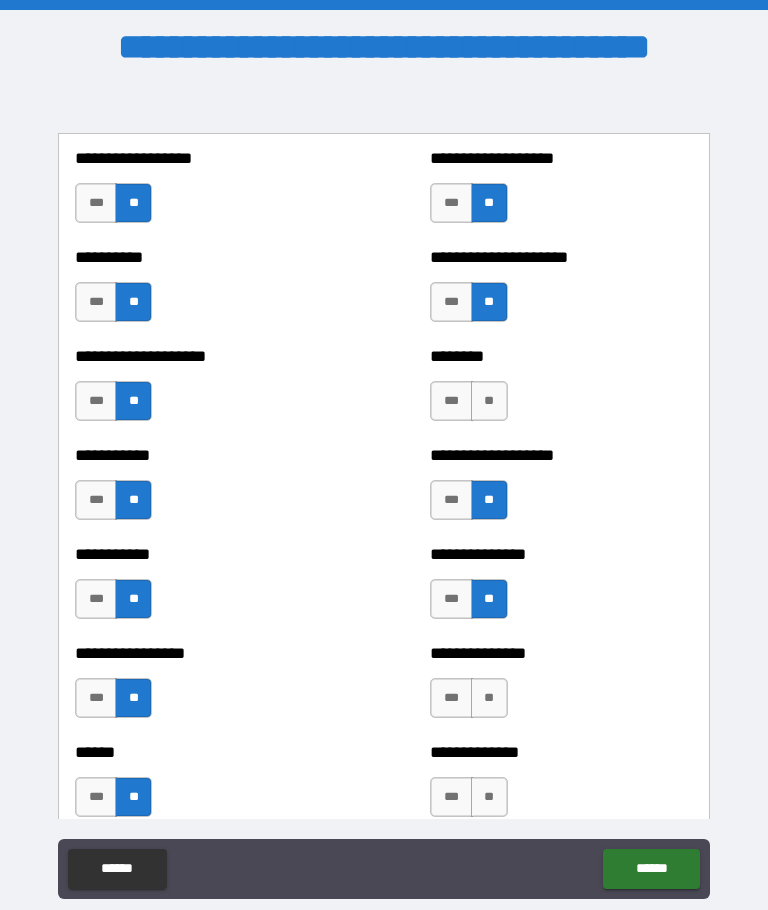 click on "**" at bounding box center (489, 698) 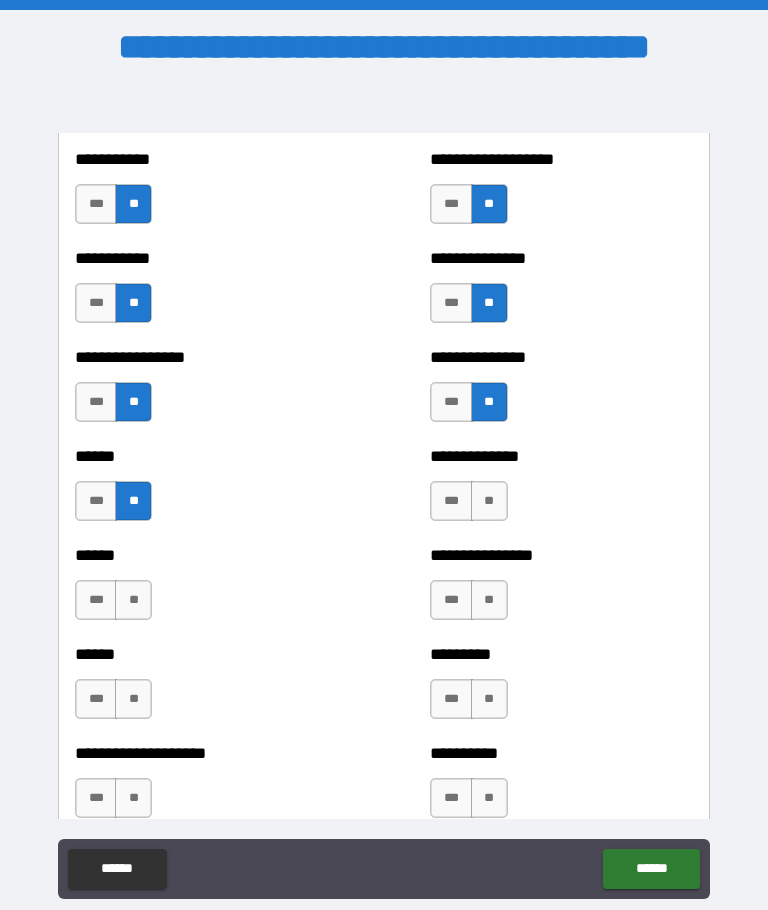 scroll, scrollTop: 2859, scrollLeft: 0, axis: vertical 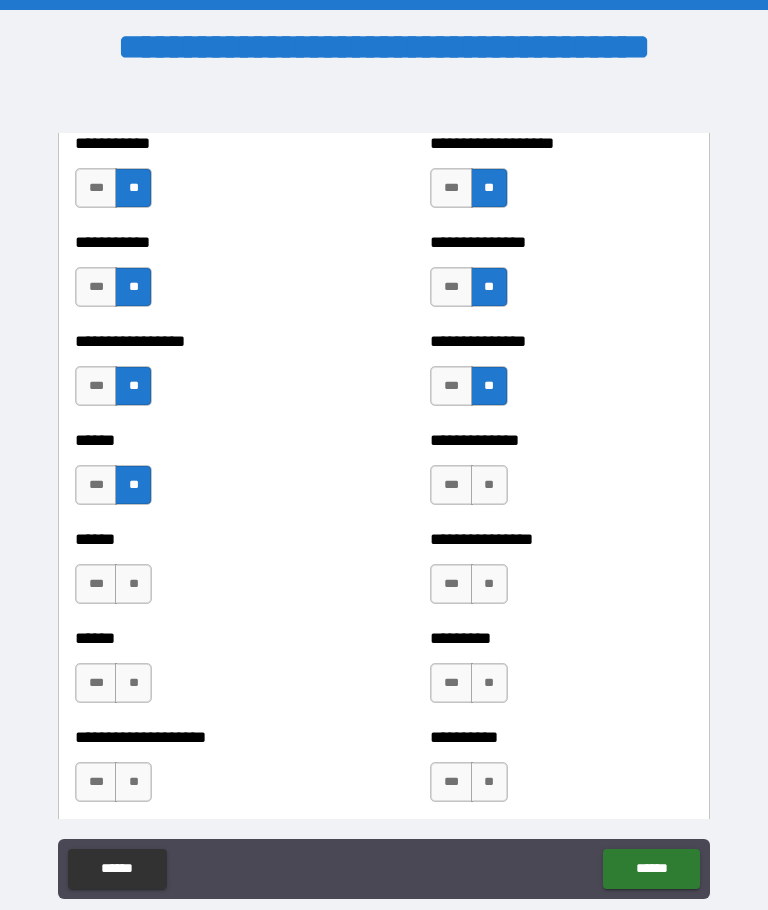 click on "**" at bounding box center (489, 485) 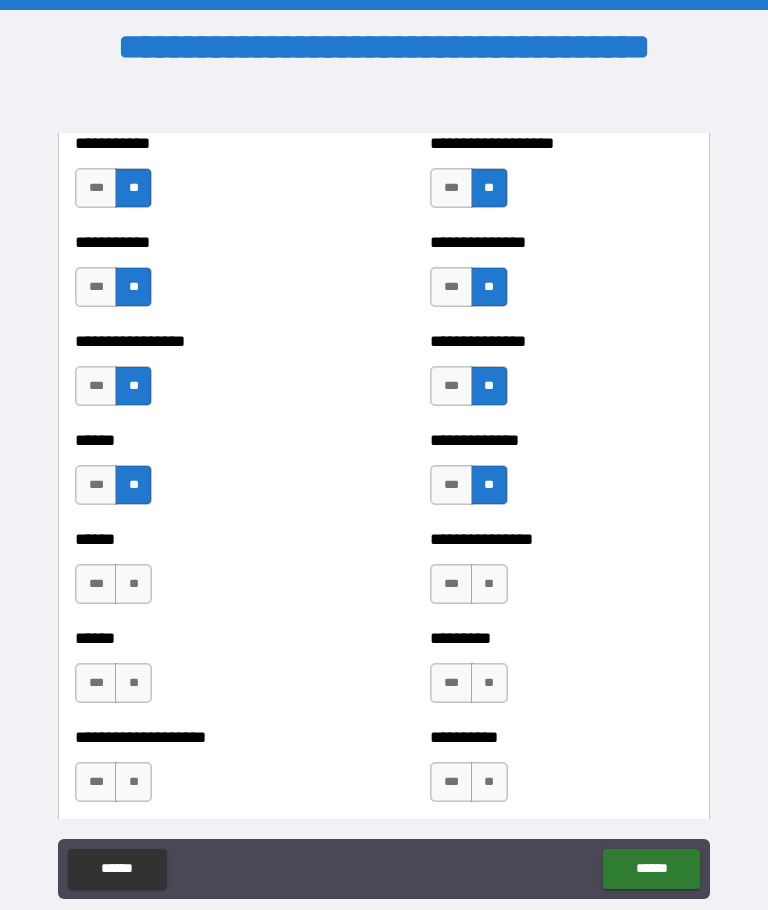 click on "**" at bounding box center (489, 584) 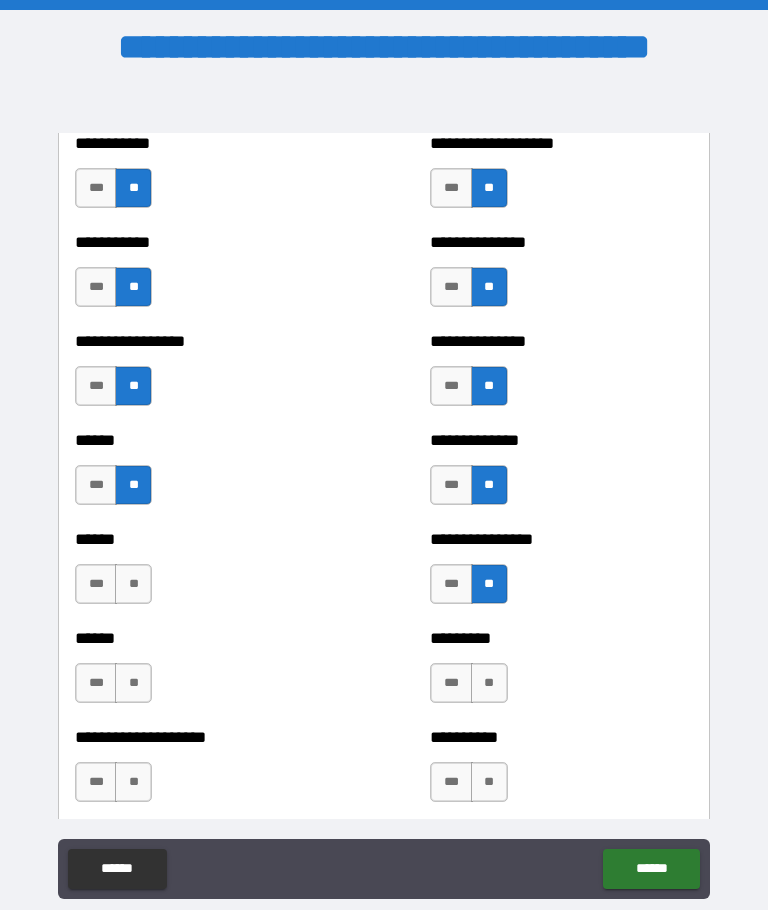 click on "**" at bounding box center (489, 683) 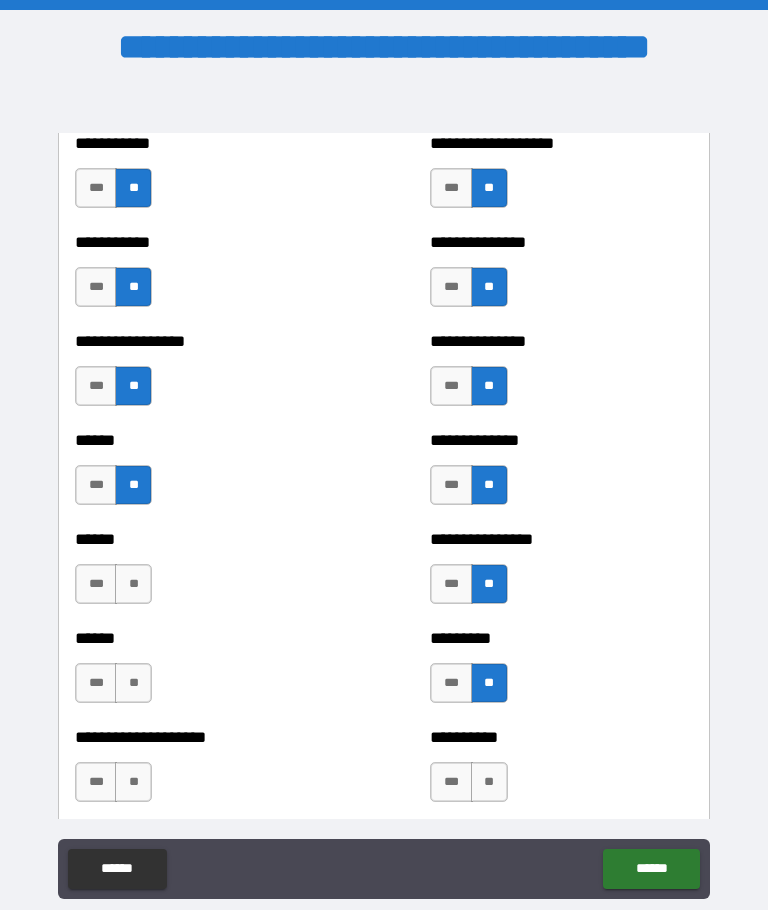 click on "**" at bounding box center (489, 782) 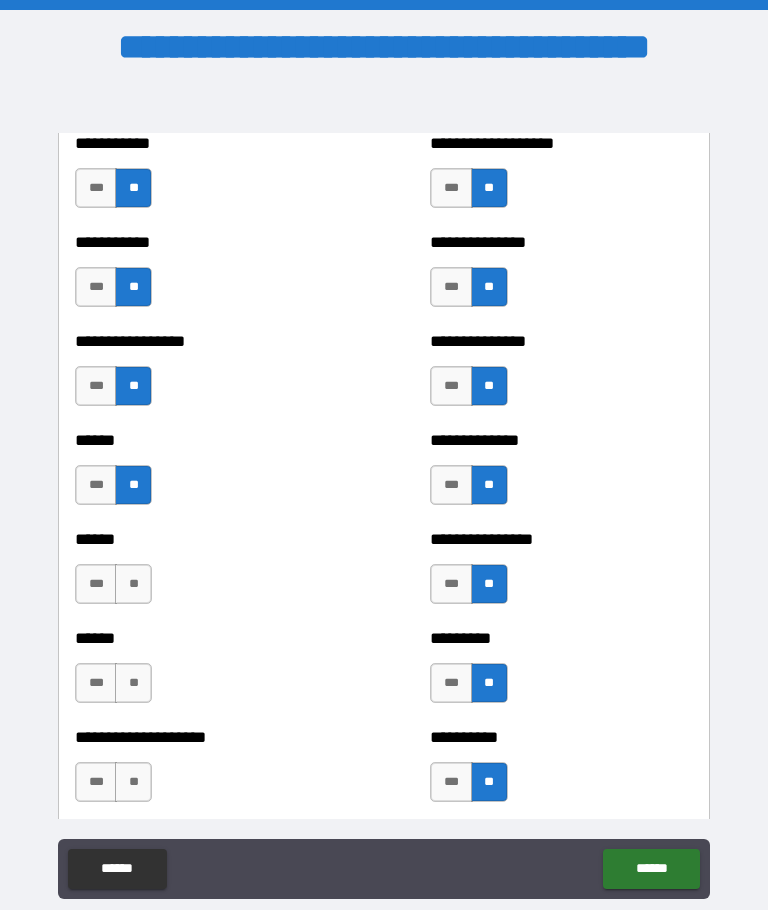 click on "**" at bounding box center [133, 782] 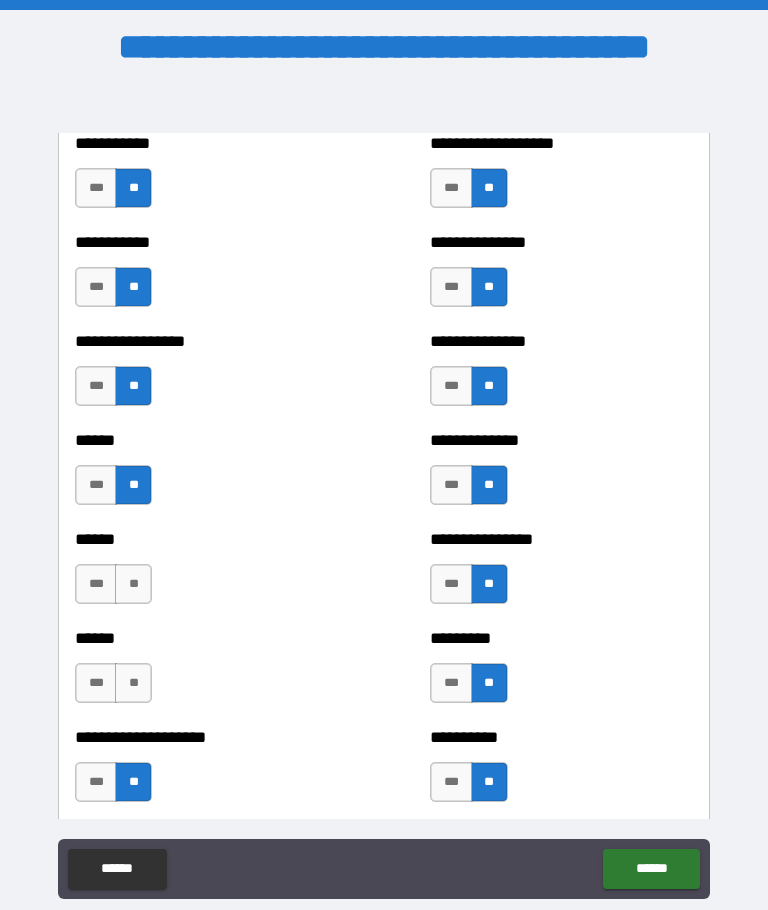 click on "**" at bounding box center (133, 683) 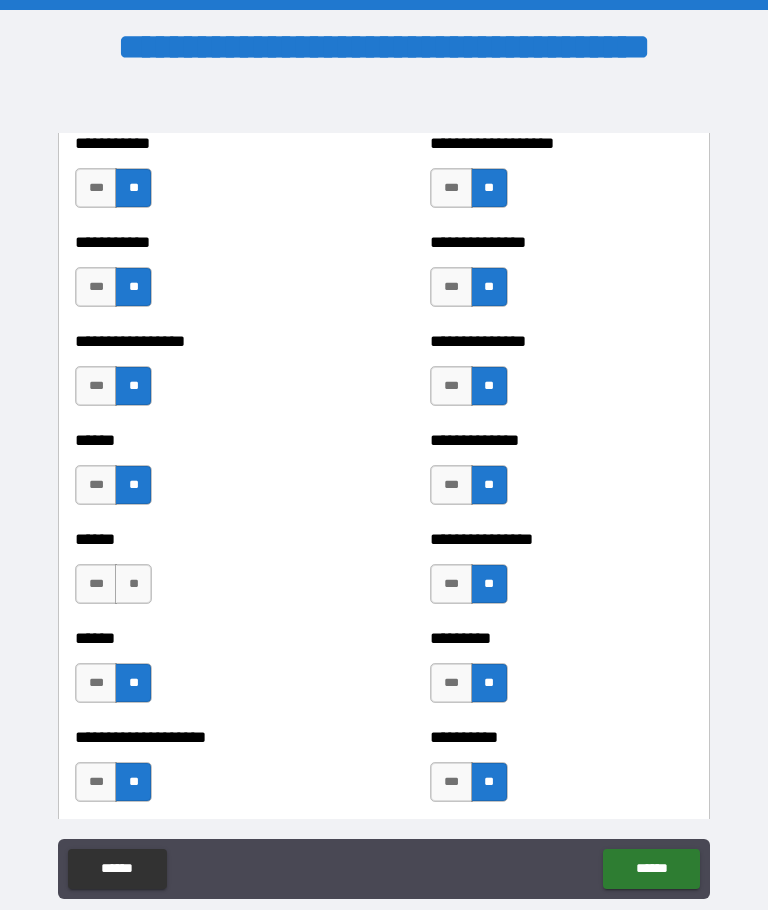 click on "****** *** **" at bounding box center [206, 574] 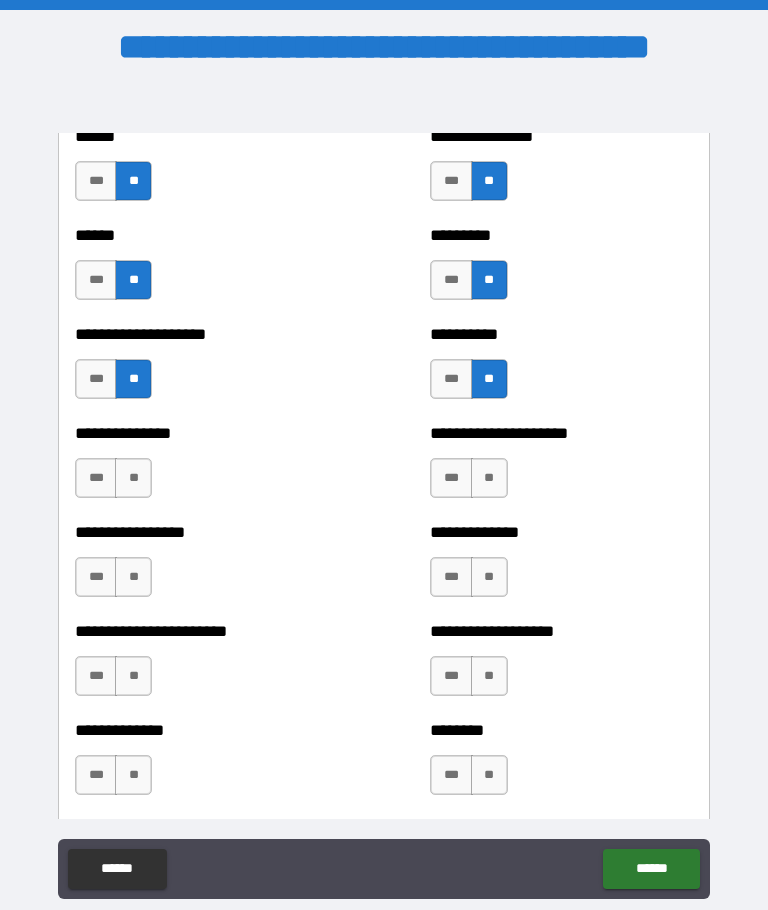 scroll, scrollTop: 3269, scrollLeft: 0, axis: vertical 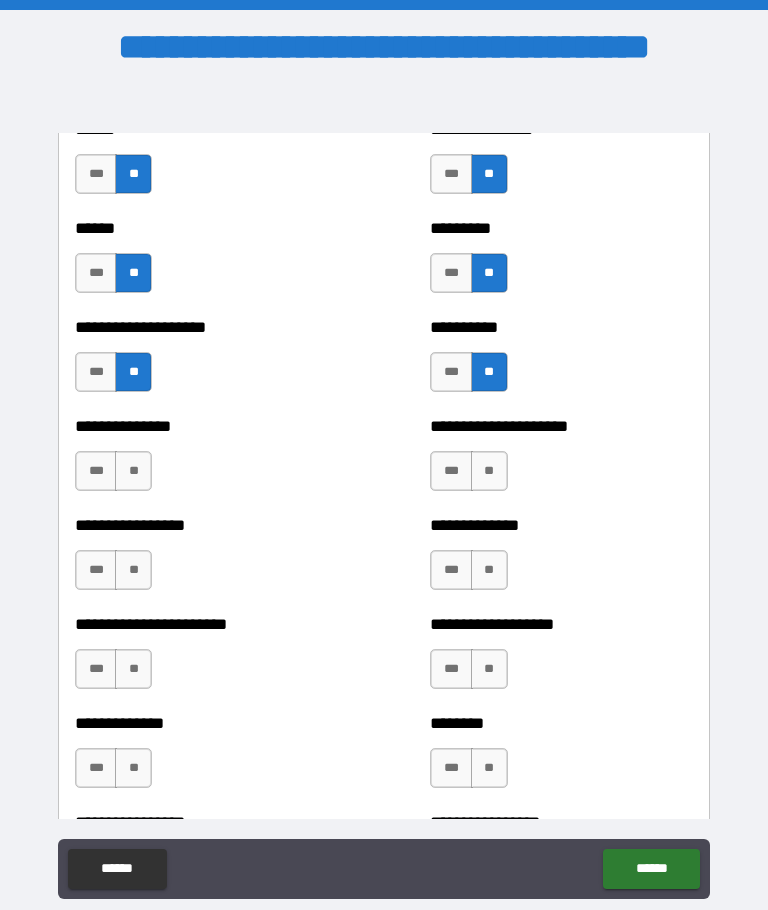 click on "**" at bounding box center (489, 471) 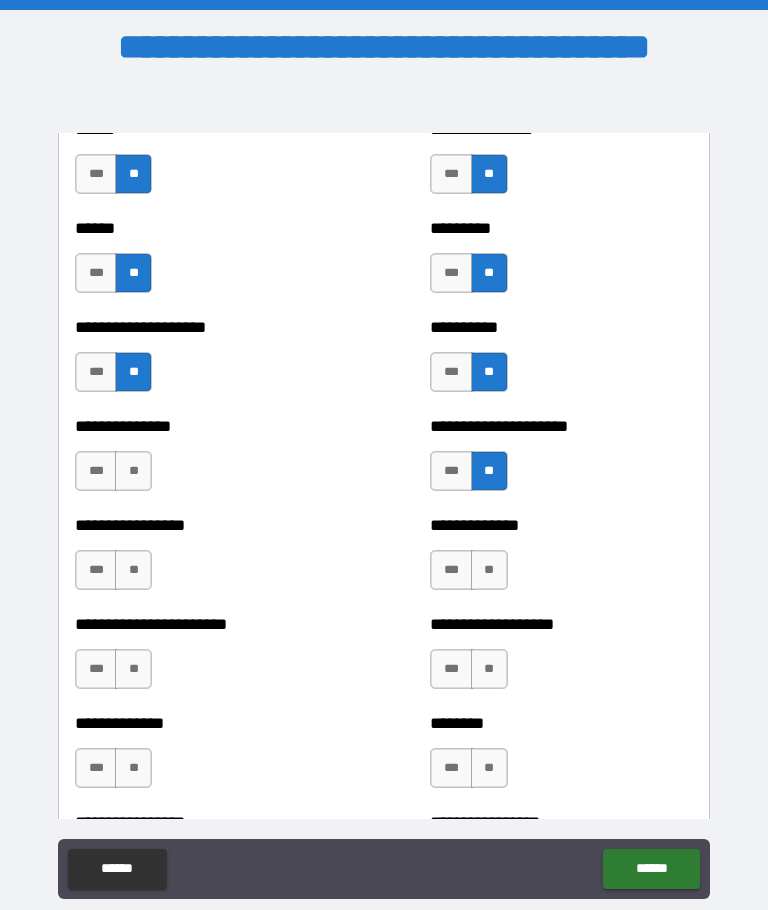 click on "**" at bounding box center [489, 570] 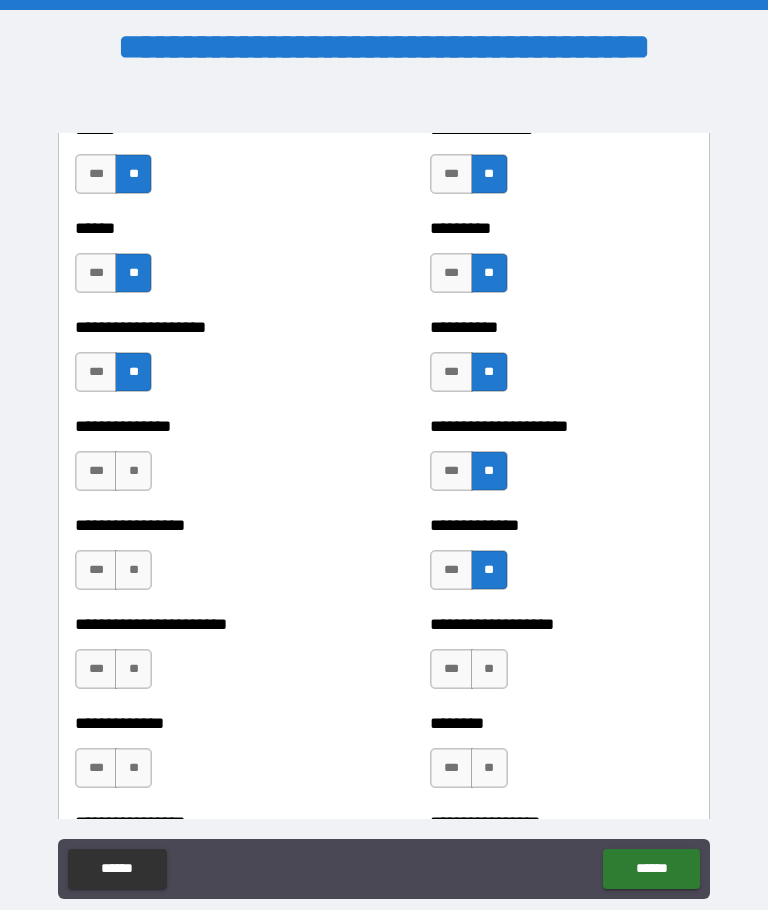 click on "**" at bounding box center (489, 669) 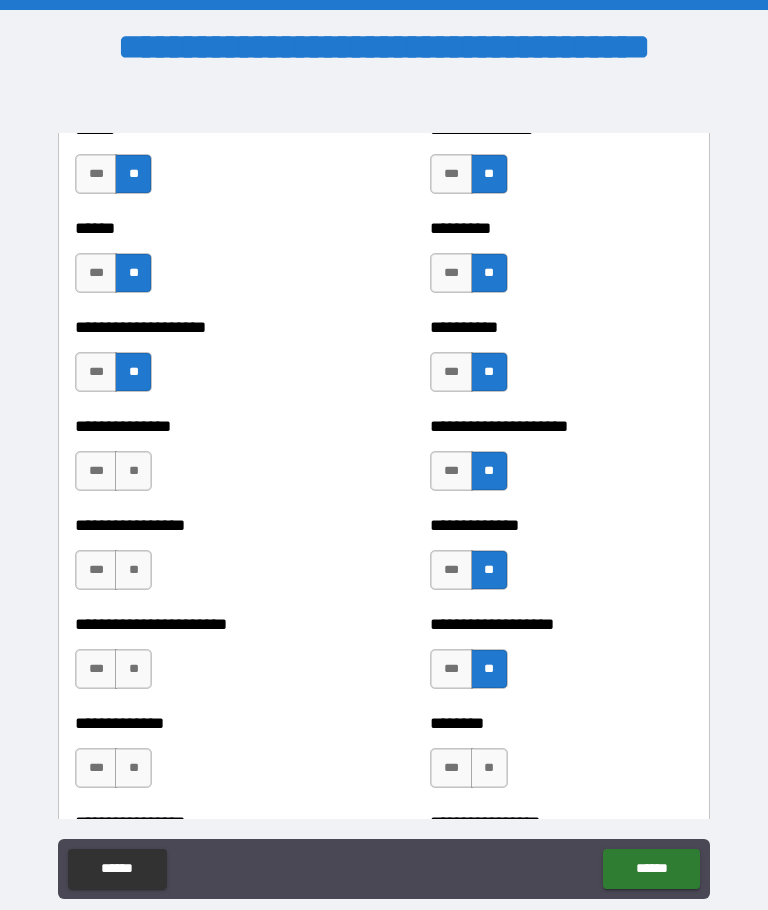 click on "**" at bounding box center [489, 768] 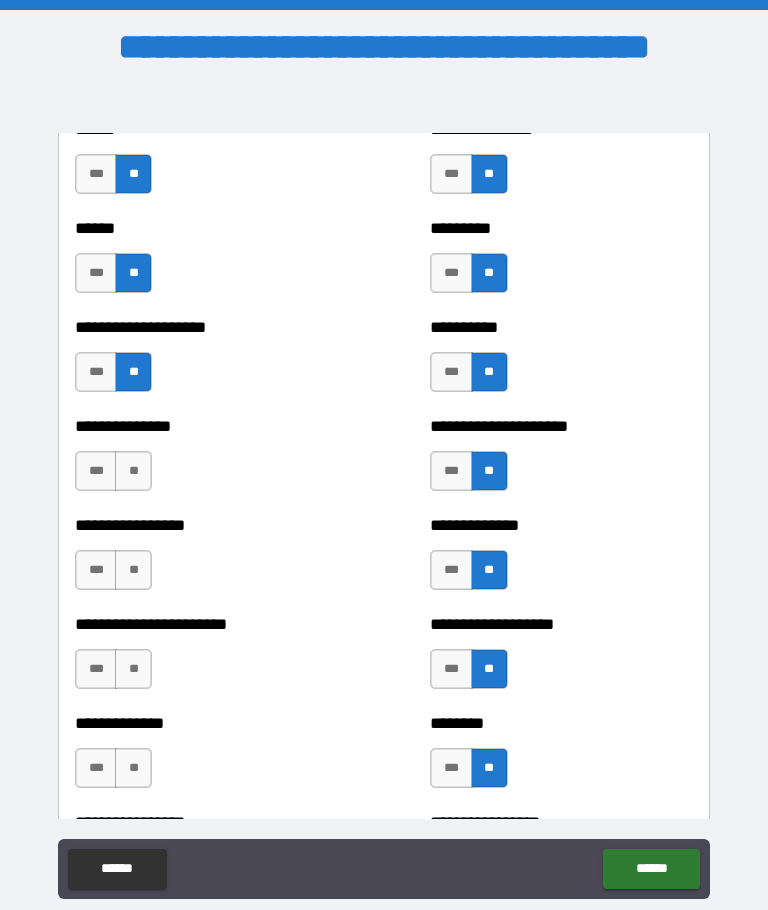 click on "**" at bounding box center (133, 768) 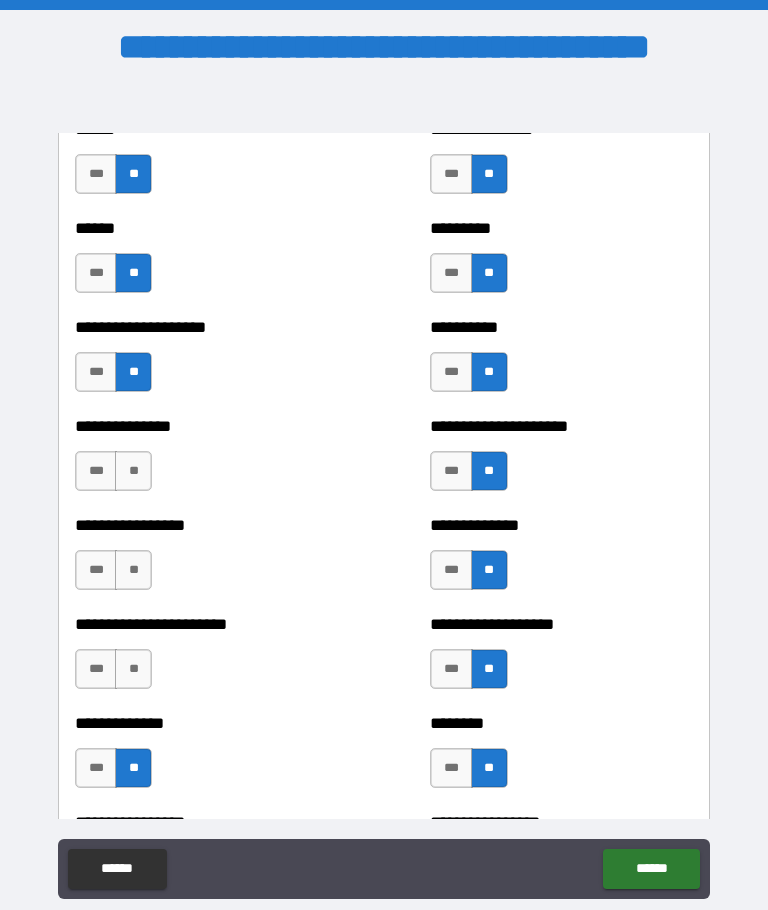 click on "**" at bounding box center [133, 669] 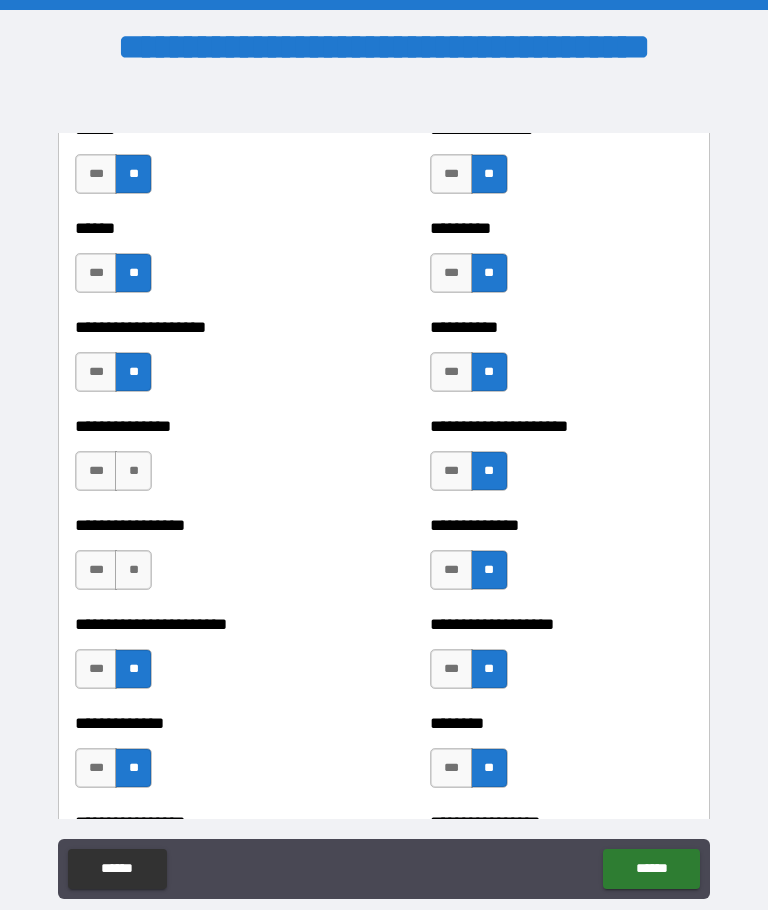 click on "**" at bounding box center (133, 570) 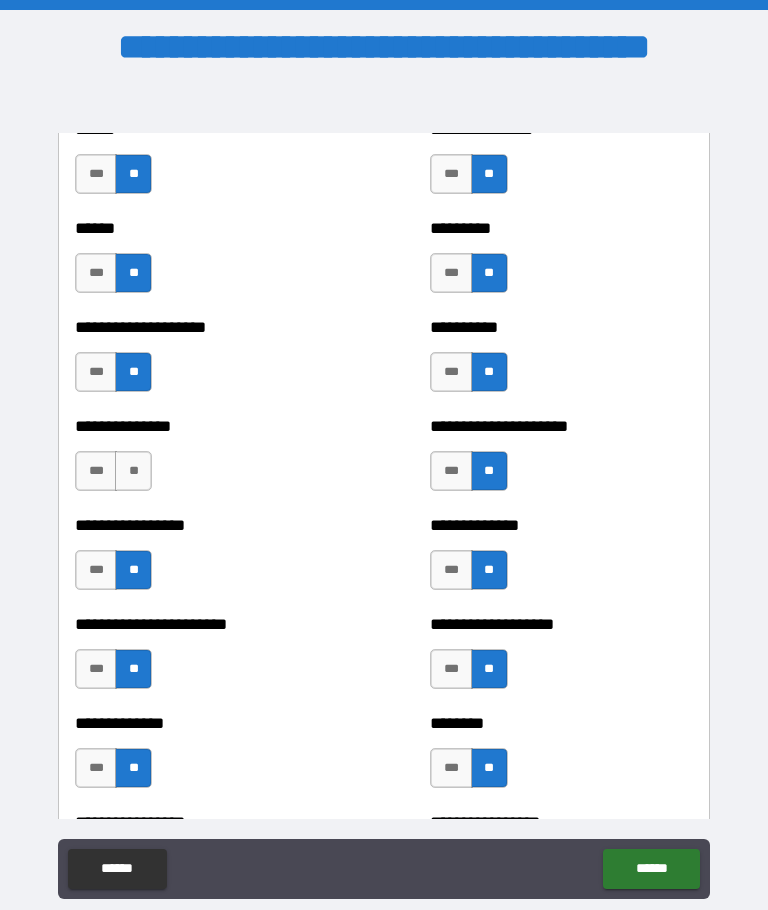click on "**" at bounding box center [133, 471] 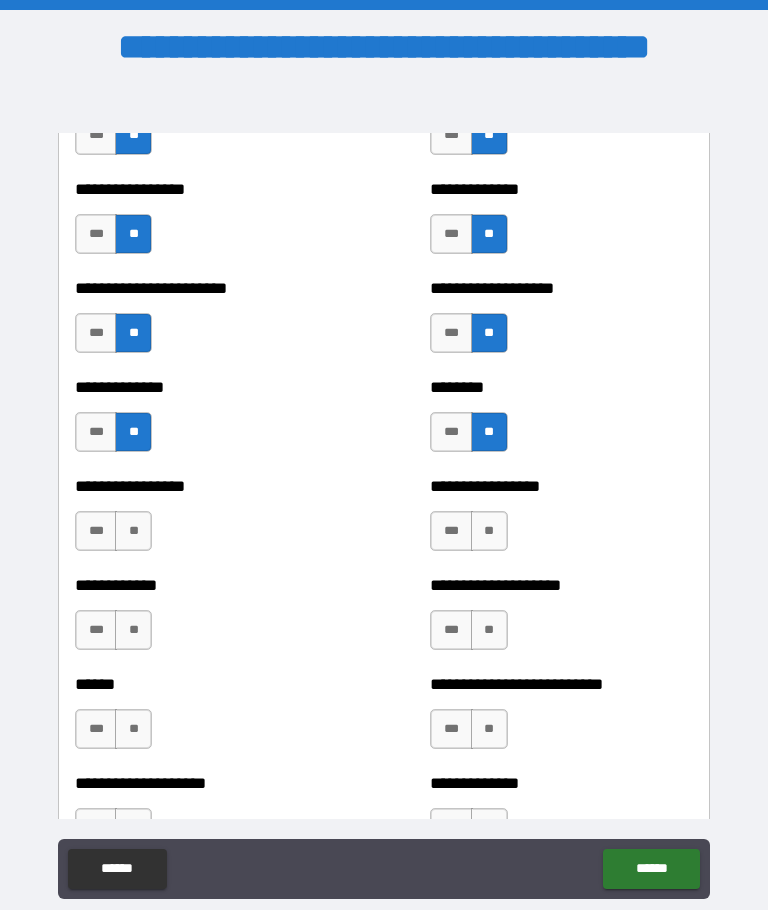 scroll, scrollTop: 3616, scrollLeft: 0, axis: vertical 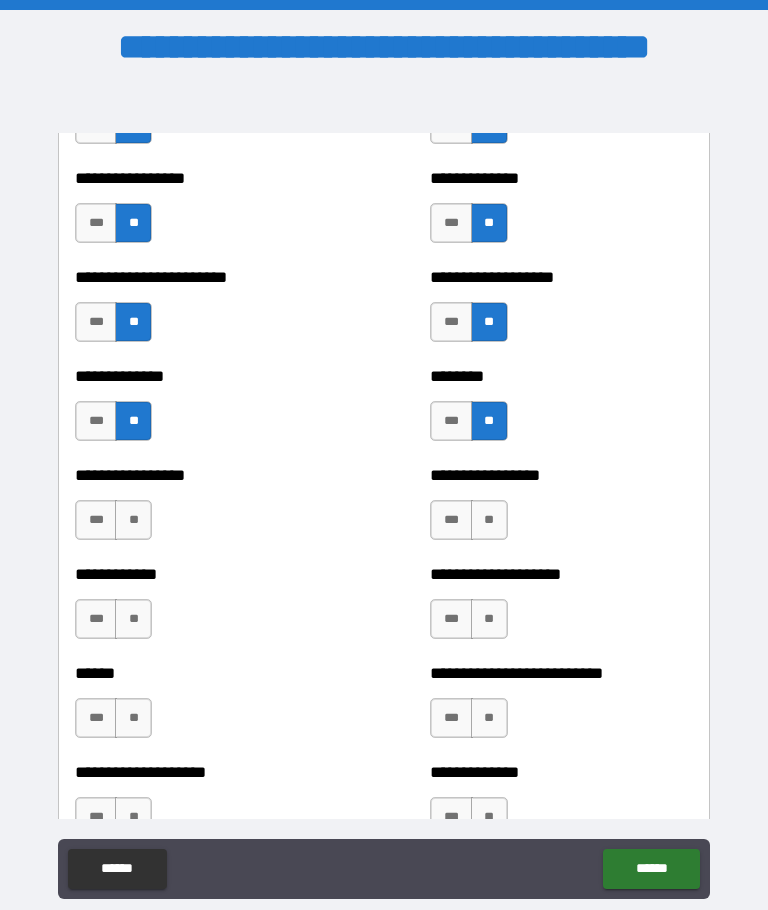 click on "**" at bounding box center [489, 520] 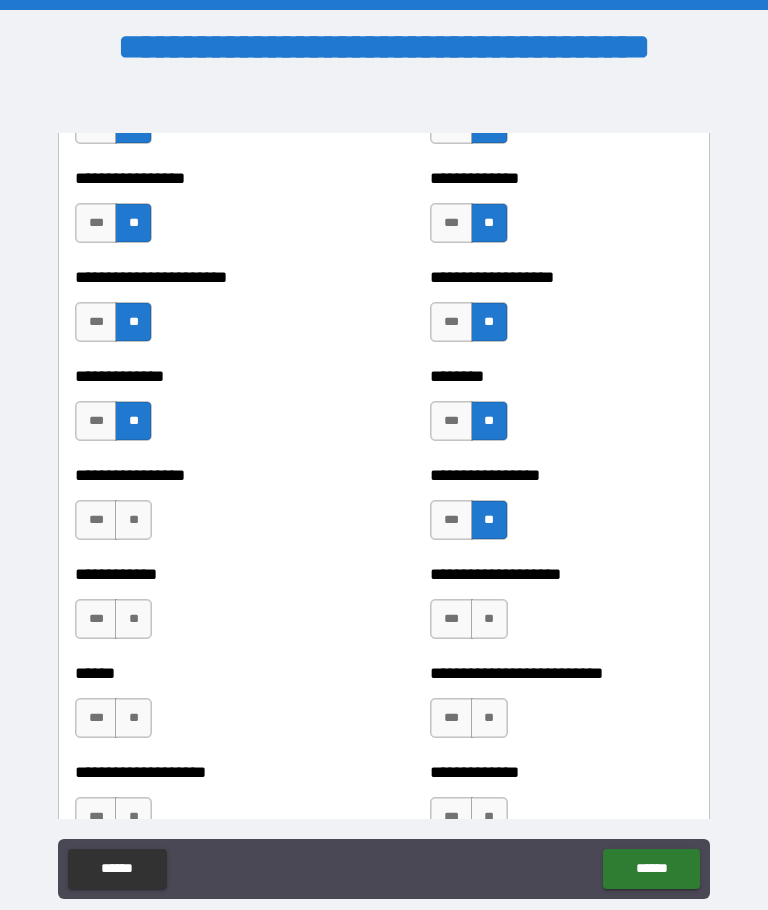 click on "**" at bounding box center [489, 619] 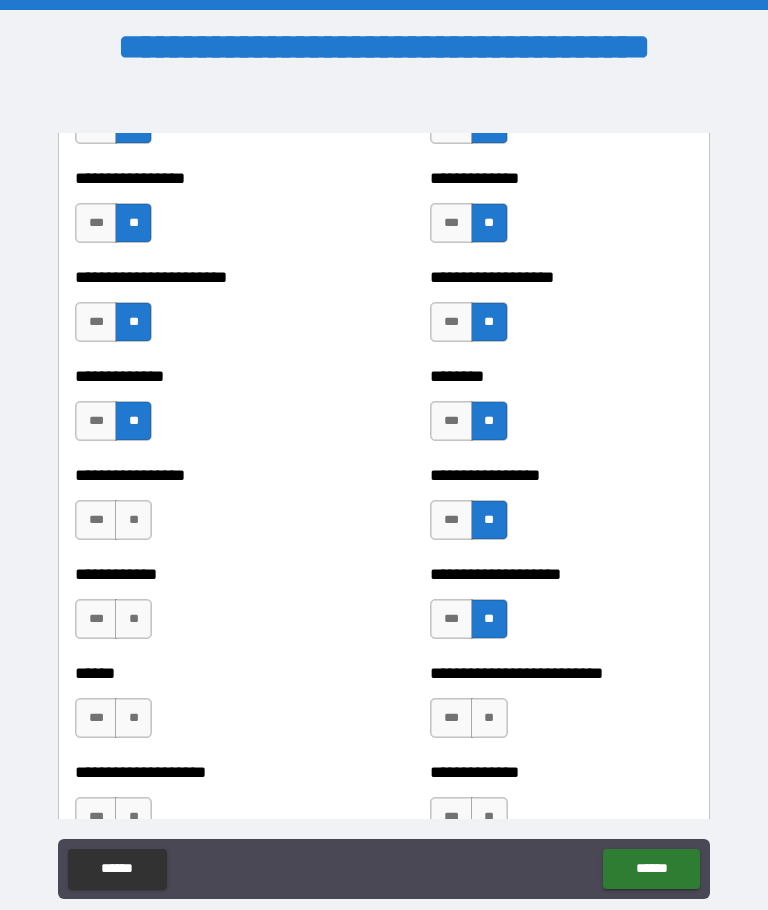 click on "**" at bounding box center [489, 718] 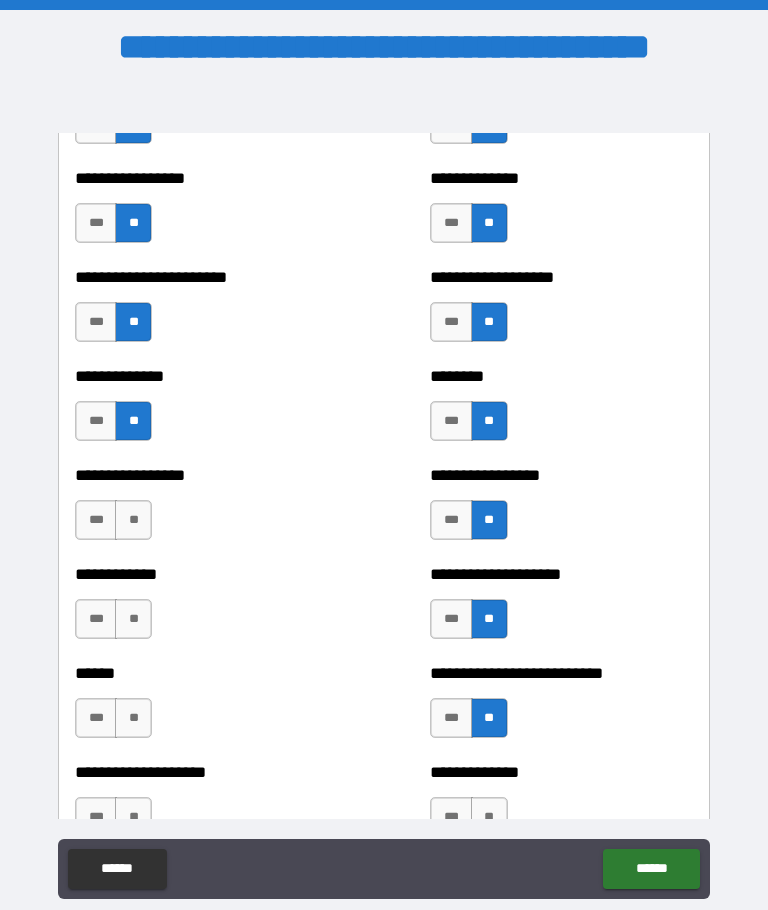 click on "**" at bounding box center [489, 817] 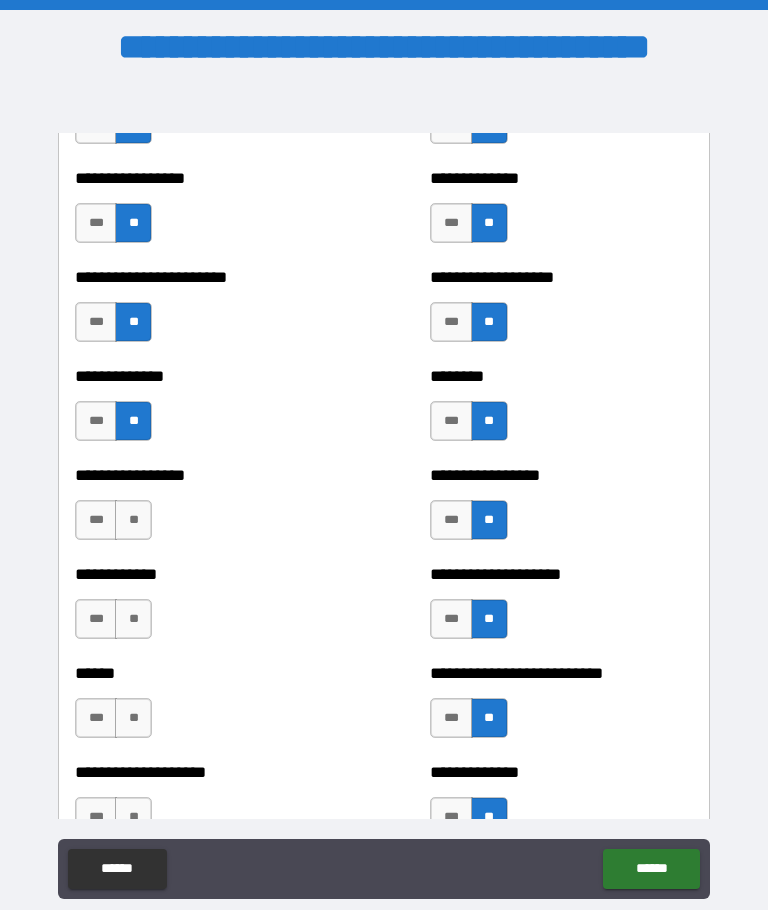 click on "**" at bounding box center [133, 718] 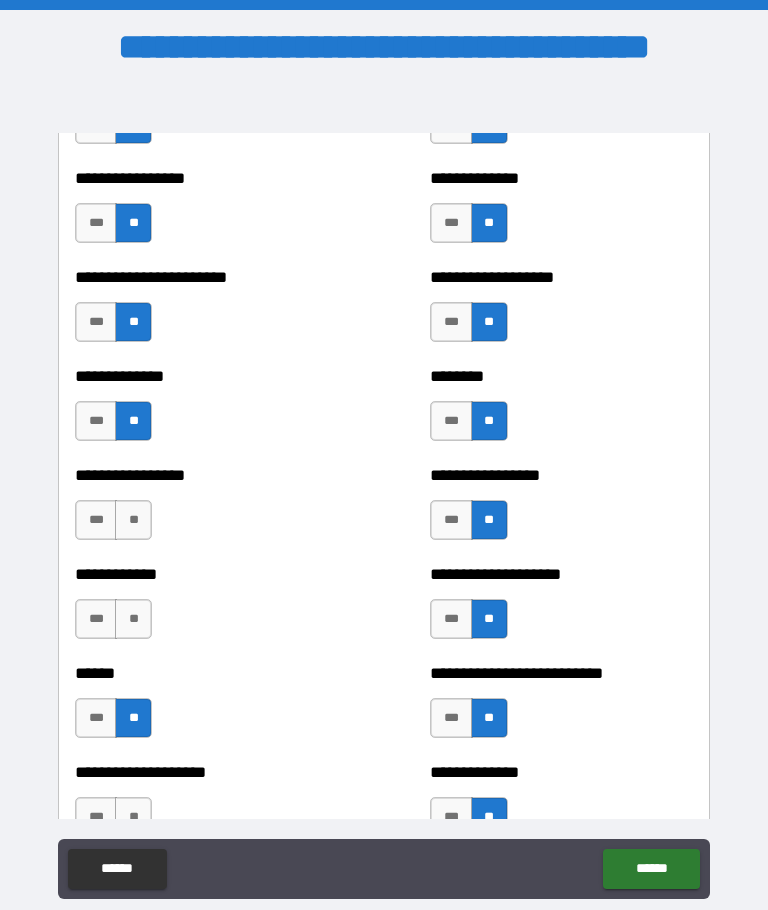 click on "**" at bounding box center [133, 619] 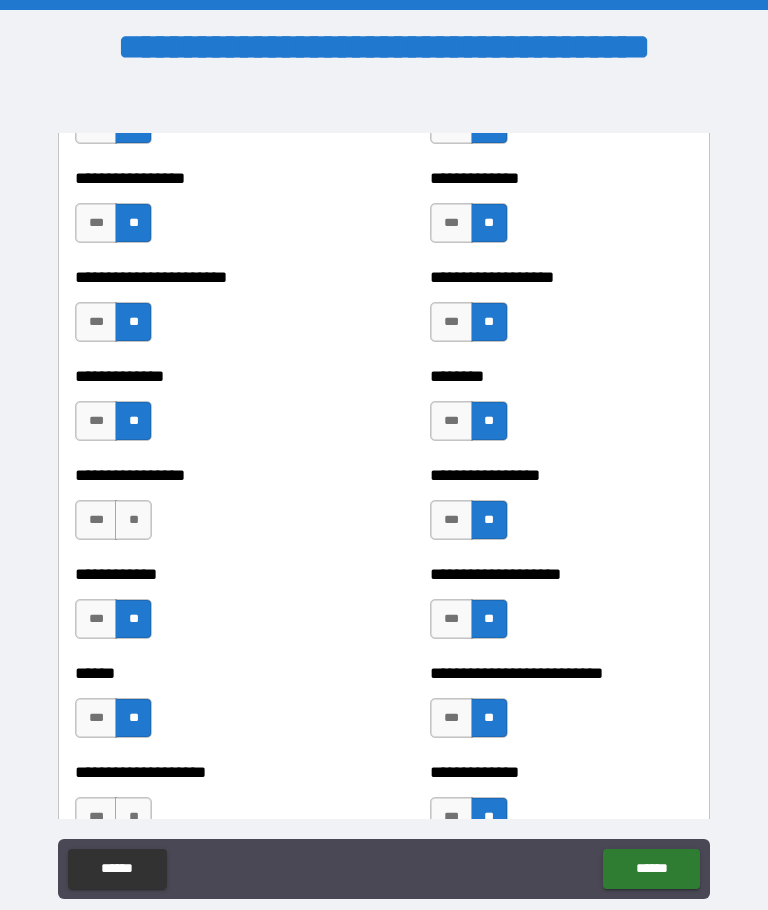 click on "**" at bounding box center [133, 520] 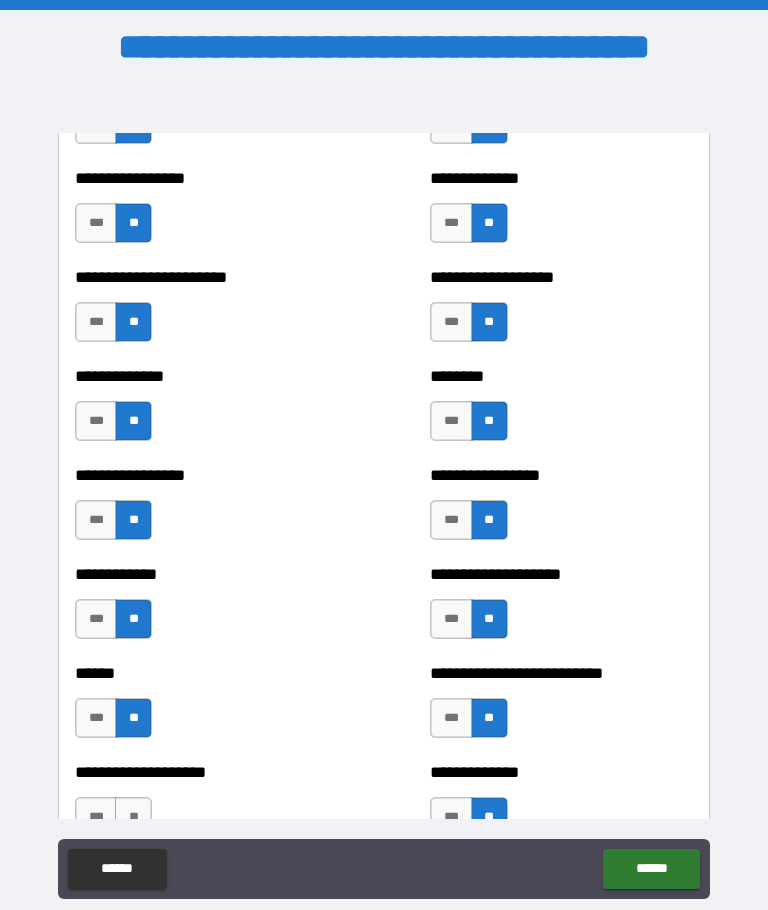 click on "**" at bounding box center (133, 619) 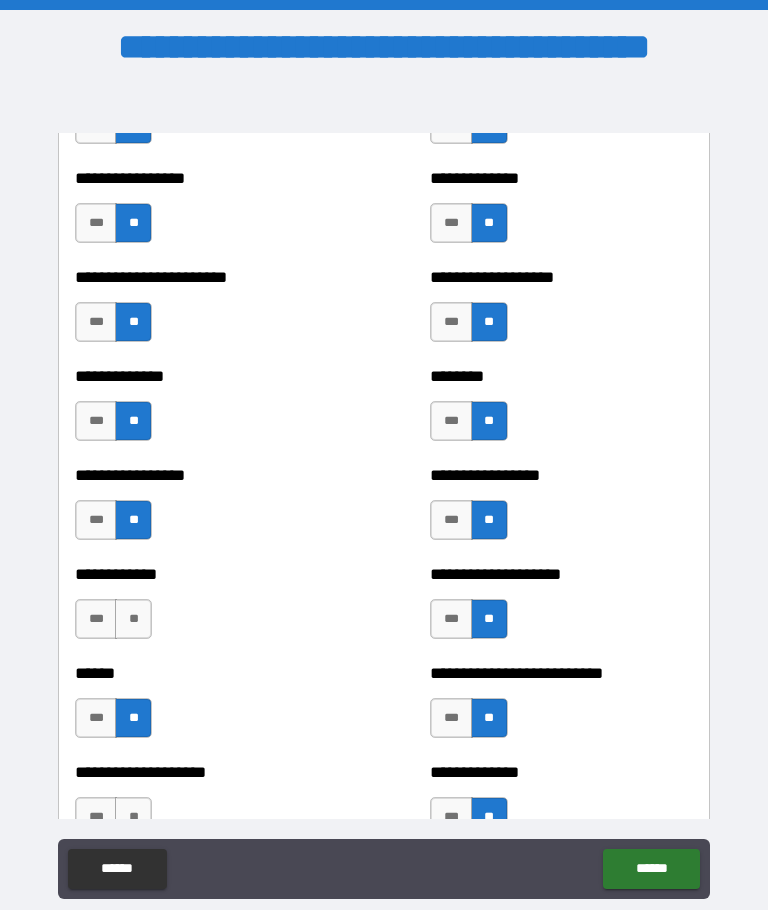 click on "**" at bounding box center [133, 619] 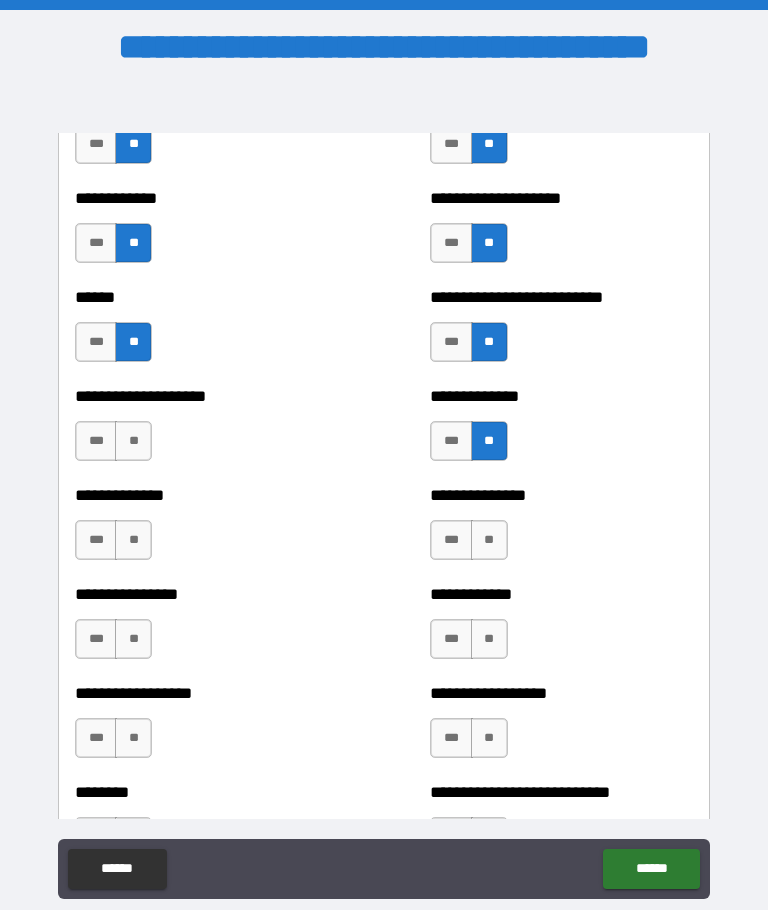 scroll, scrollTop: 4011, scrollLeft: 0, axis: vertical 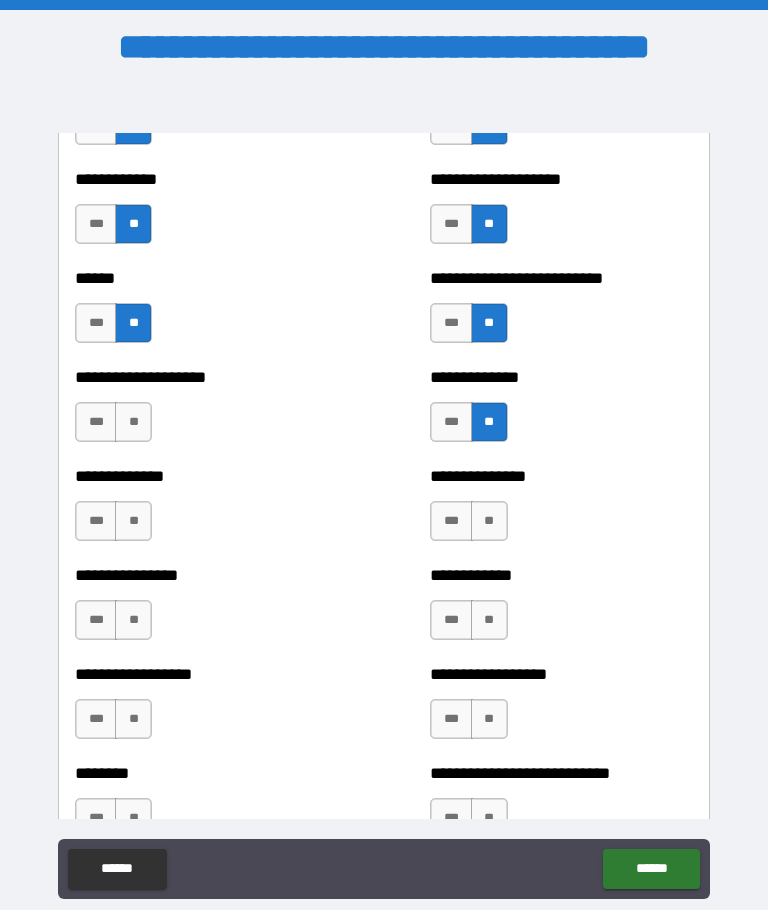 click on "**" at bounding box center (133, 422) 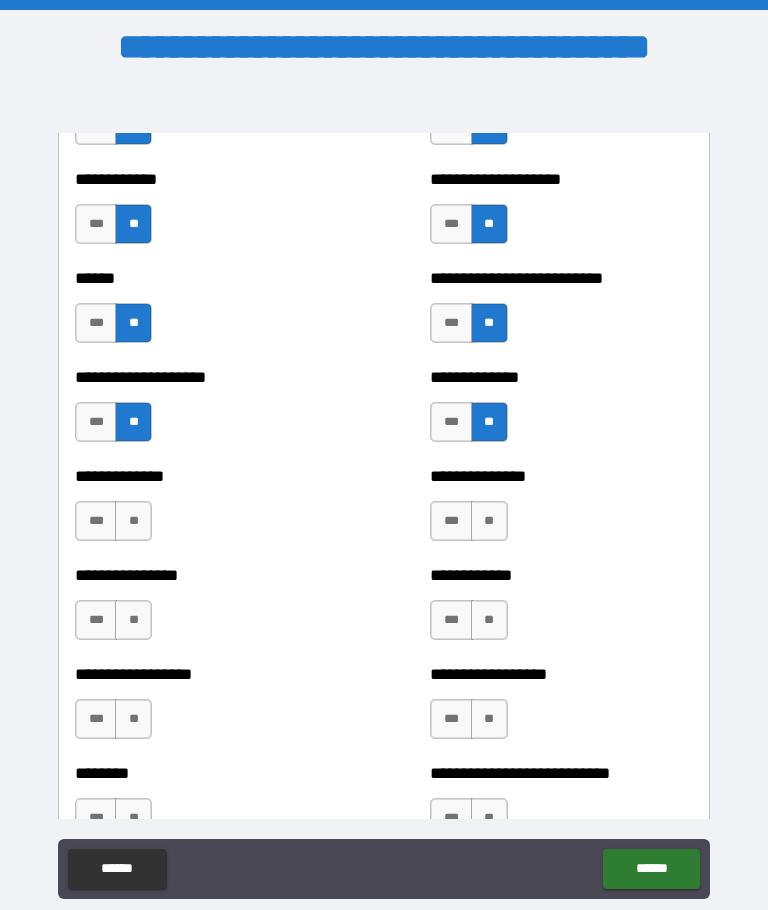 click on "**" at bounding box center (133, 521) 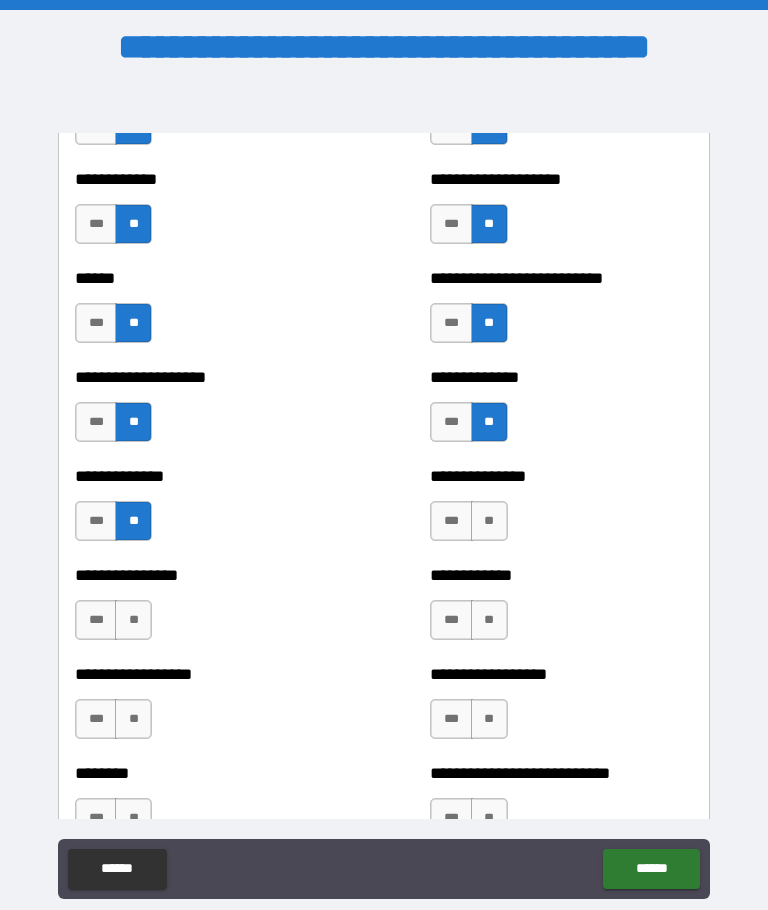 click on "**" at bounding box center [133, 620] 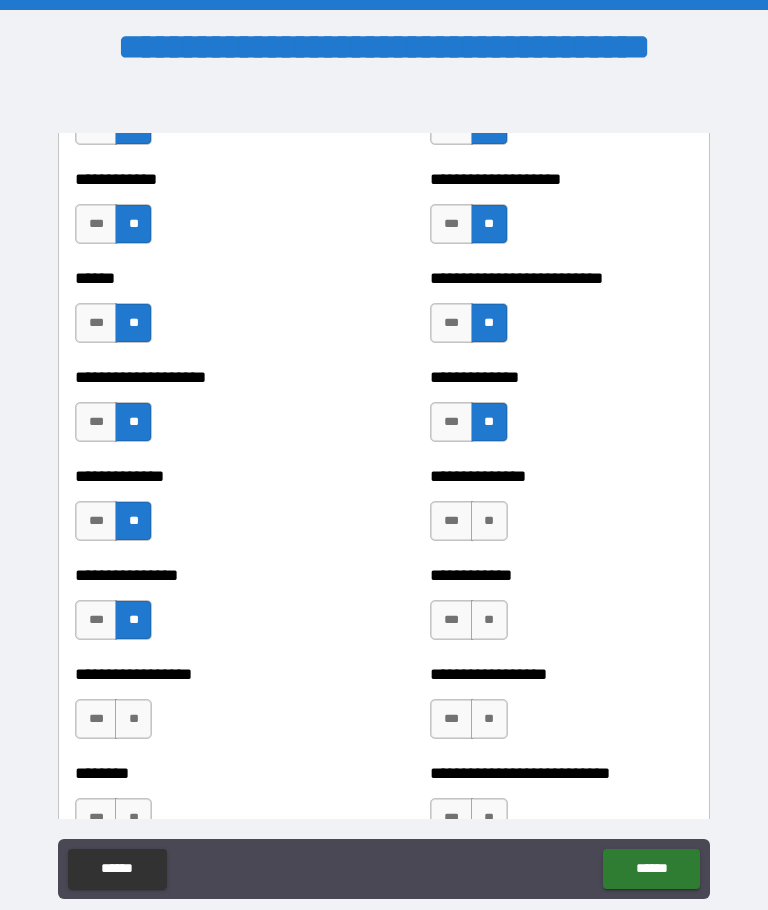 click on "**" at bounding box center [133, 719] 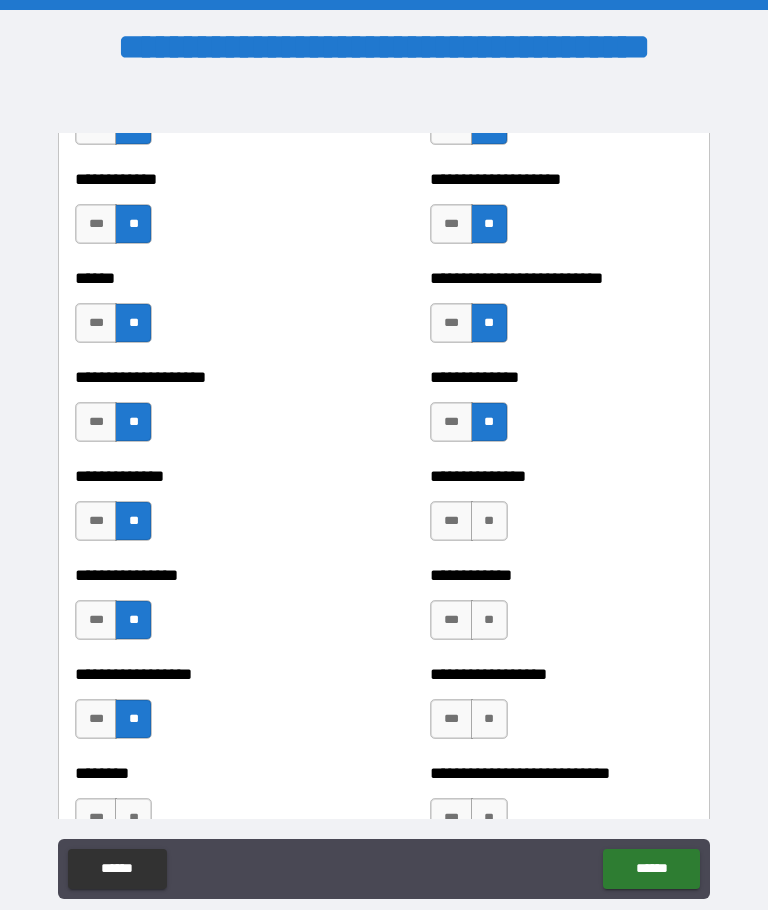 scroll, scrollTop: 3963, scrollLeft: 0, axis: vertical 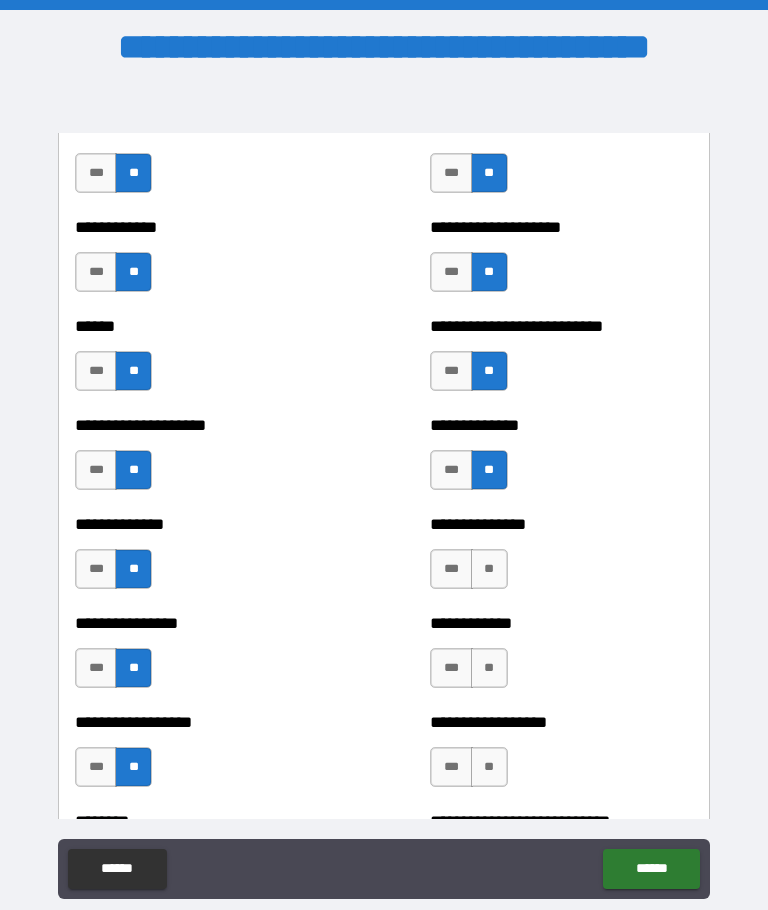 click on "**" at bounding box center (489, 569) 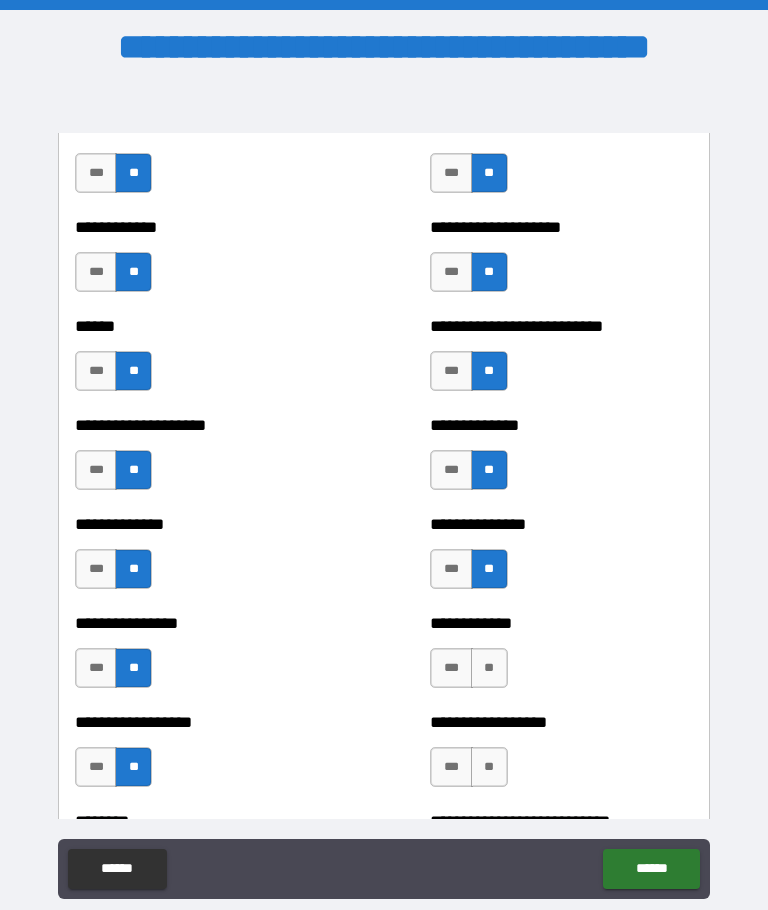 click on "**" at bounding box center (489, 668) 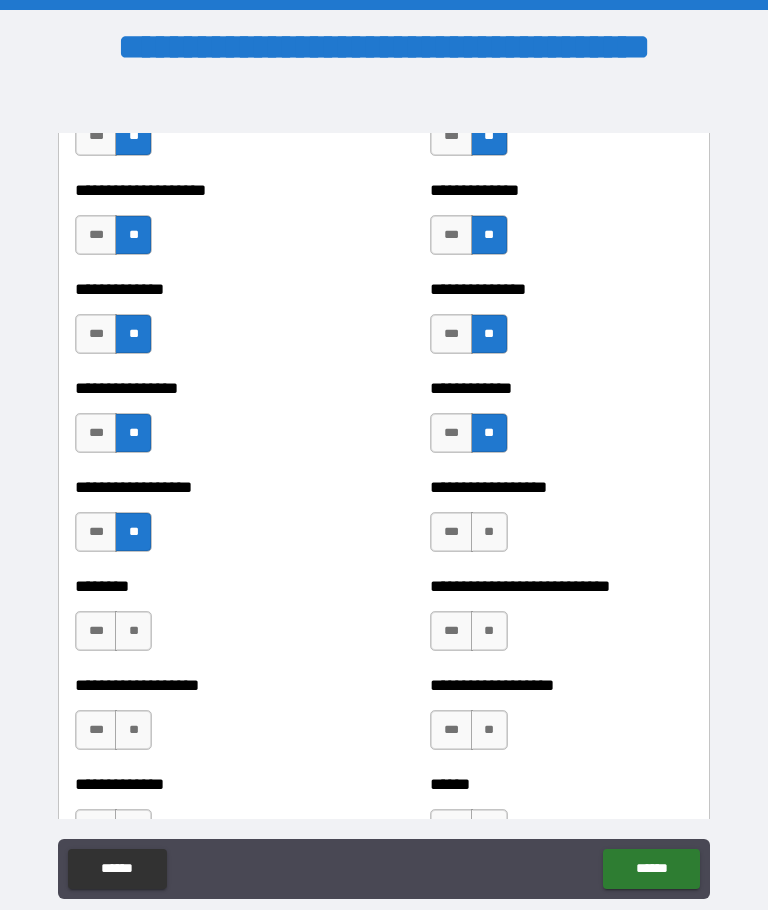 scroll, scrollTop: 4257, scrollLeft: 0, axis: vertical 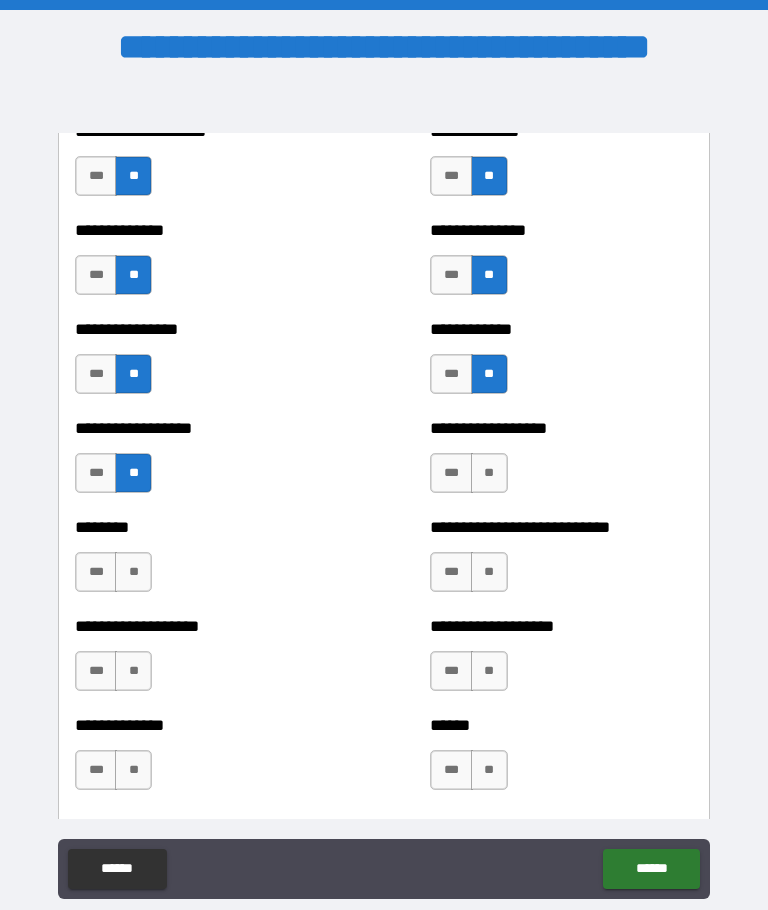 click on "**" at bounding box center (489, 473) 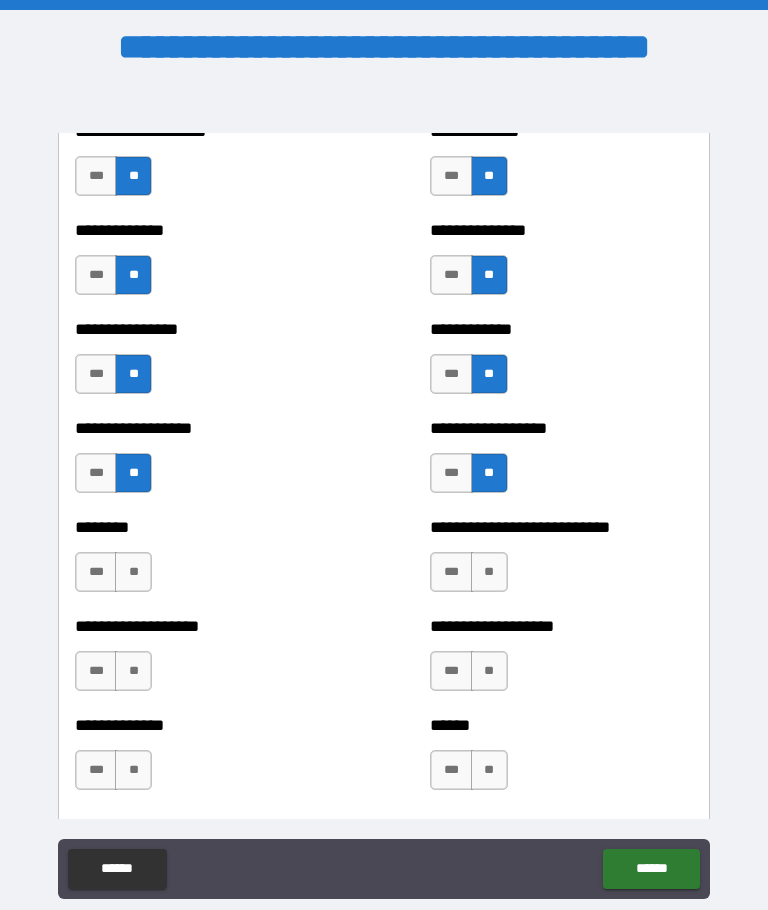 click on "**" at bounding box center (489, 572) 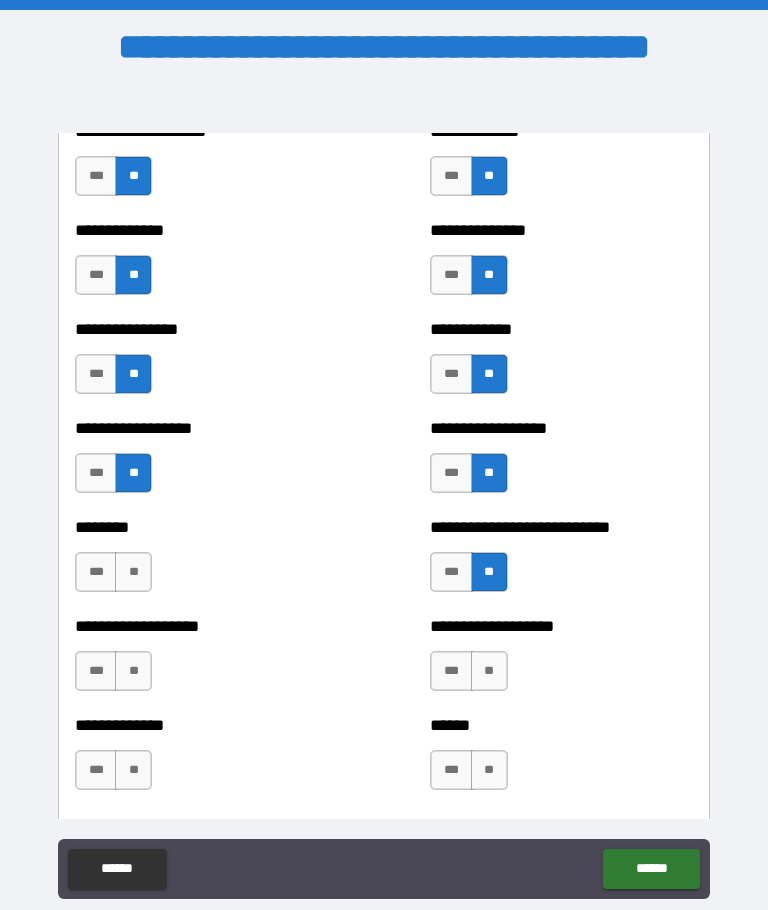 click on "**" at bounding box center [489, 671] 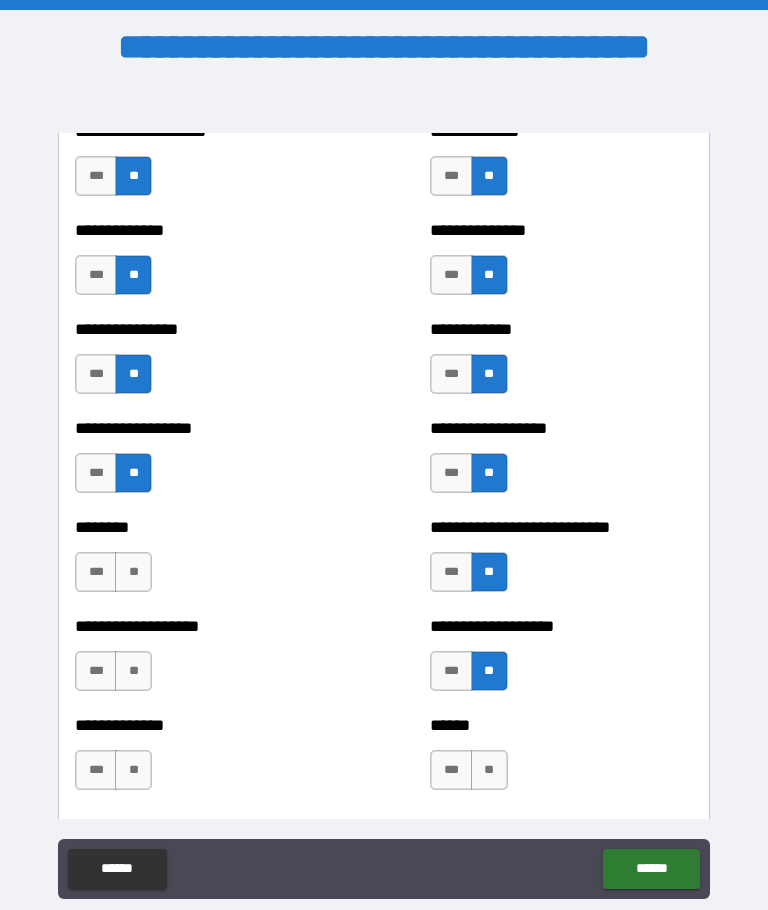 click on "**" at bounding box center (489, 770) 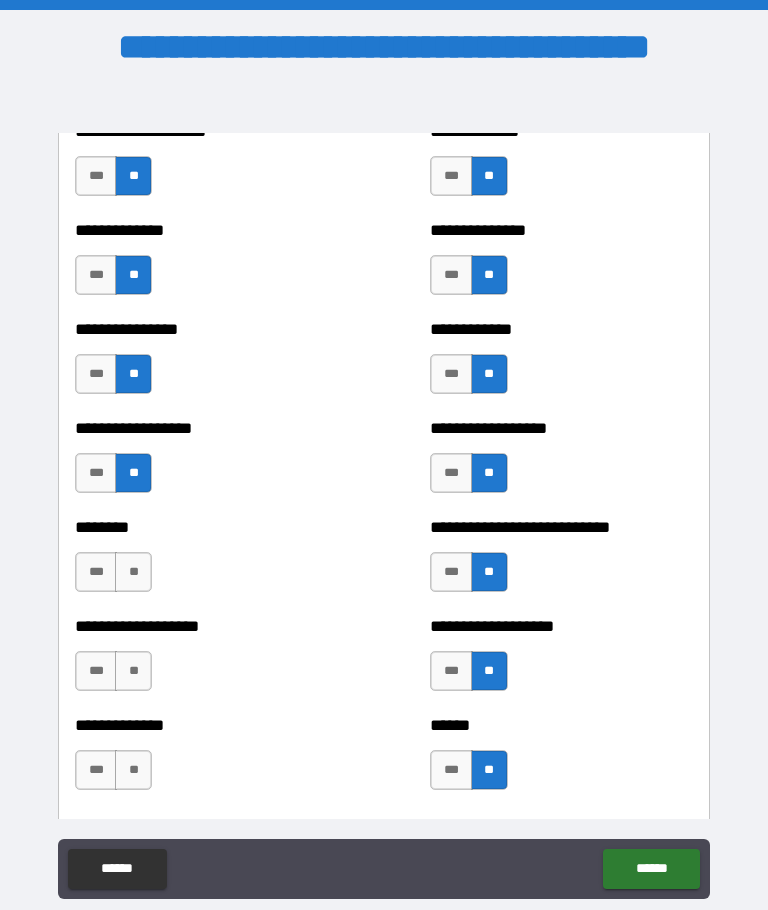 click on "**" at bounding box center (133, 770) 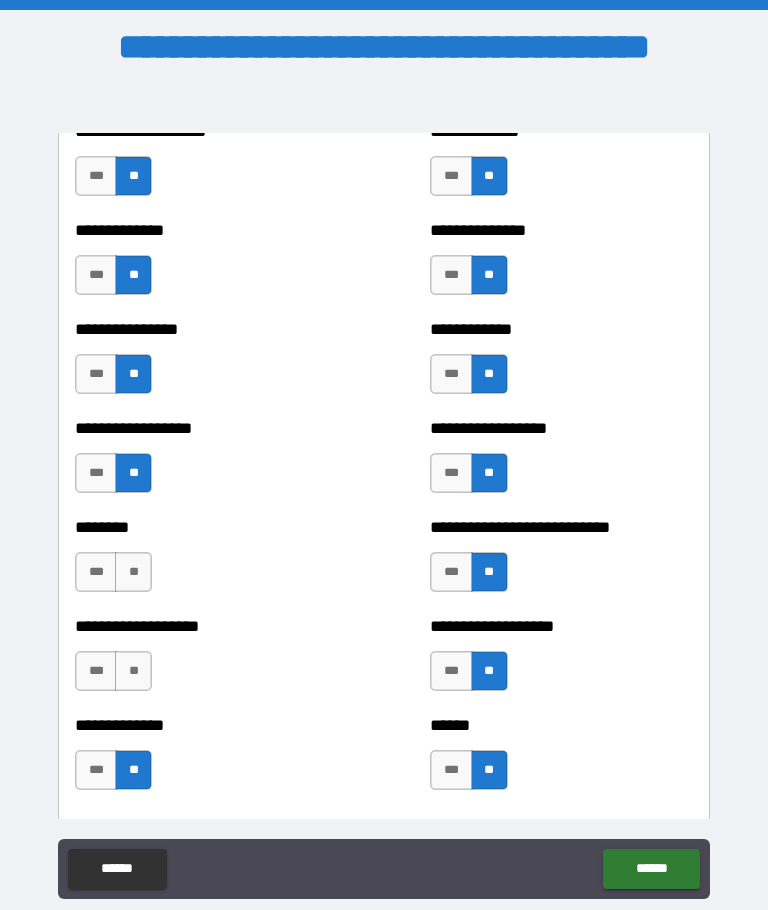 click on "**" at bounding box center (133, 671) 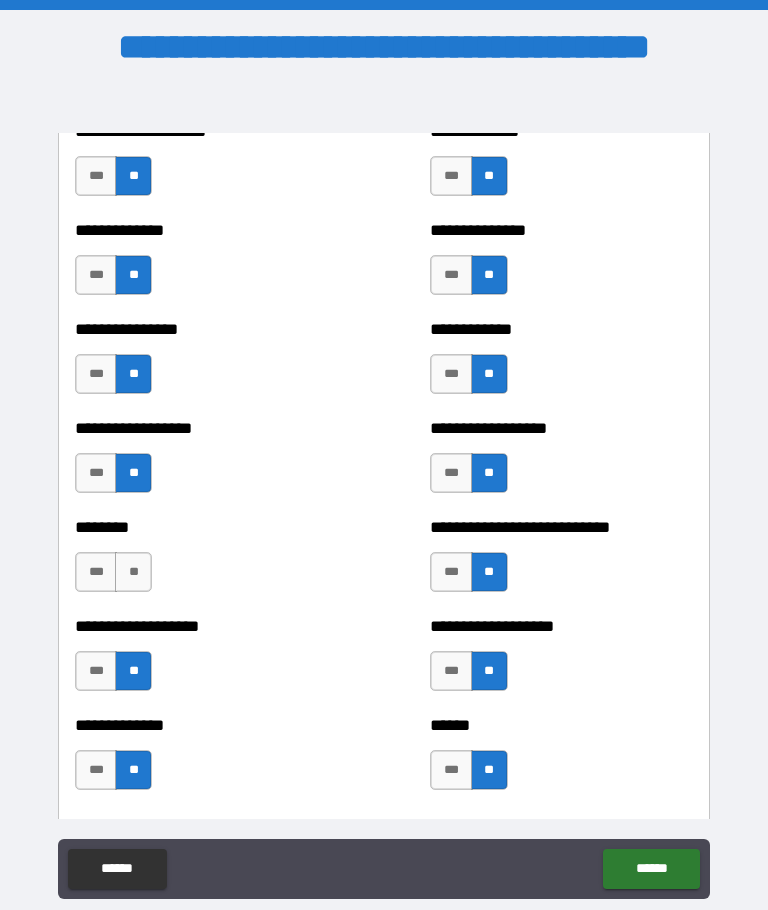 click on "**" at bounding box center [133, 572] 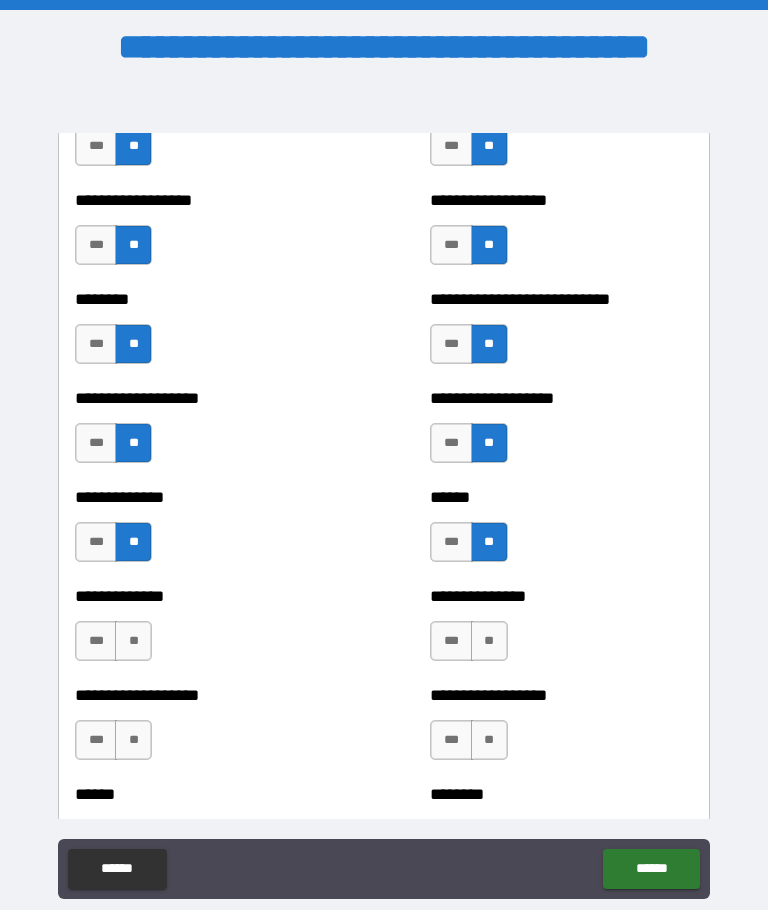 scroll, scrollTop: 4511, scrollLeft: 0, axis: vertical 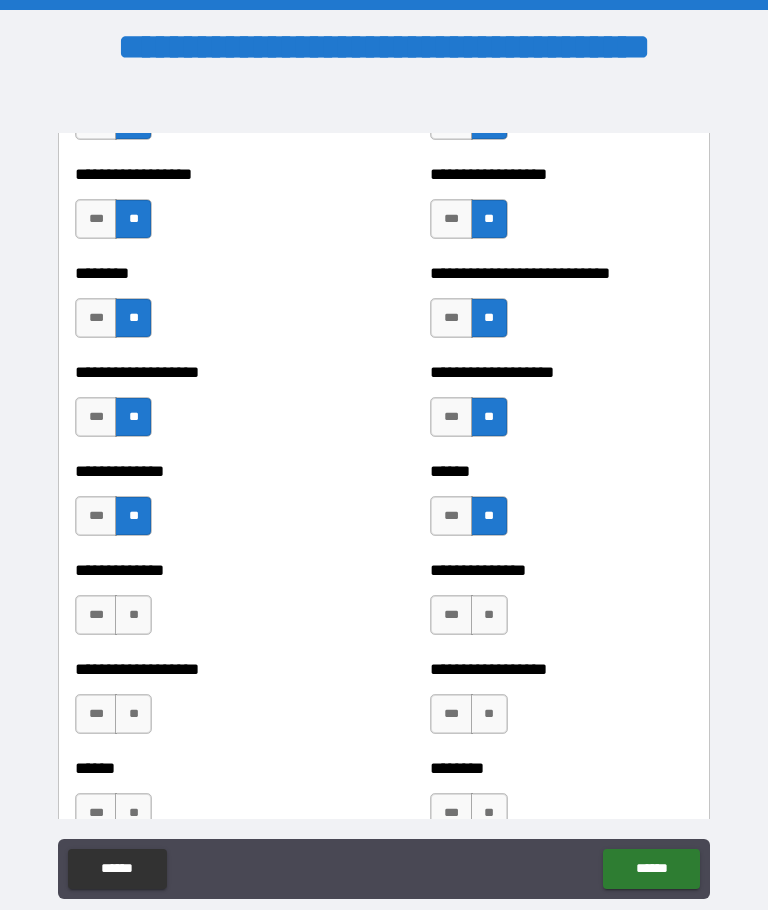 click on "**" at bounding box center (489, 615) 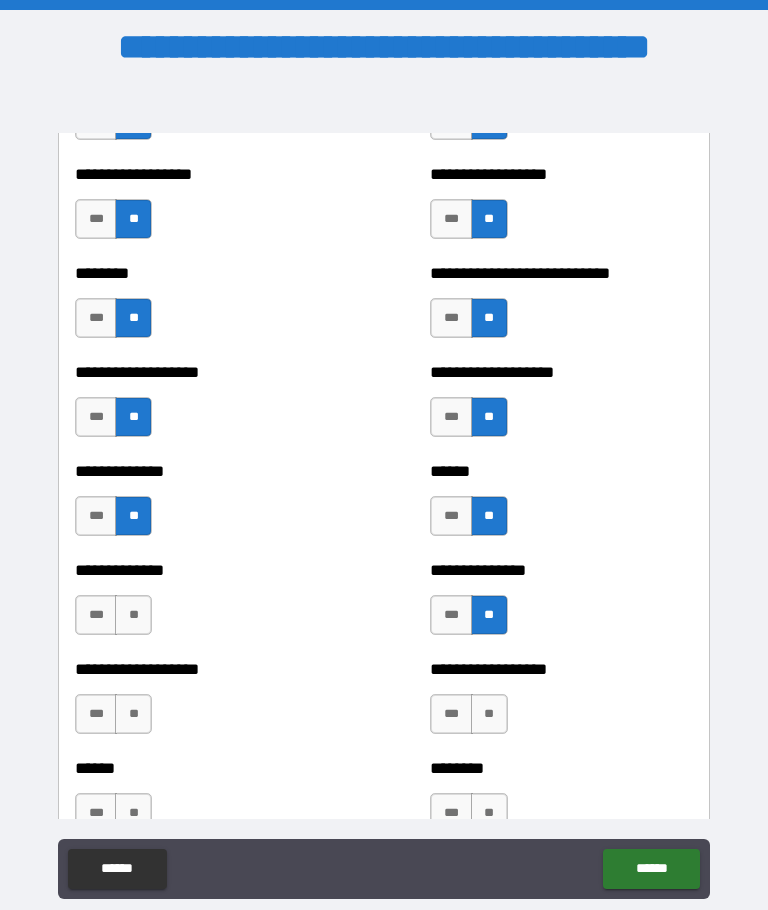 click on "**" at bounding box center [489, 714] 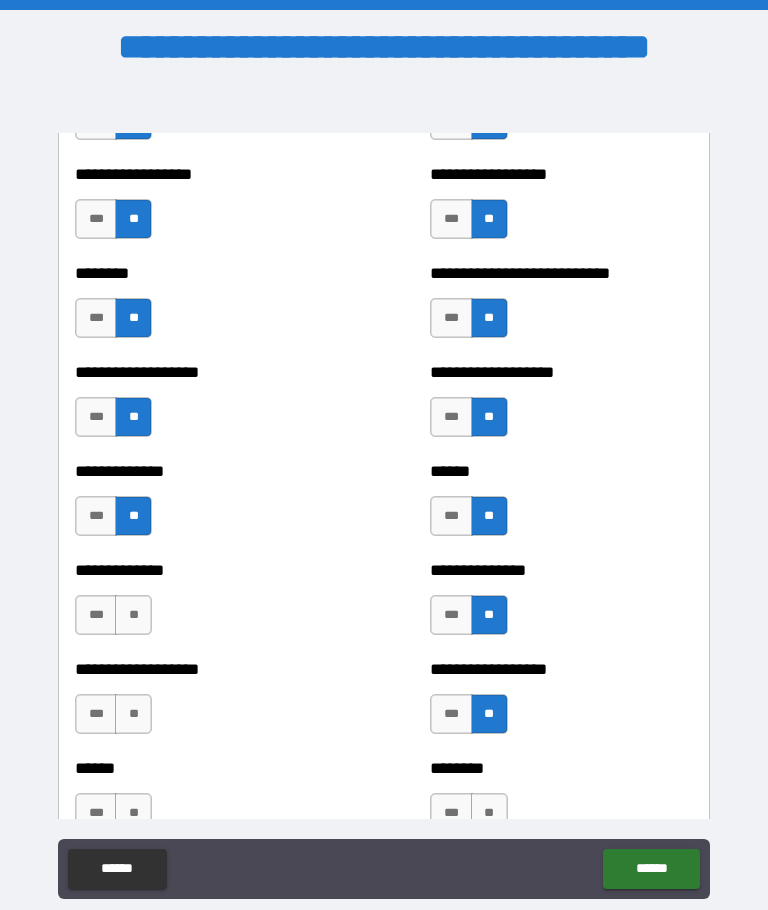 click on "**" at bounding box center (489, 813) 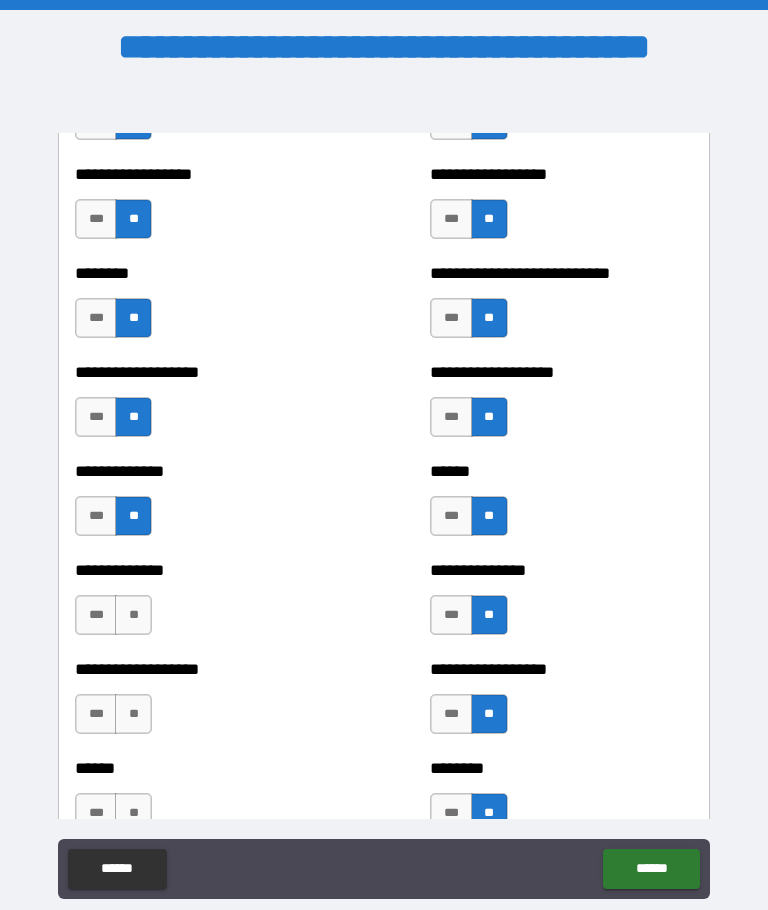 click on "**" at bounding box center [133, 714] 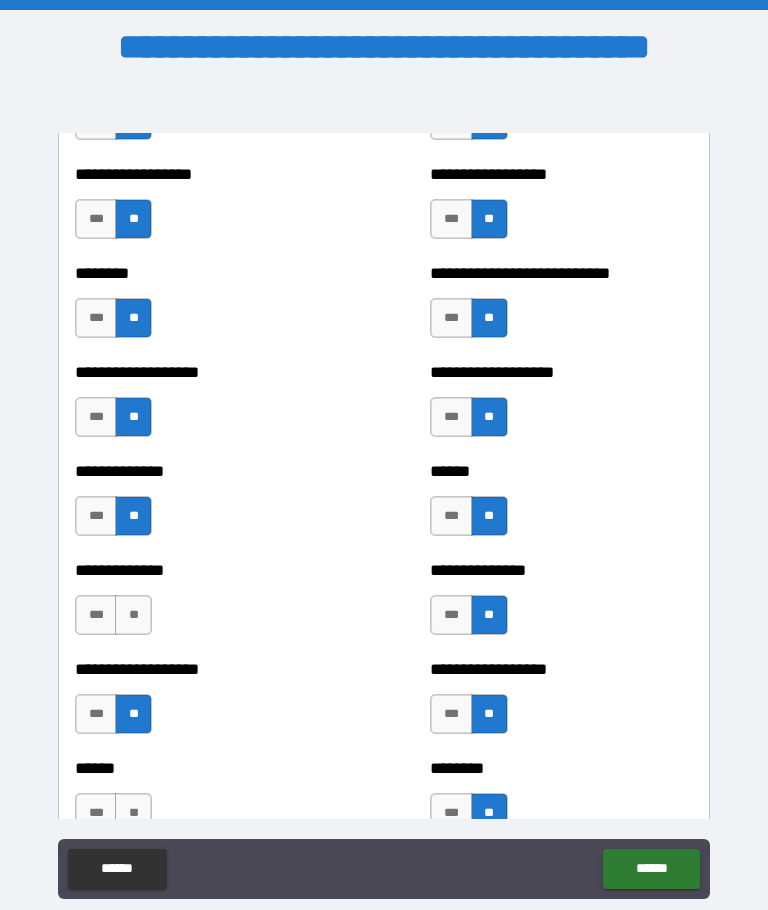 click on "**" at bounding box center (133, 615) 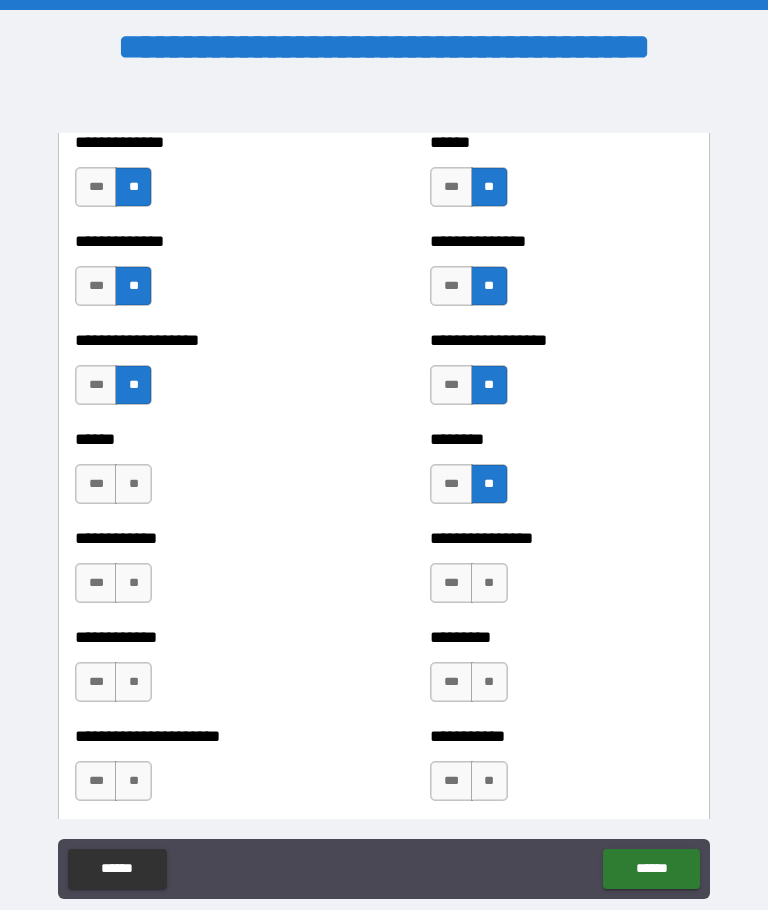 scroll, scrollTop: 4836, scrollLeft: 0, axis: vertical 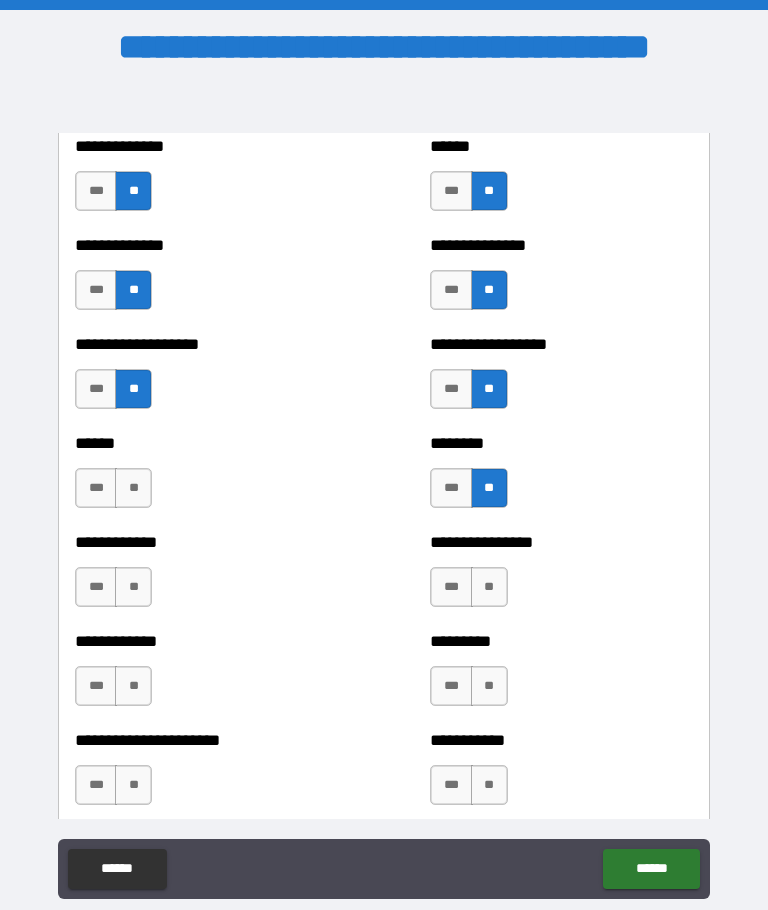 click on "**" at bounding box center [133, 488] 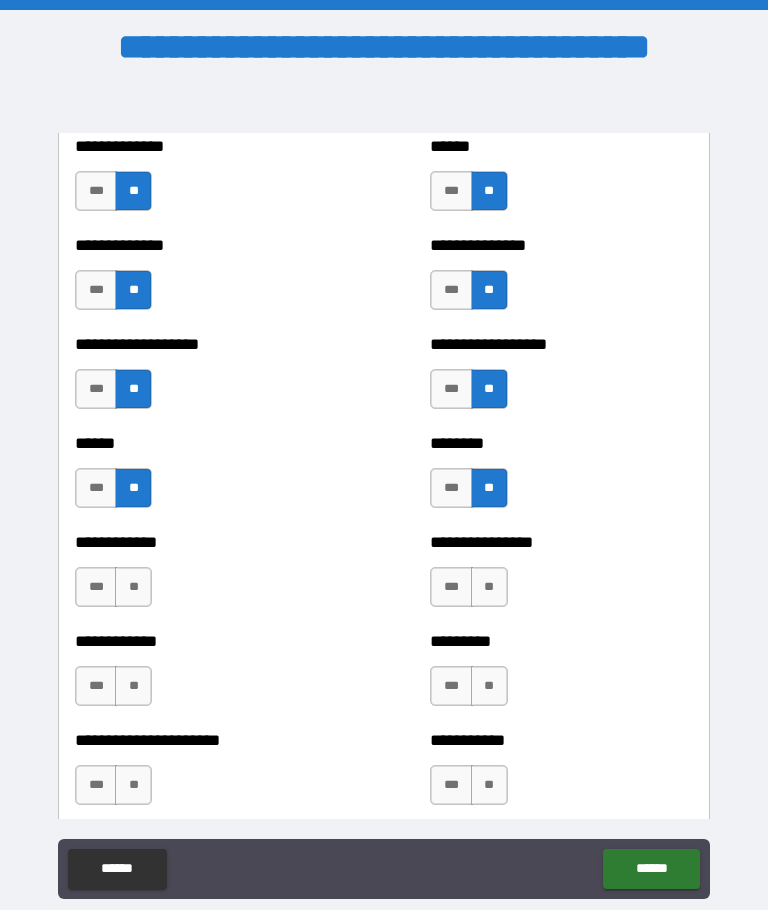 click on "**" at bounding box center (133, 587) 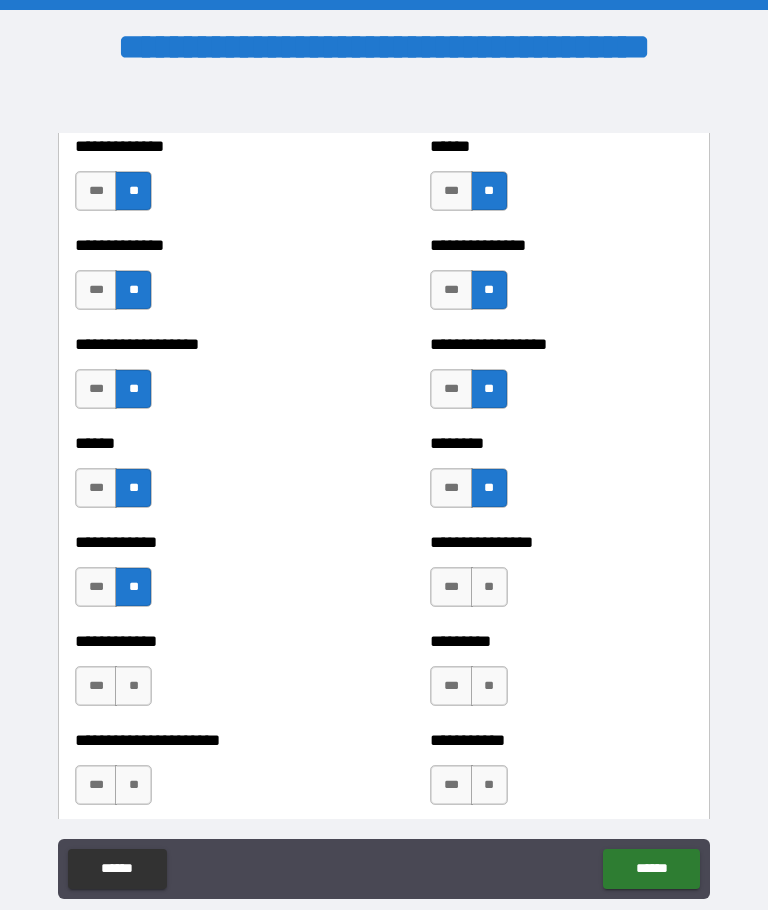 click on "**" at bounding box center (133, 686) 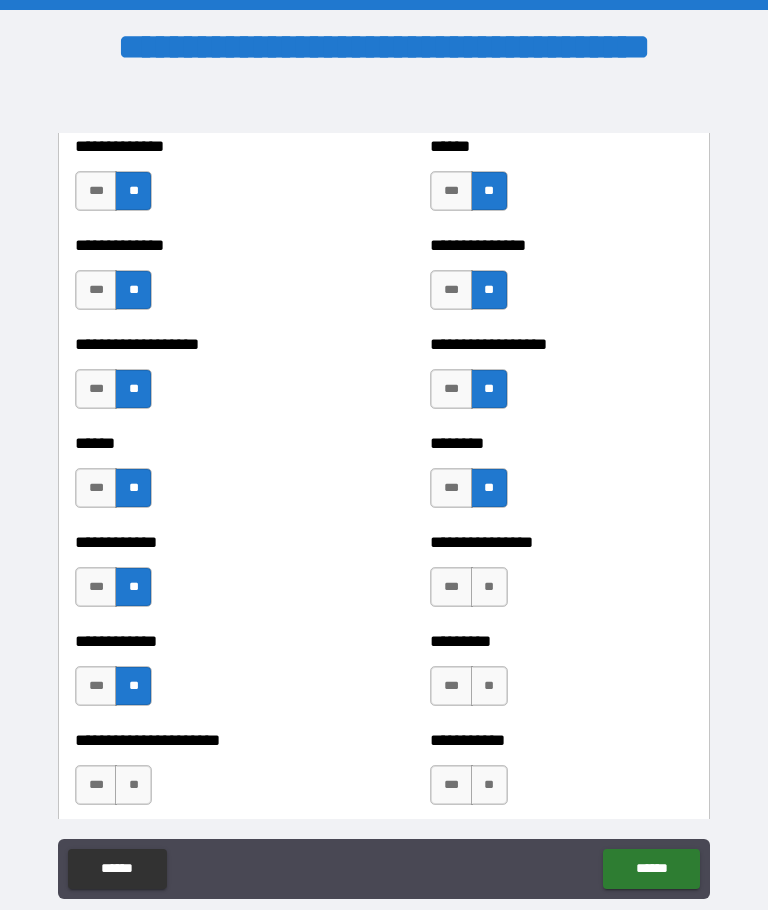 click on "**" at bounding box center (133, 785) 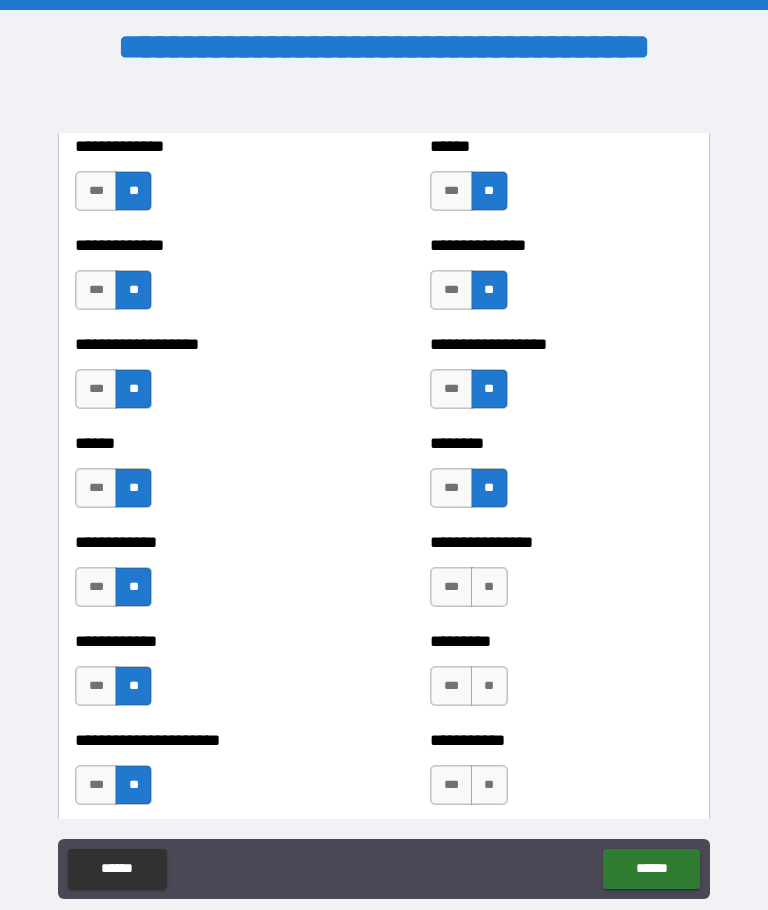 click on "**" at bounding box center (489, 587) 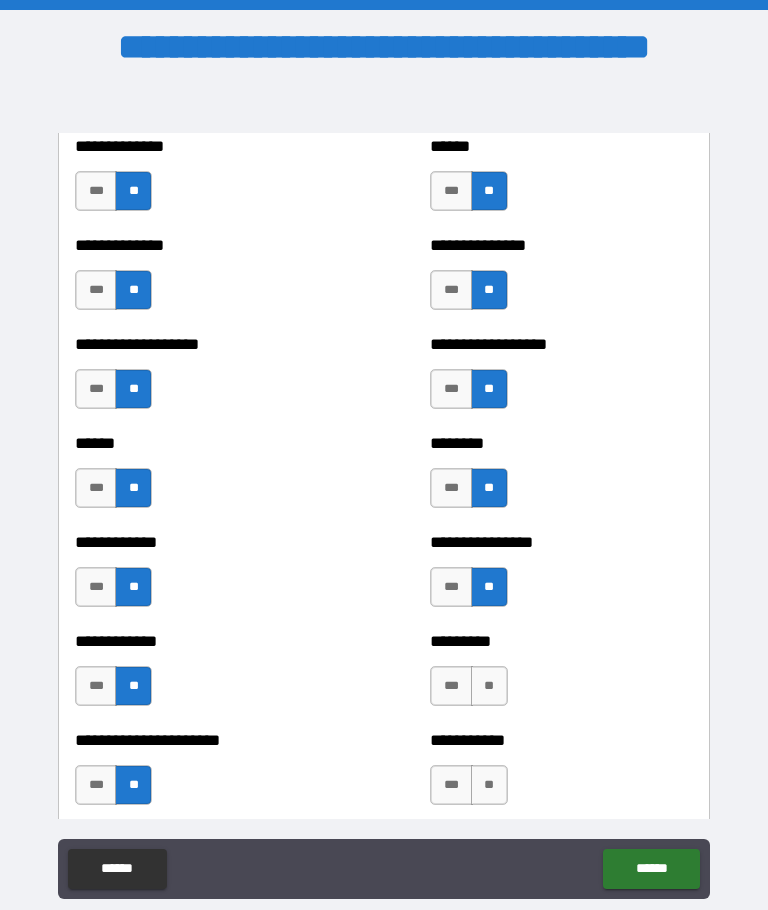 click on "**" at bounding box center [489, 686] 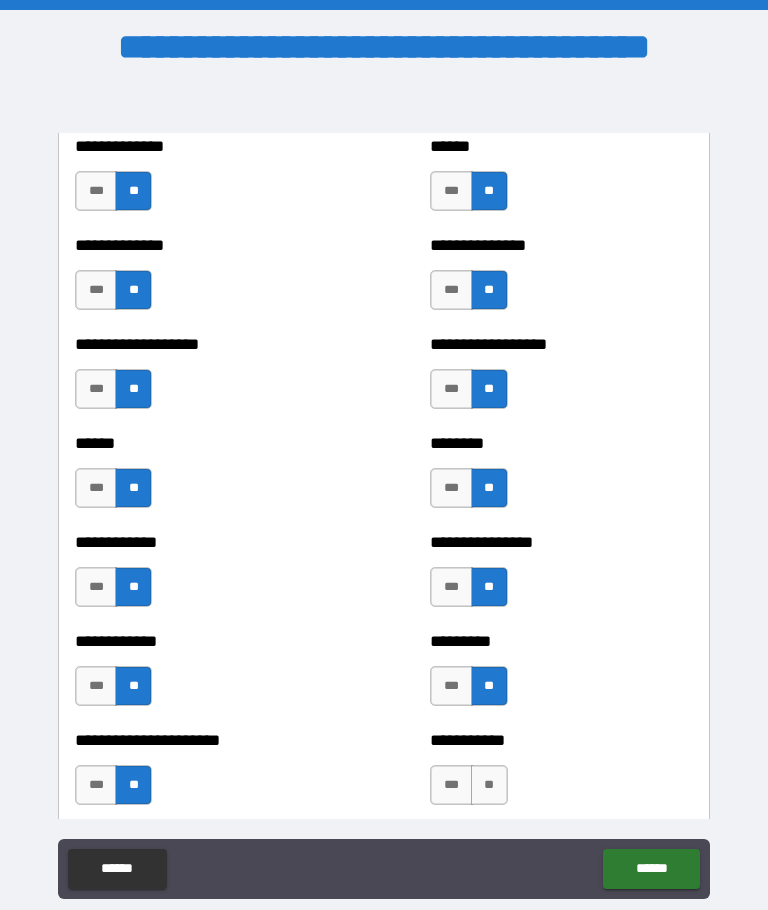click on "**" at bounding box center [489, 785] 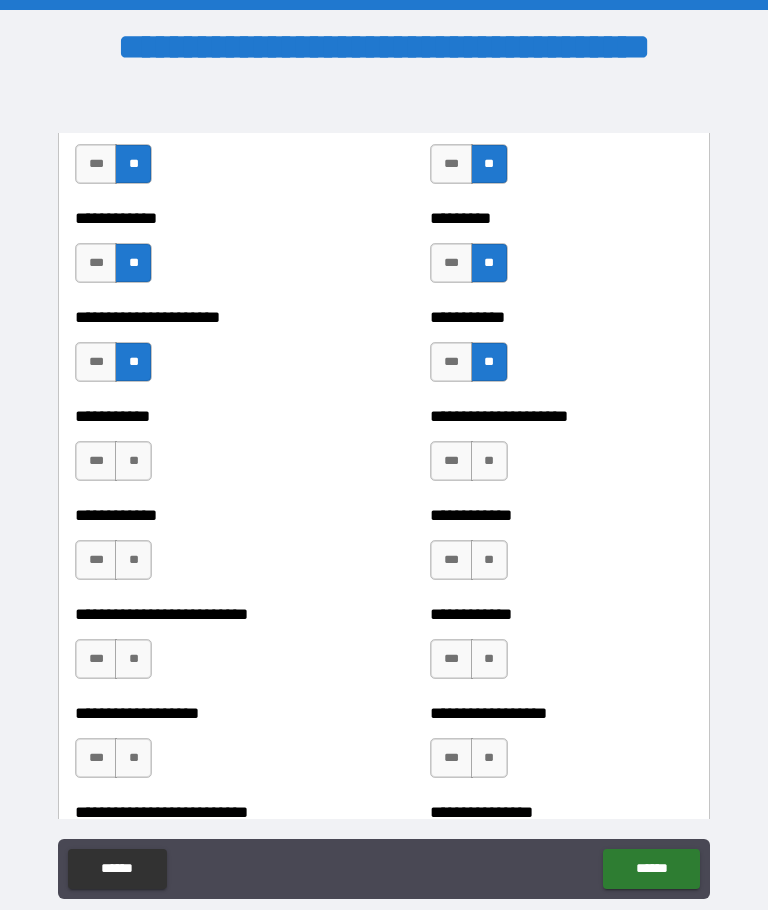 scroll, scrollTop: 5267, scrollLeft: 0, axis: vertical 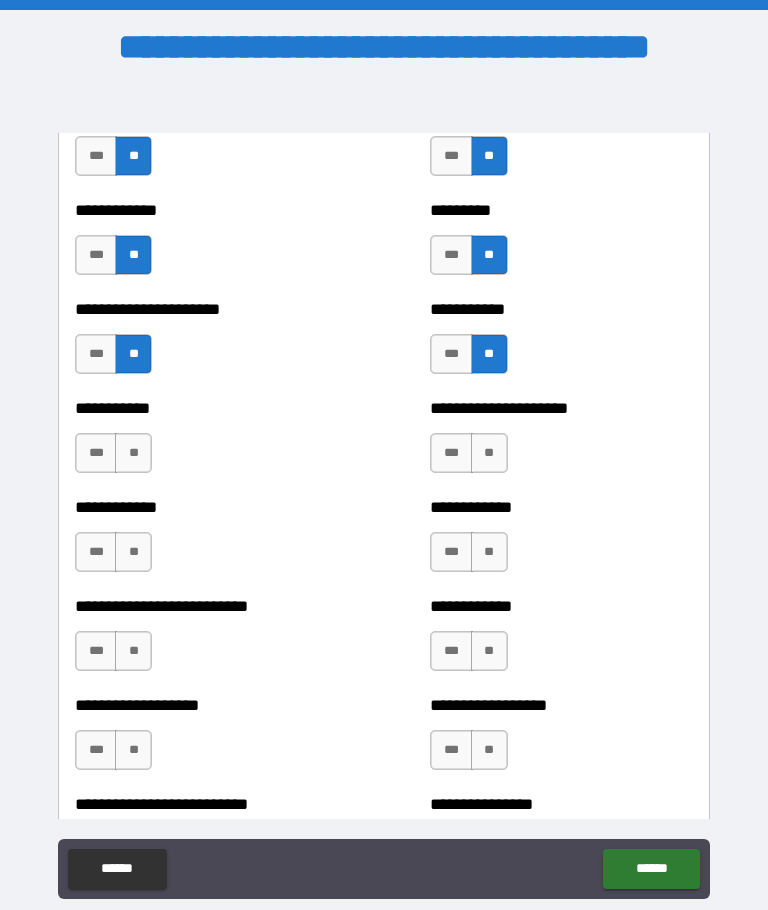click on "**" at bounding box center [489, 453] 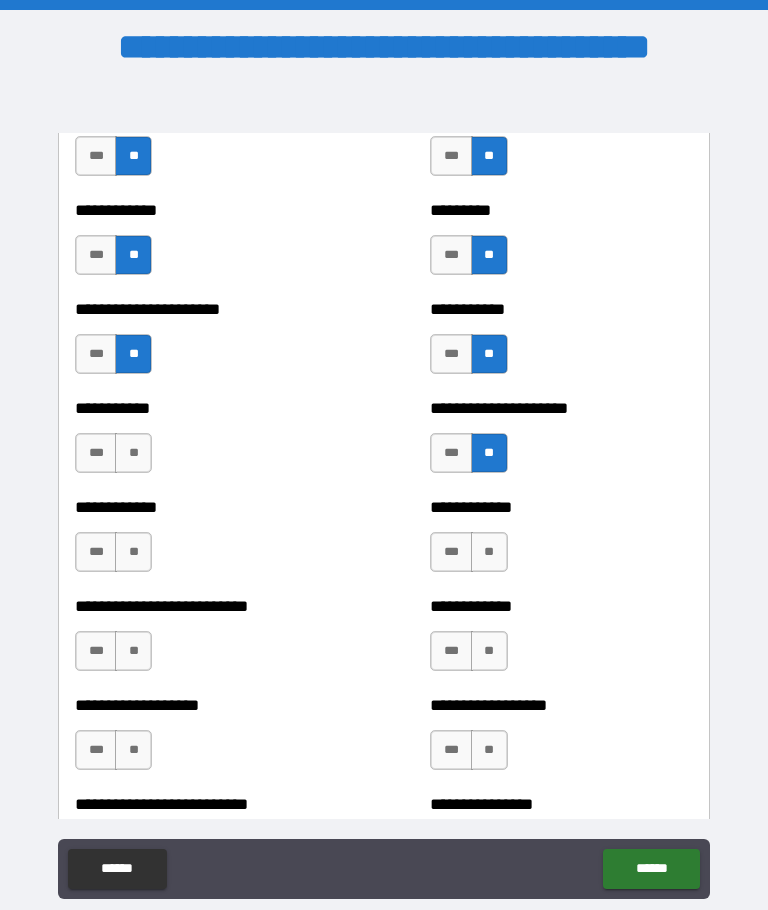 click on "**" at bounding box center (489, 552) 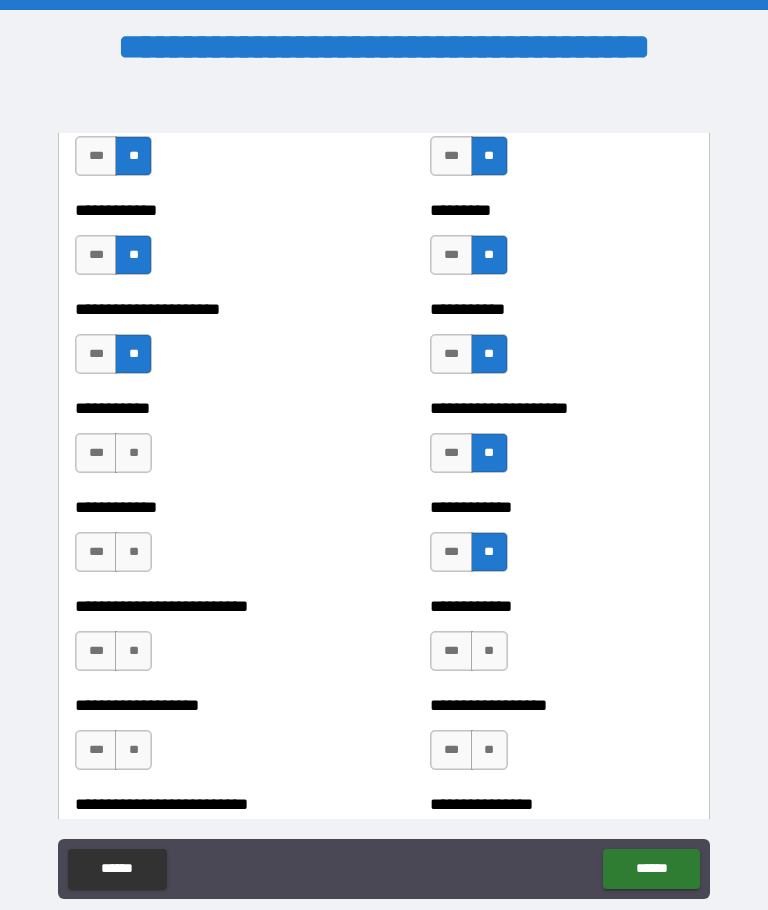 click on "**" at bounding box center (489, 651) 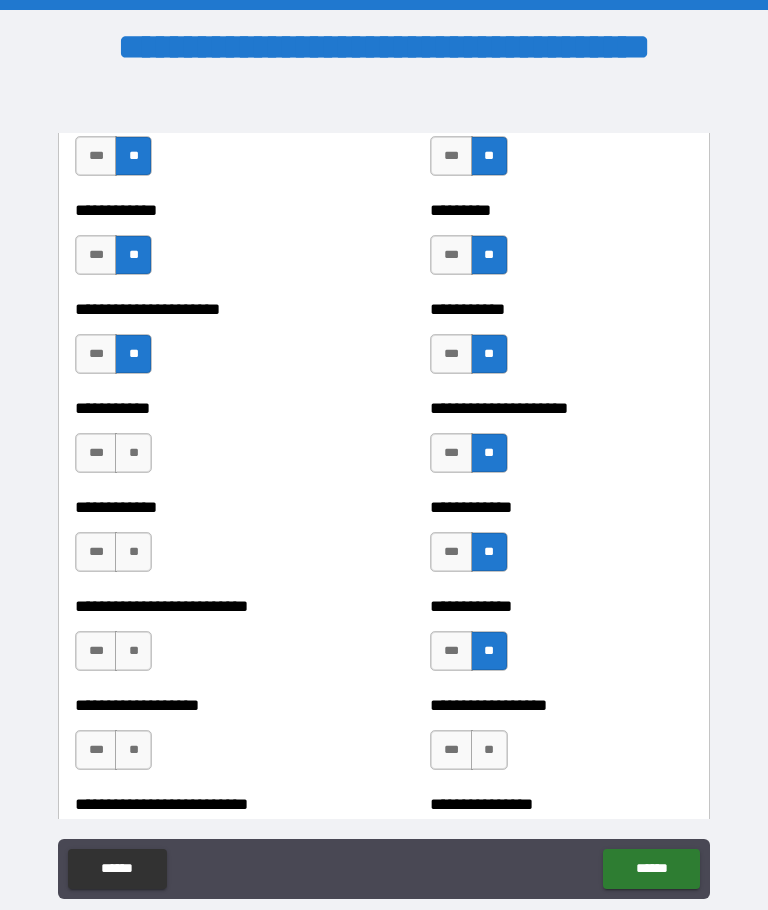 click on "**" at bounding box center [489, 750] 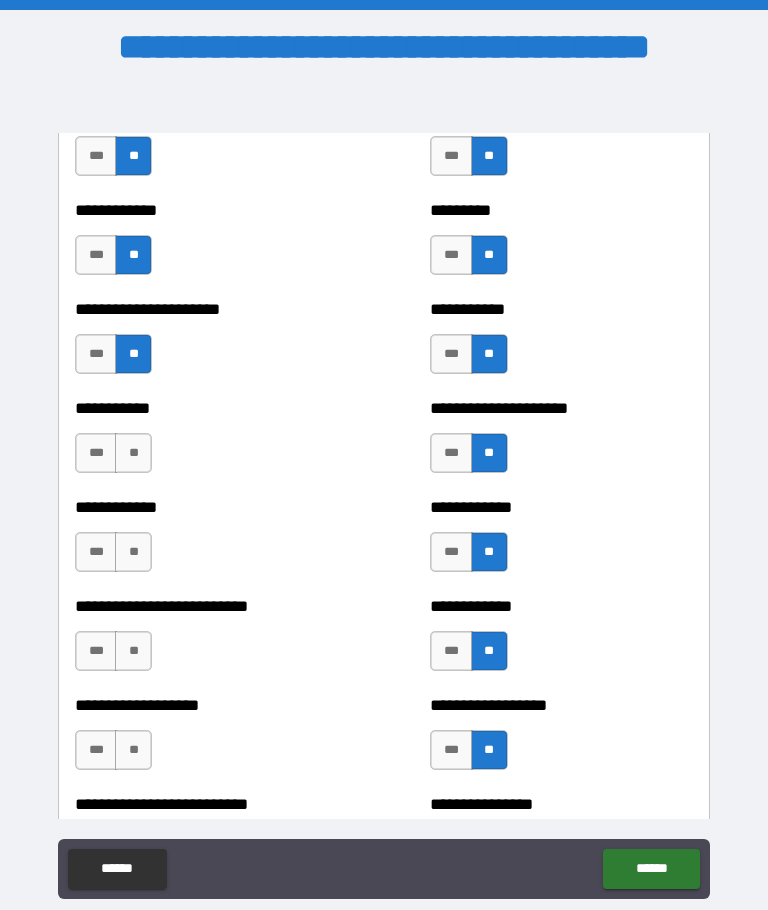 click on "**" at bounding box center [133, 750] 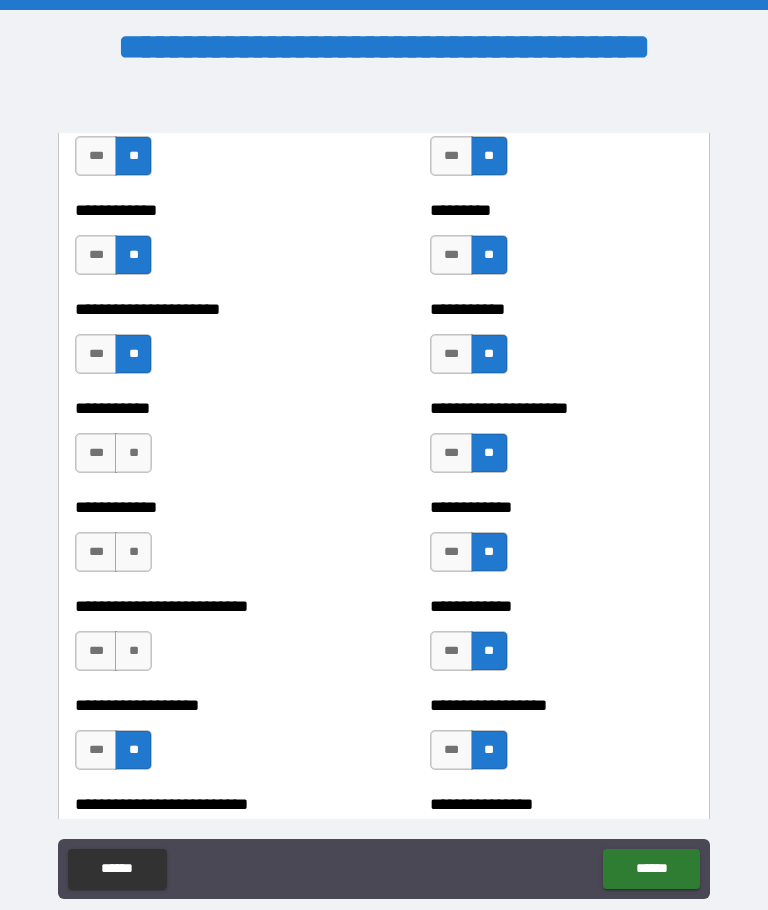 click on "**" at bounding box center (133, 651) 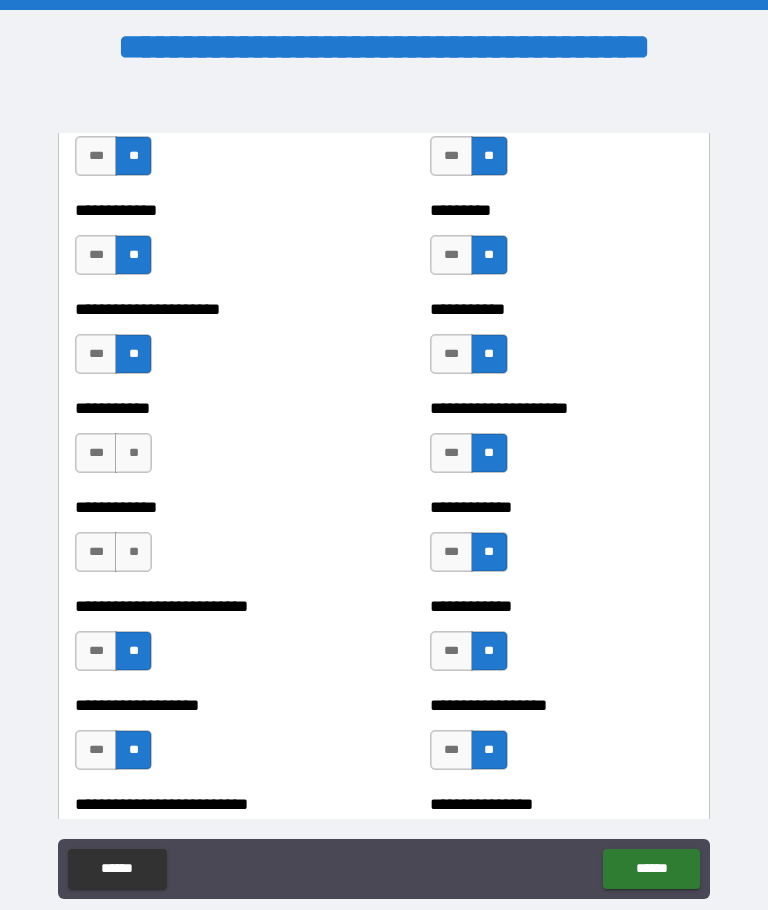 click on "**" at bounding box center (133, 552) 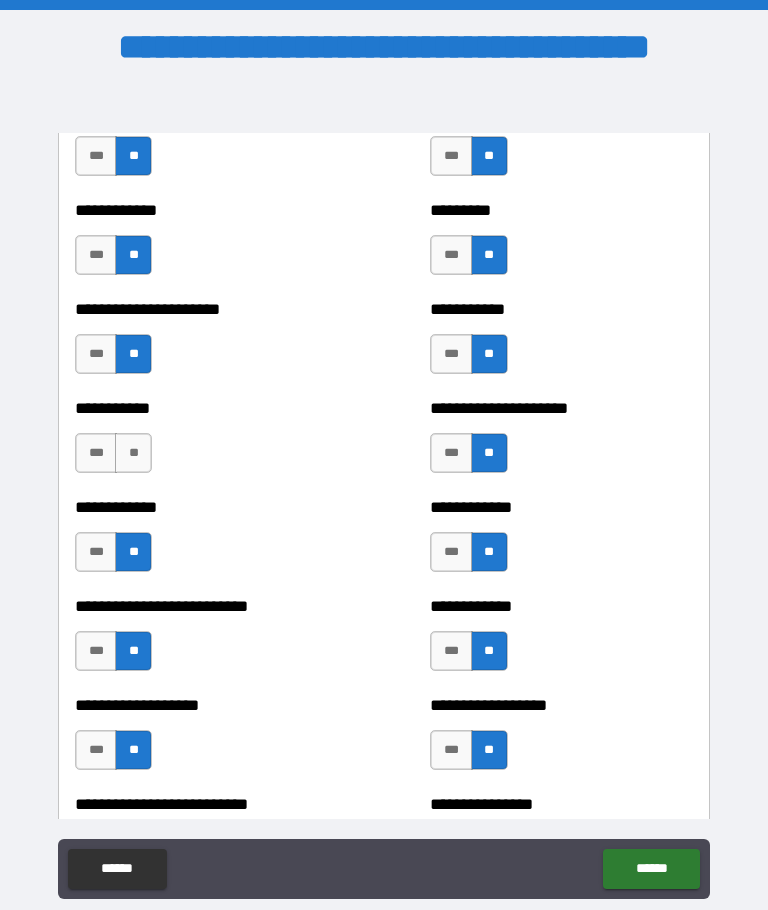 click on "**" at bounding box center (133, 453) 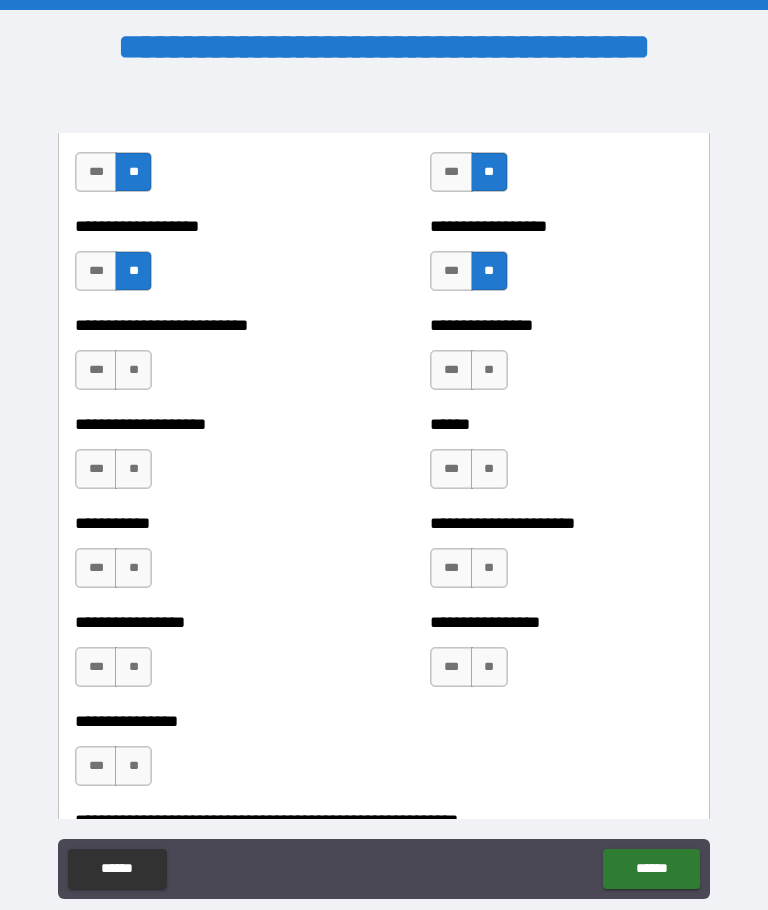 scroll, scrollTop: 5743, scrollLeft: 0, axis: vertical 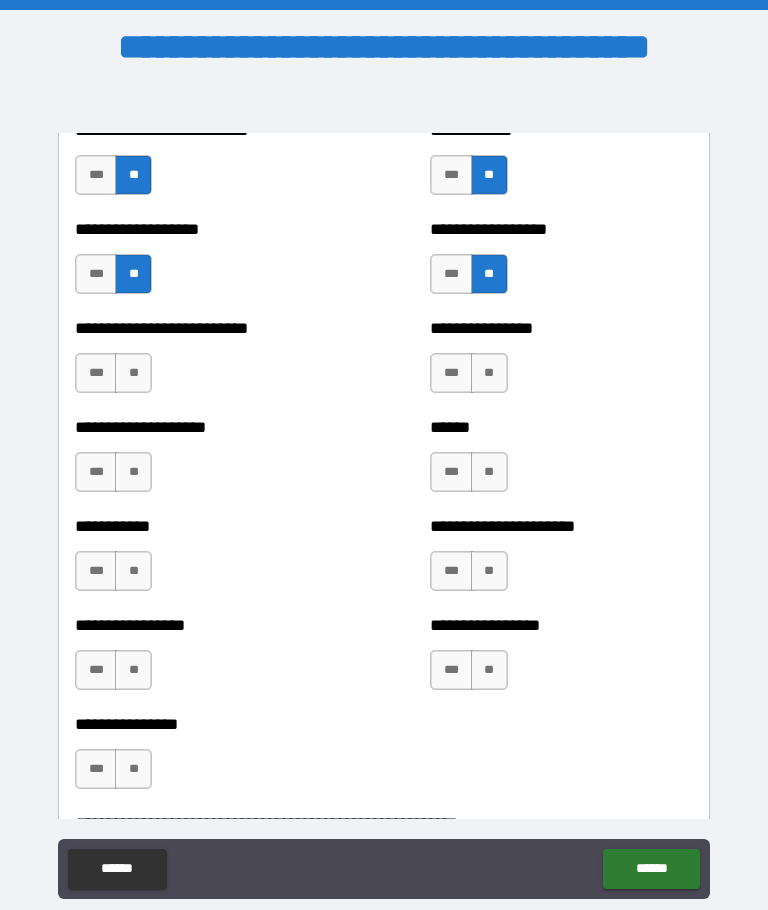 click on "**" at bounding box center (133, 373) 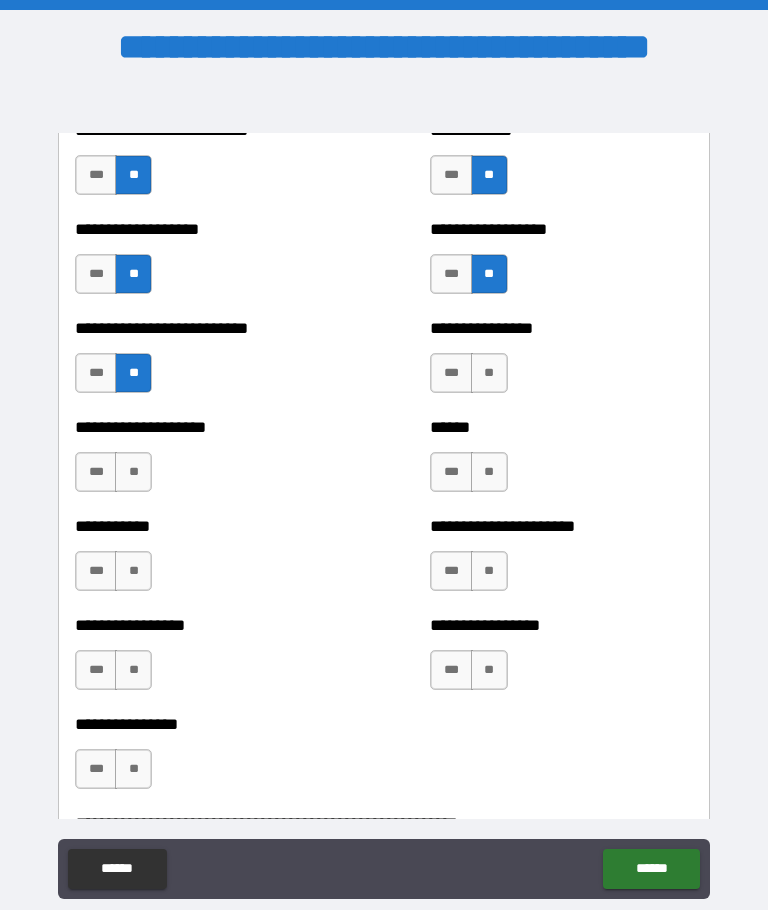 click on "**" at bounding box center (133, 472) 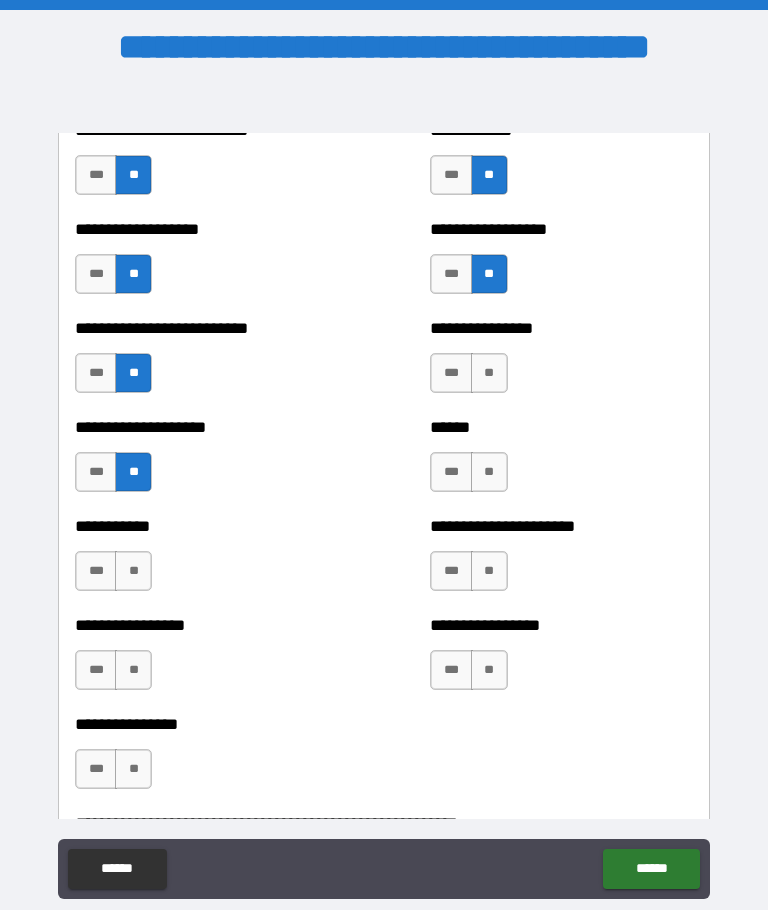 click on "**" at bounding box center (133, 571) 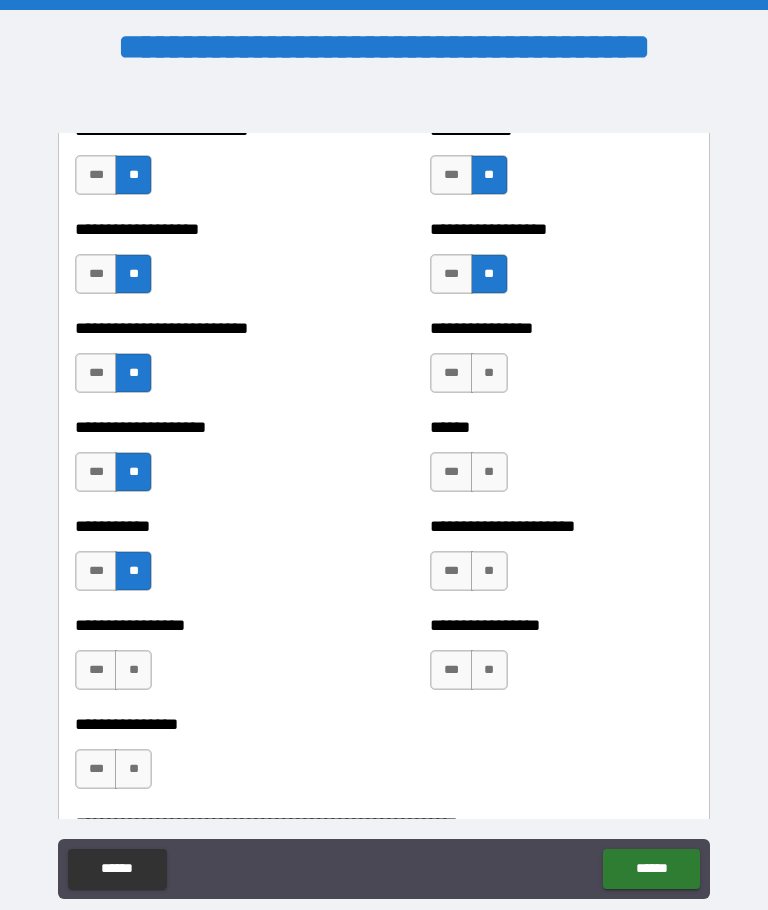 click on "**" at bounding box center (133, 670) 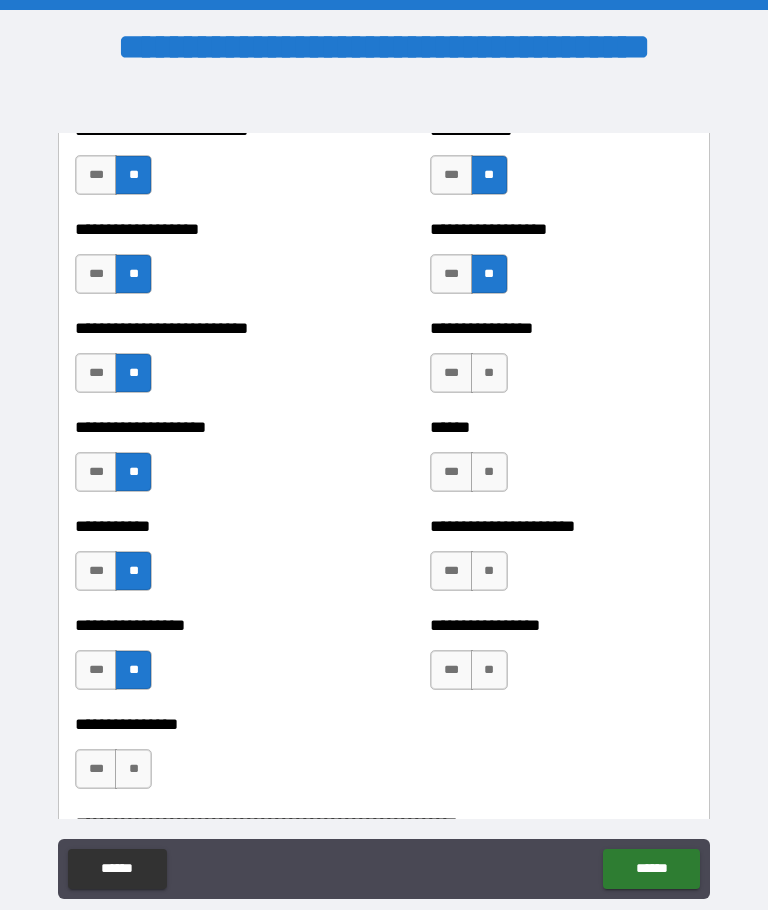 click on "**" at bounding box center (133, 769) 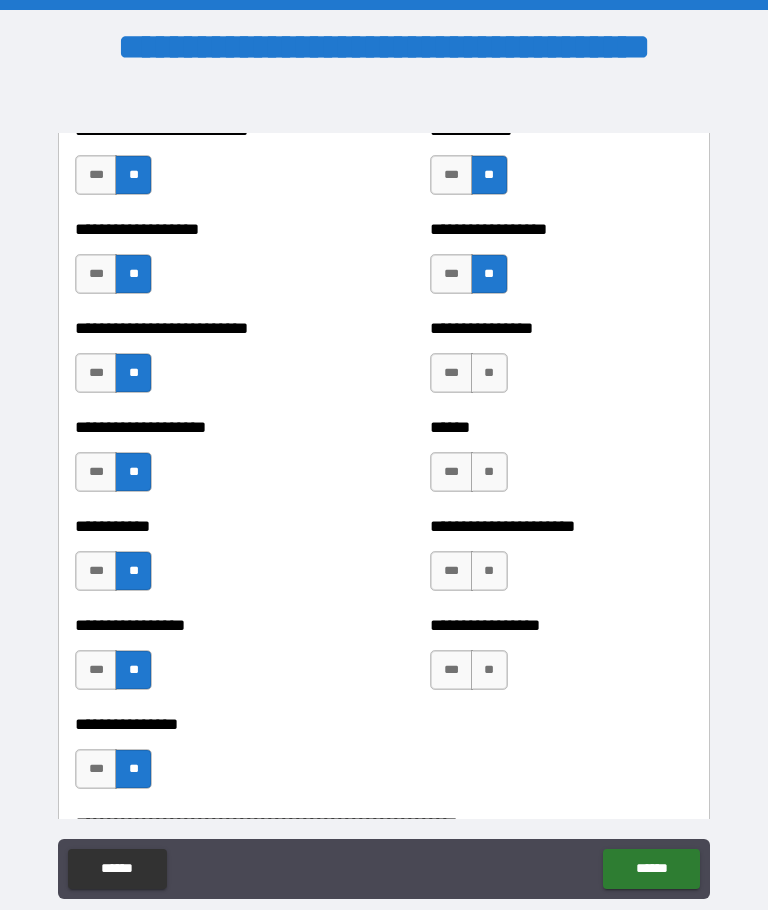 click on "**" at bounding box center [489, 670] 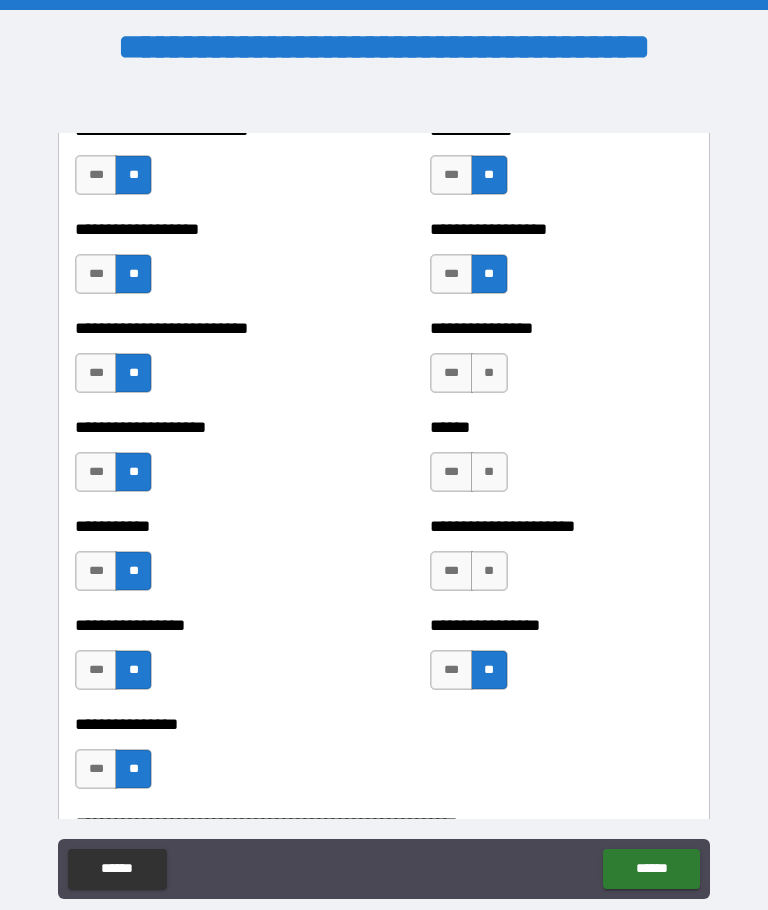 click on "**" at bounding box center [489, 571] 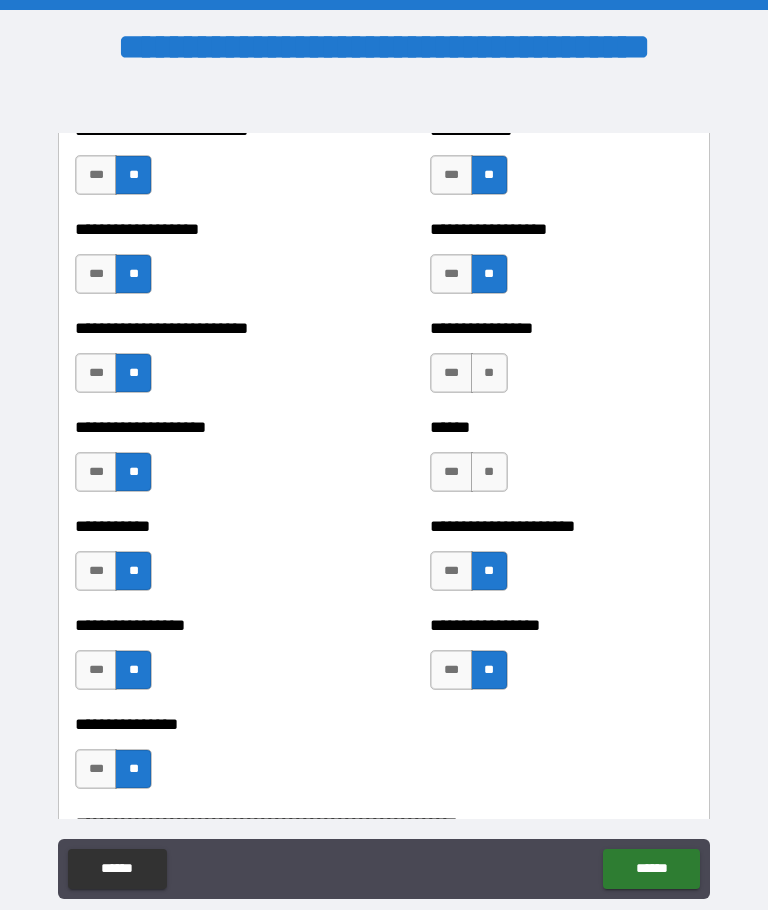 click on "**" at bounding box center [489, 472] 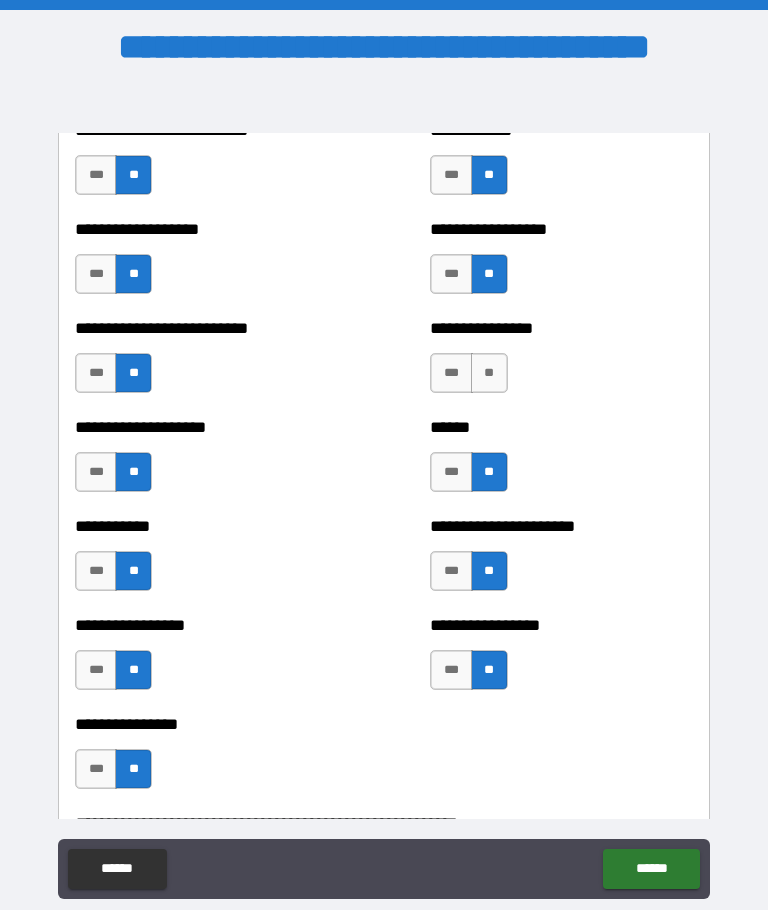 click on "**" at bounding box center [489, 373] 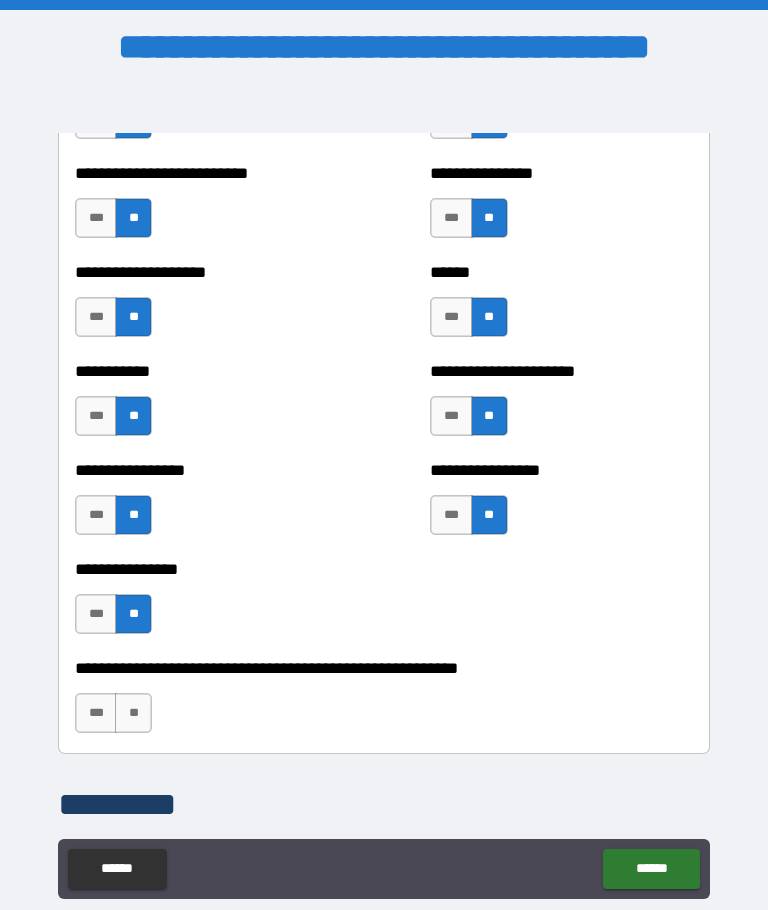 scroll, scrollTop: 6071, scrollLeft: 0, axis: vertical 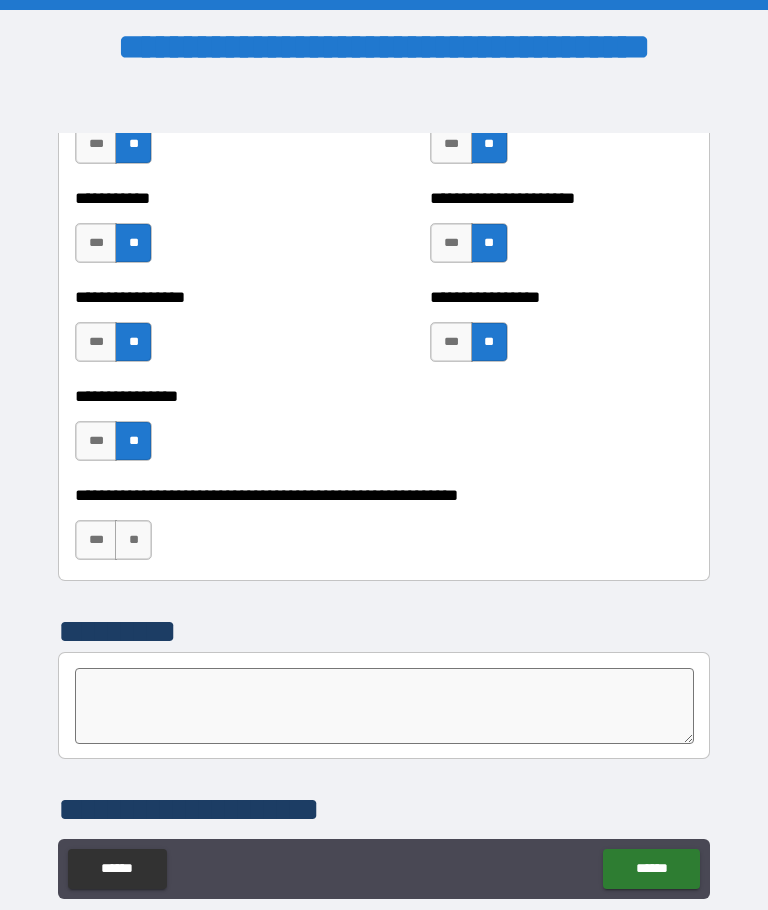 click on "**" at bounding box center [133, 540] 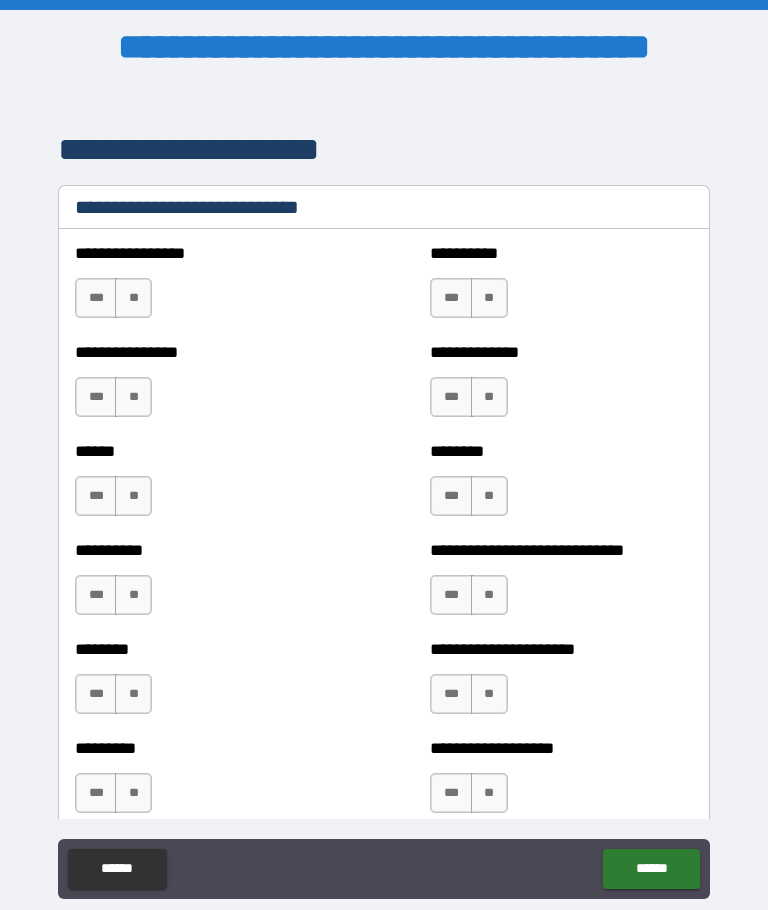 scroll, scrollTop: 6733, scrollLeft: 0, axis: vertical 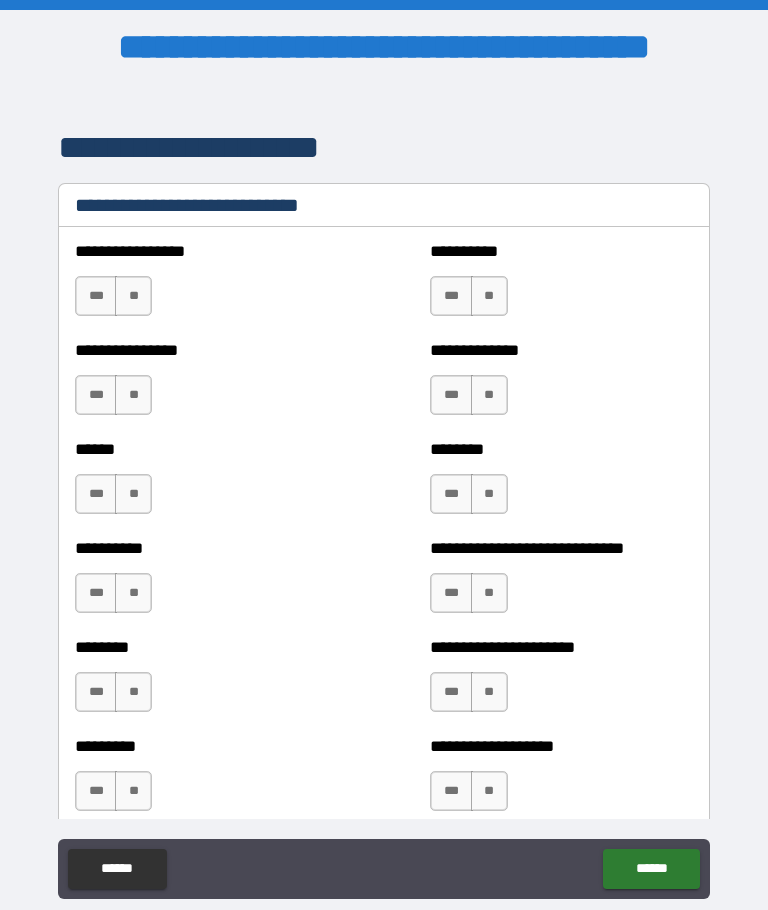 click on "**" at bounding box center (489, 296) 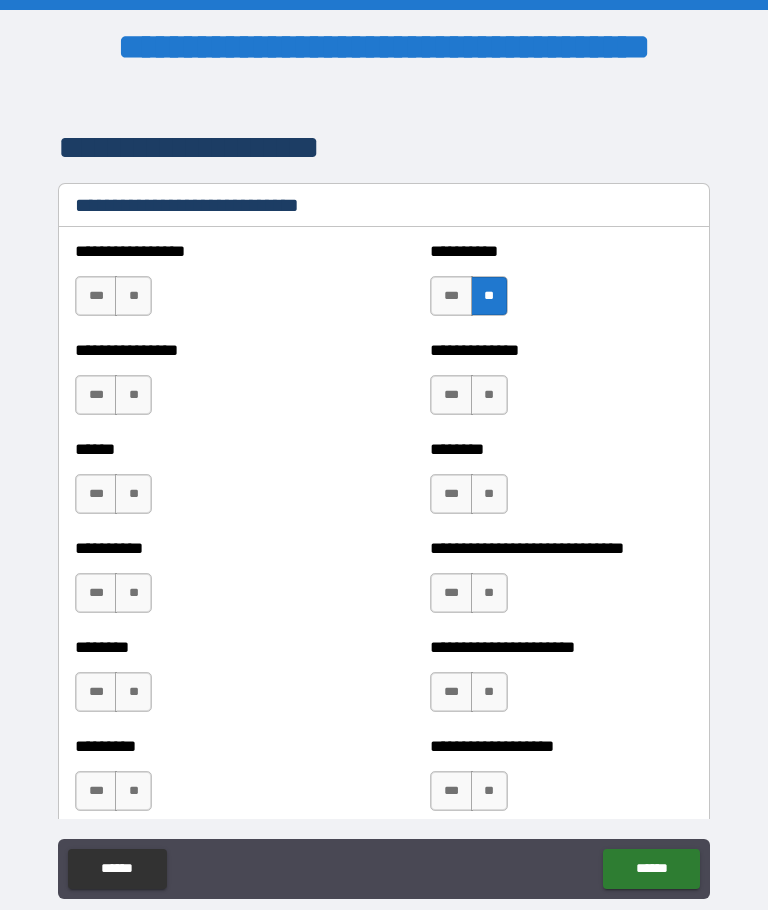 click on "**" at bounding box center (133, 296) 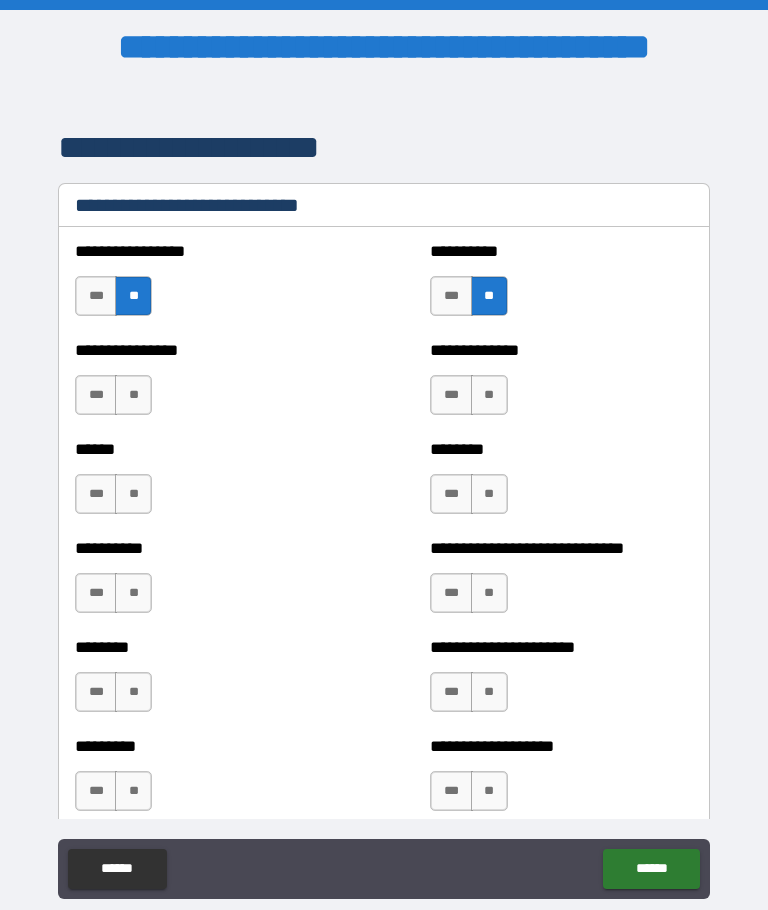 click on "**" at bounding box center [133, 395] 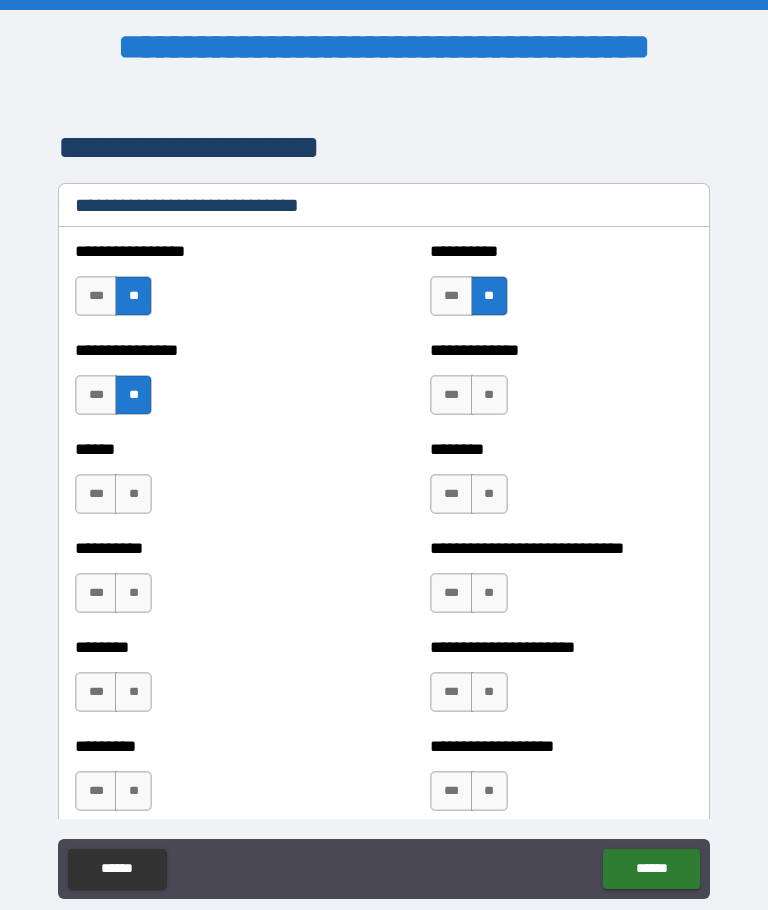 click on "**" at bounding box center [133, 494] 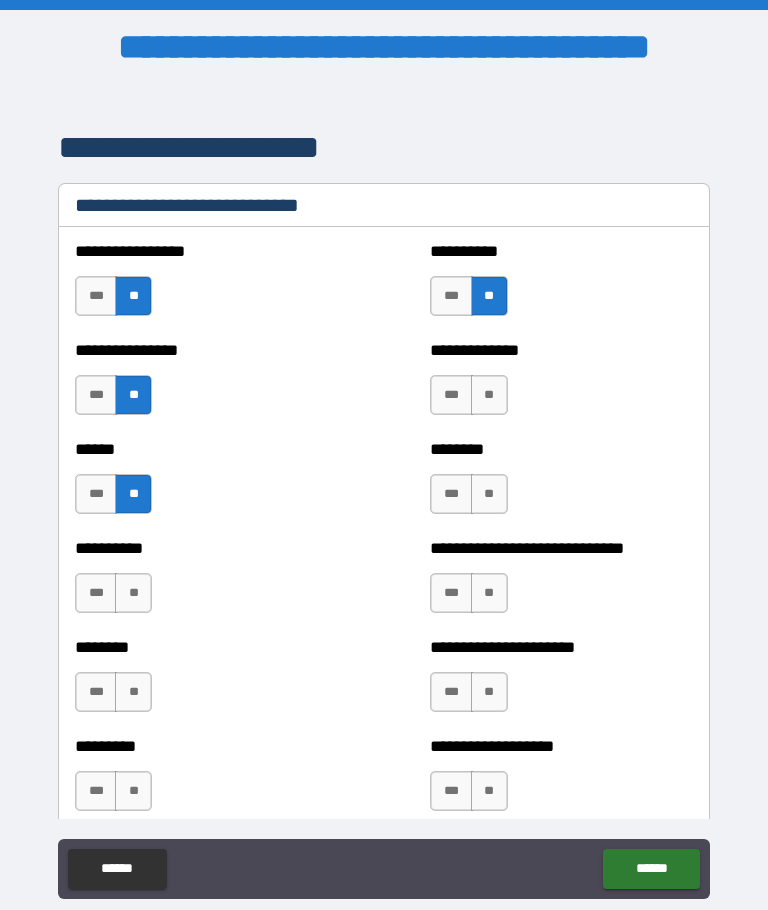 click on "**" at bounding box center (133, 593) 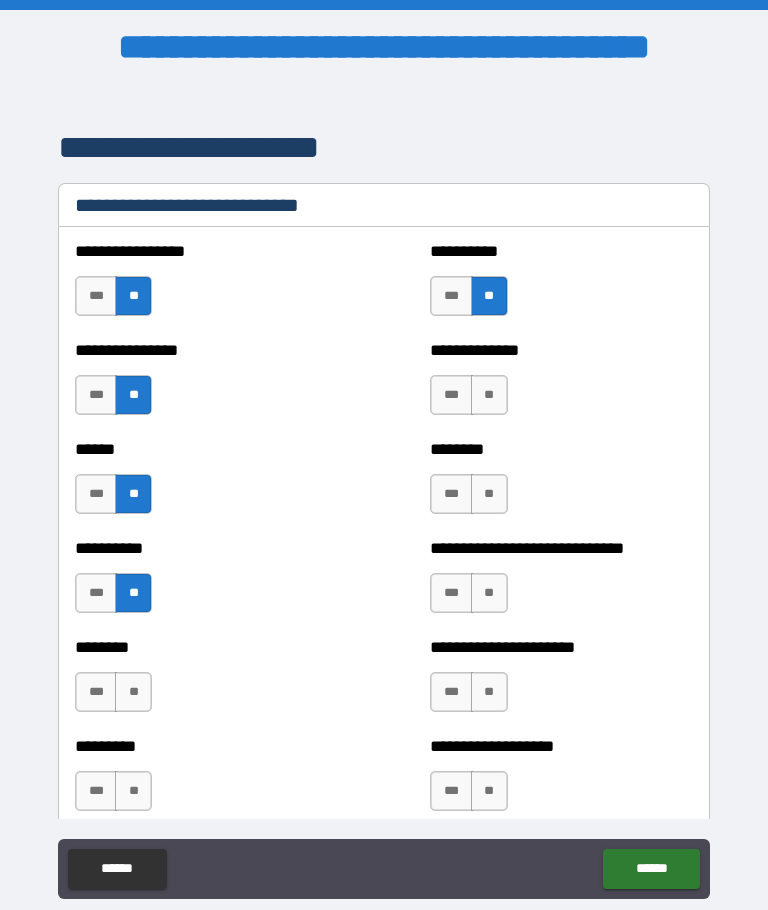 click on "**" at bounding box center [133, 692] 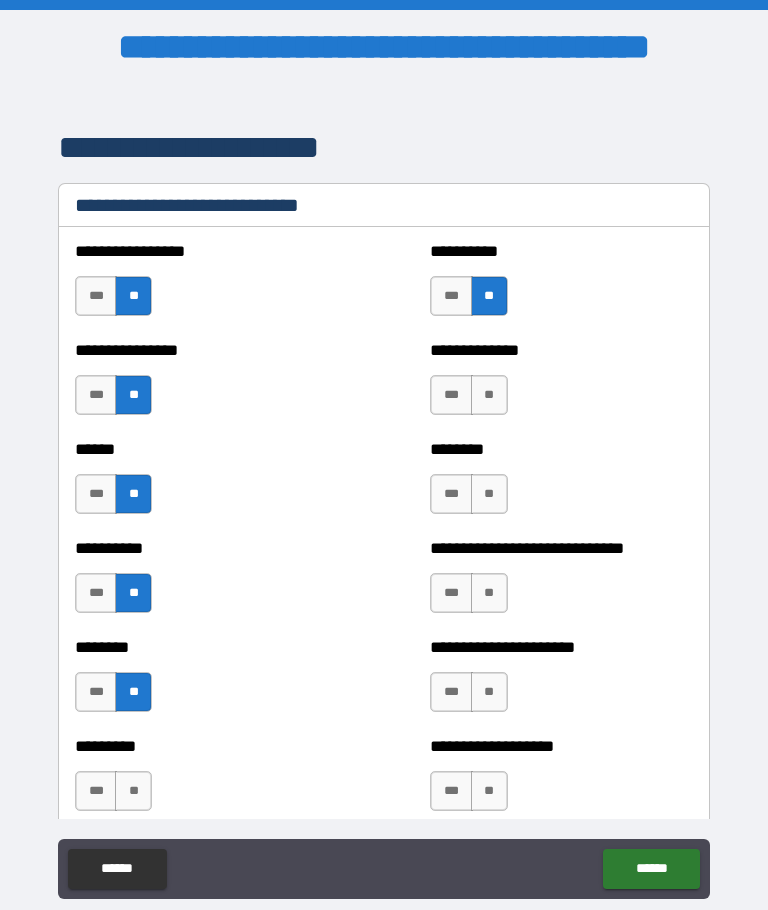 click on "**" at bounding box center (133, 791) 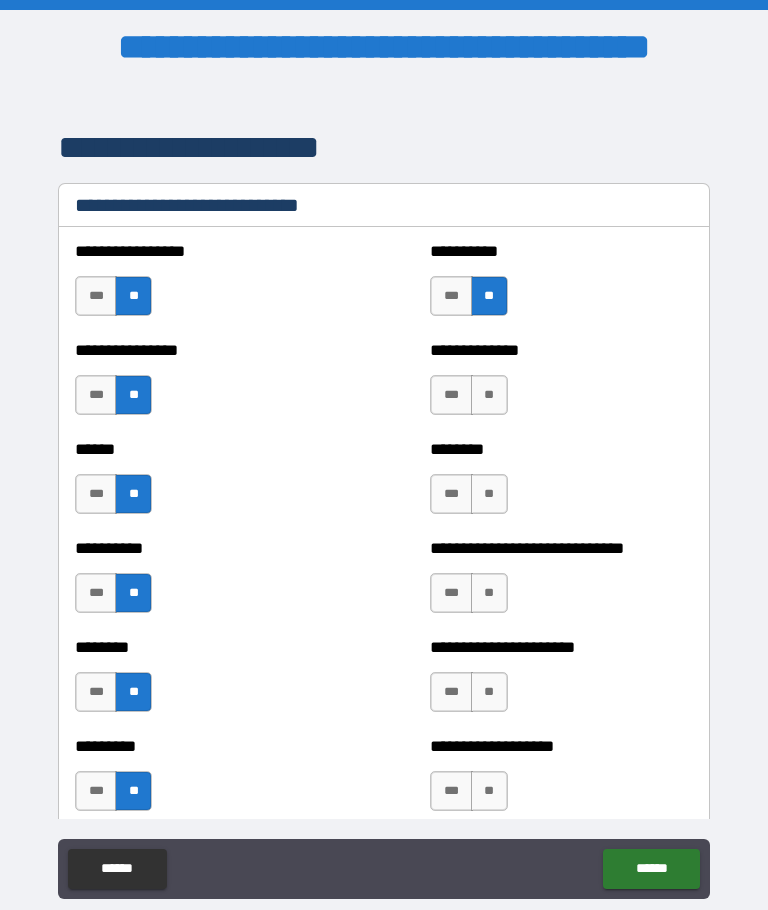 click on "**" at bounding box center (489, 791) 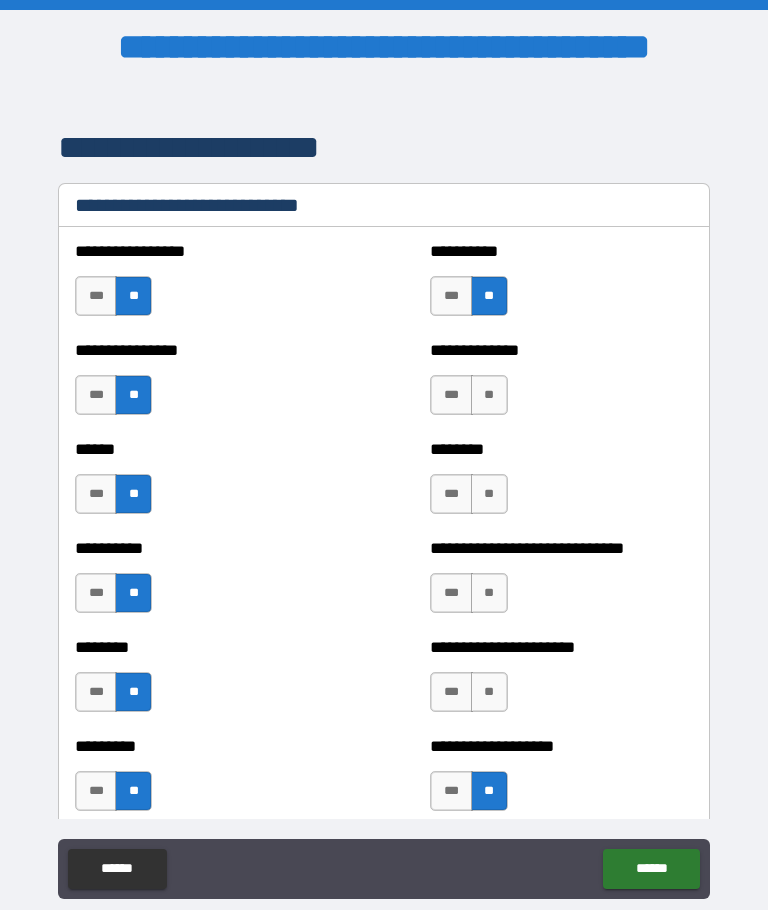 click on "**" at bounding box center [489, 692] 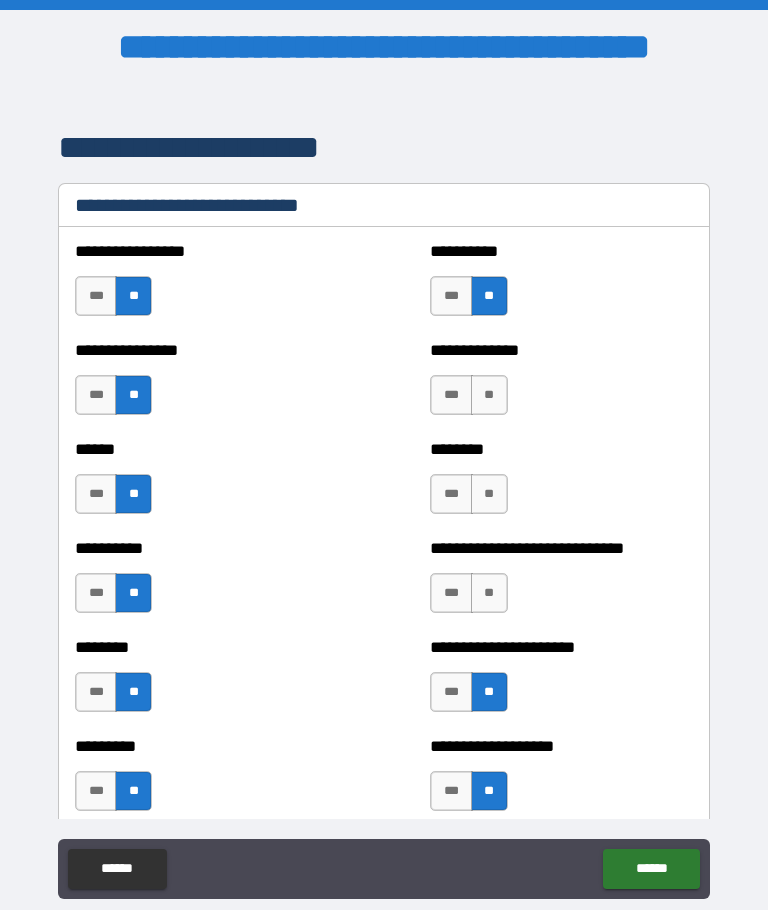 click on "**" at bounding box center [489, 593] 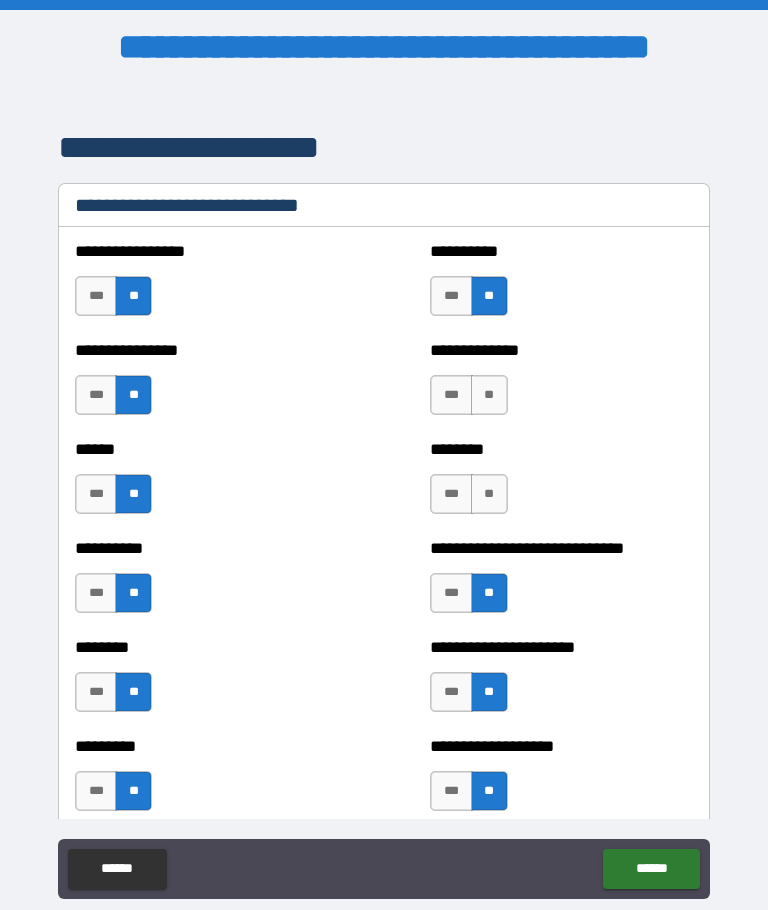 click on "**" at bounding box center [489, 494] 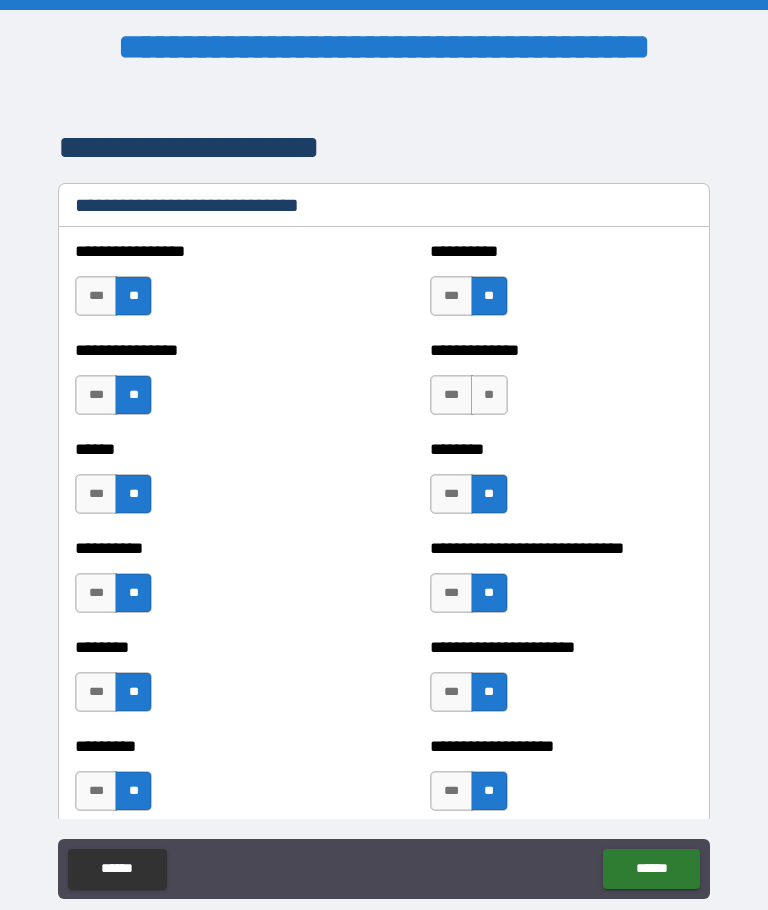 click on "**" at bounding box center (489, 395) 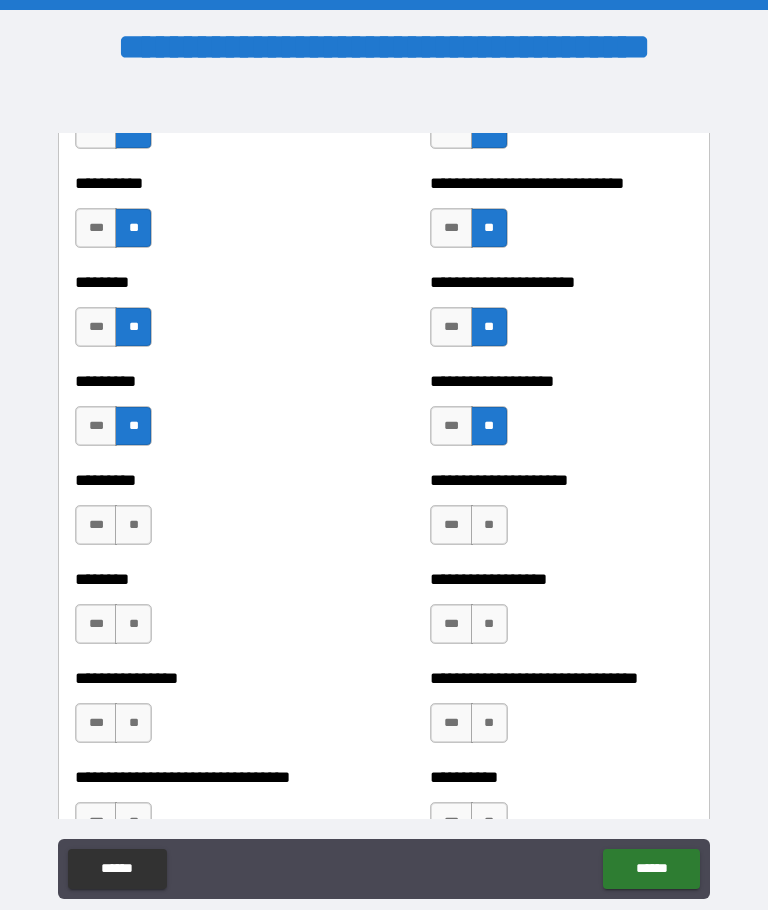 scroll, scrollTop: 7106, scrollLeft: 0, axis: vertical 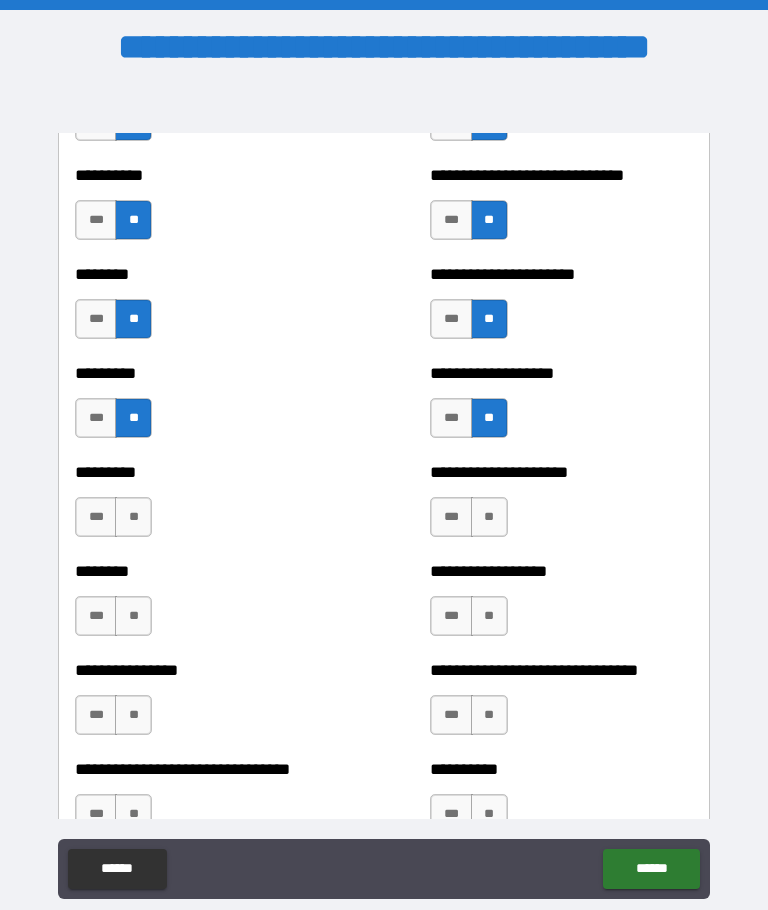 click on "**" at bounding box center (489, 616) 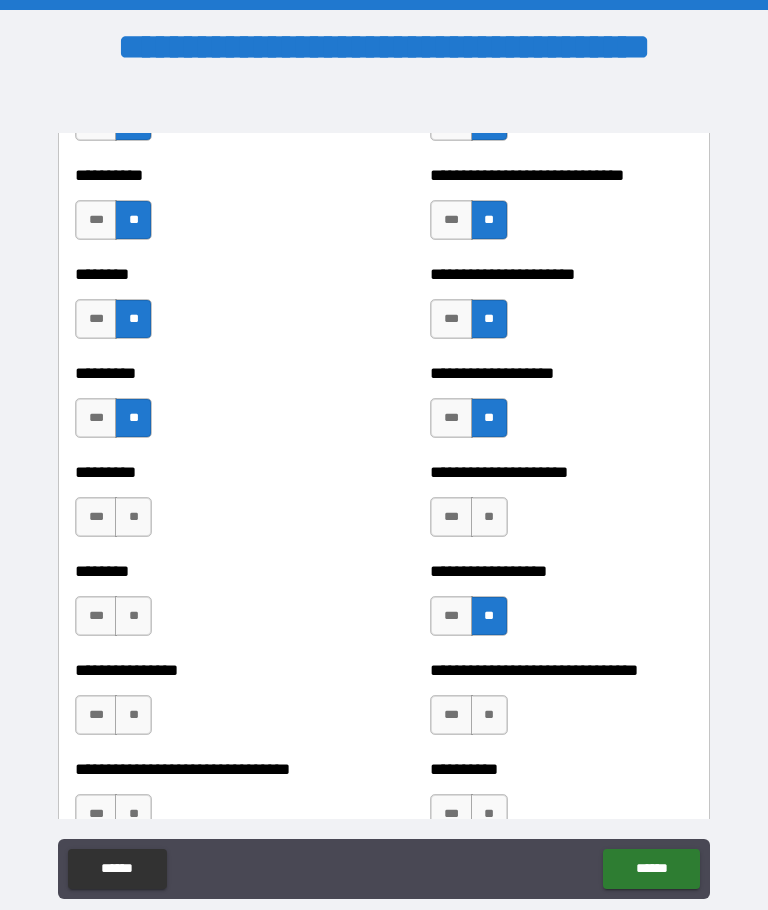 click on "***" at bounding box center [451, 616] 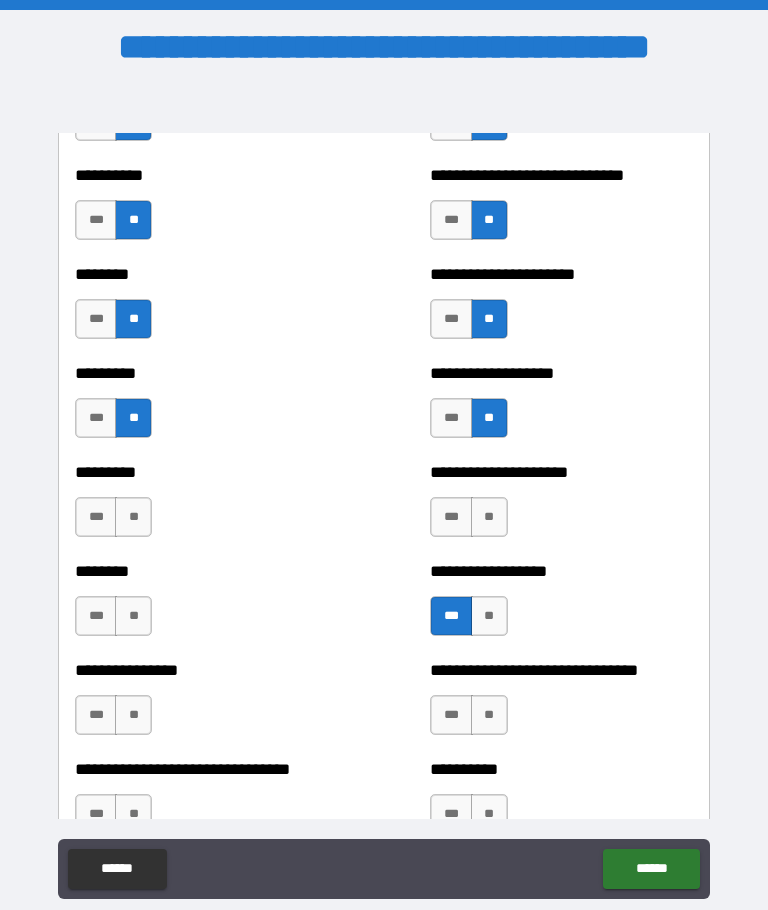 click on "**" at bounding box center [489, 517] 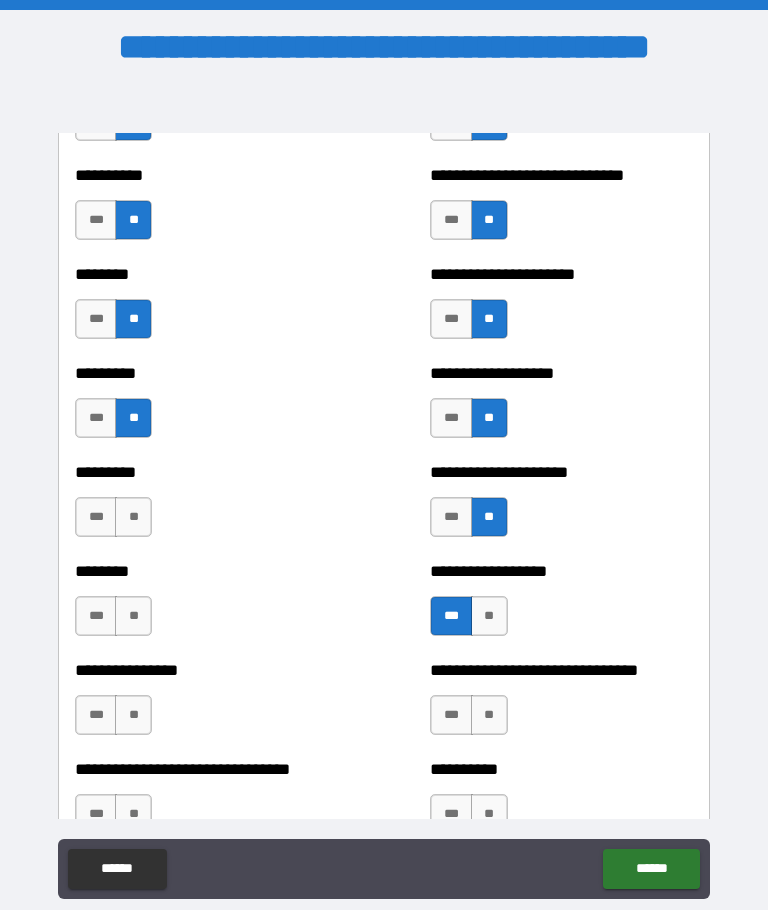 click on "**" at bounding box center [133, 517] 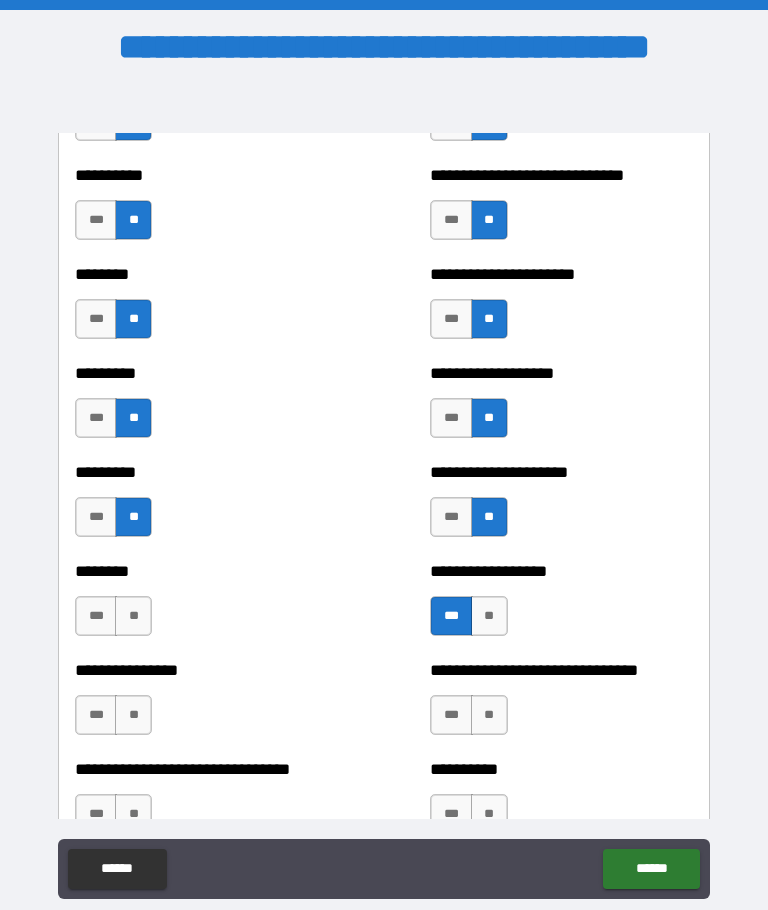 click on "**" at bounding box center [133, 616] 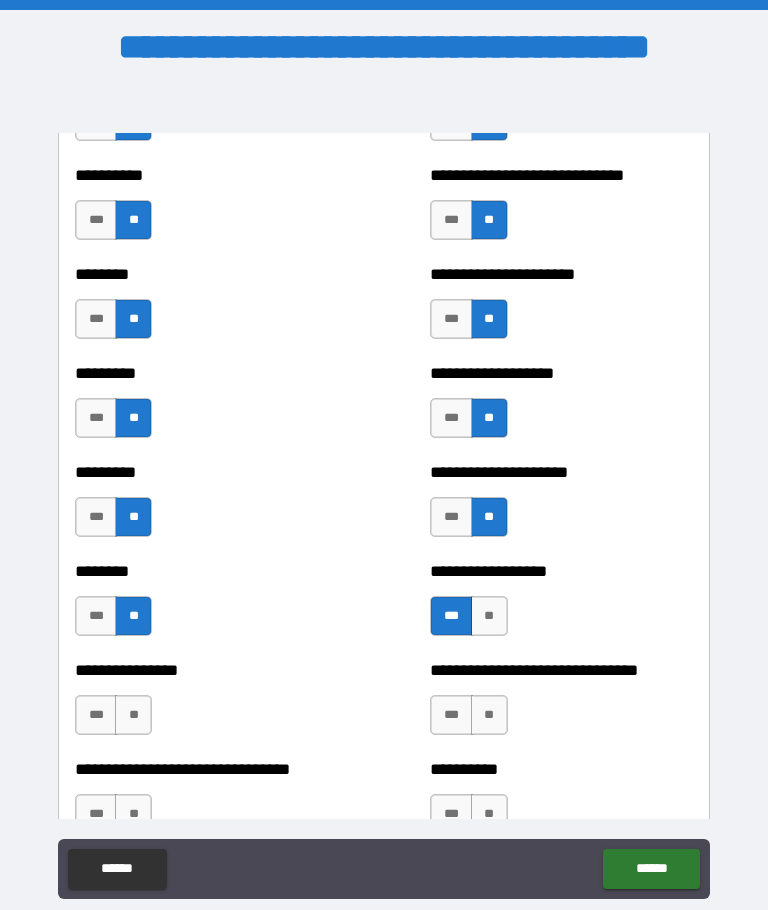 click on "**" at bounding box center [133, 715] 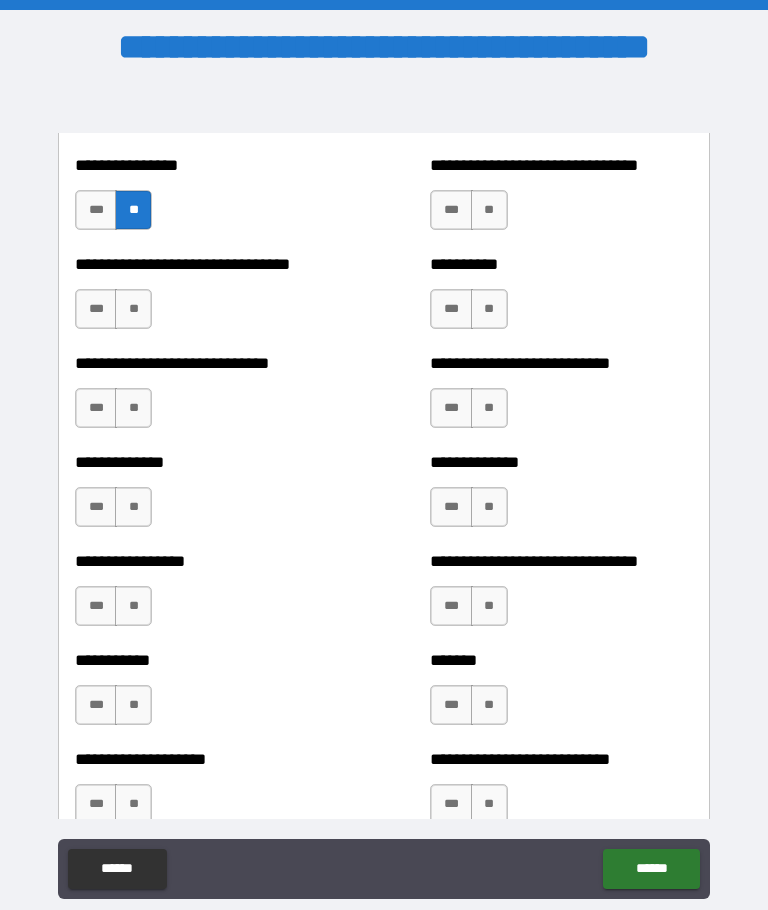 scroll, scrollTop: 7623, scrollLeft: 0, axis: vertical 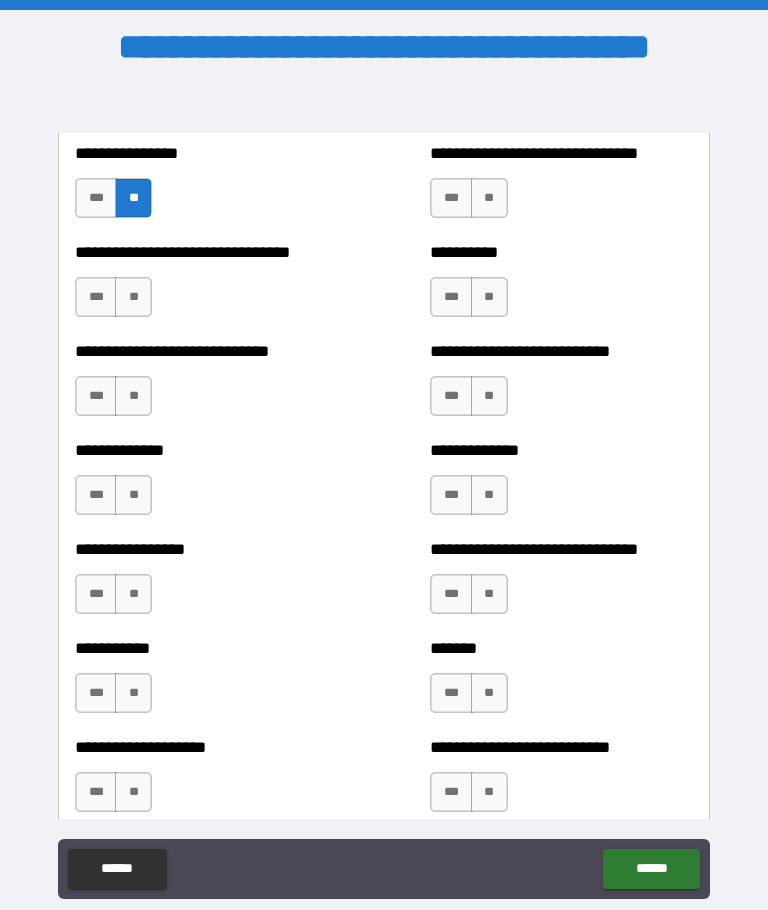 click on "**" at bounding box center (133, 297) 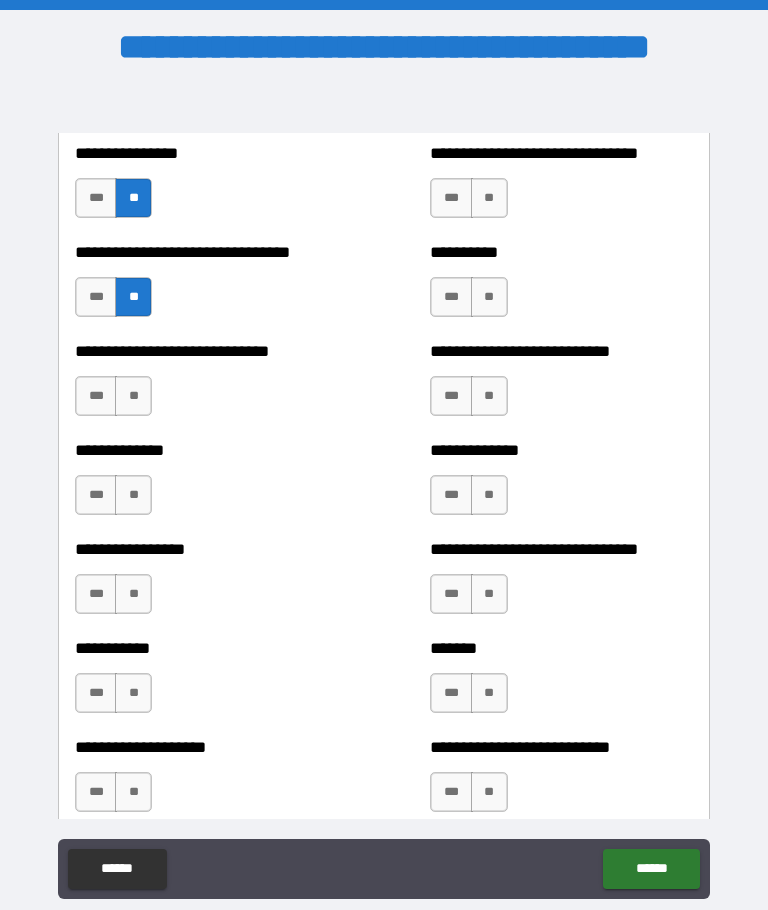 click on "**" at bounding box center (133, 396) 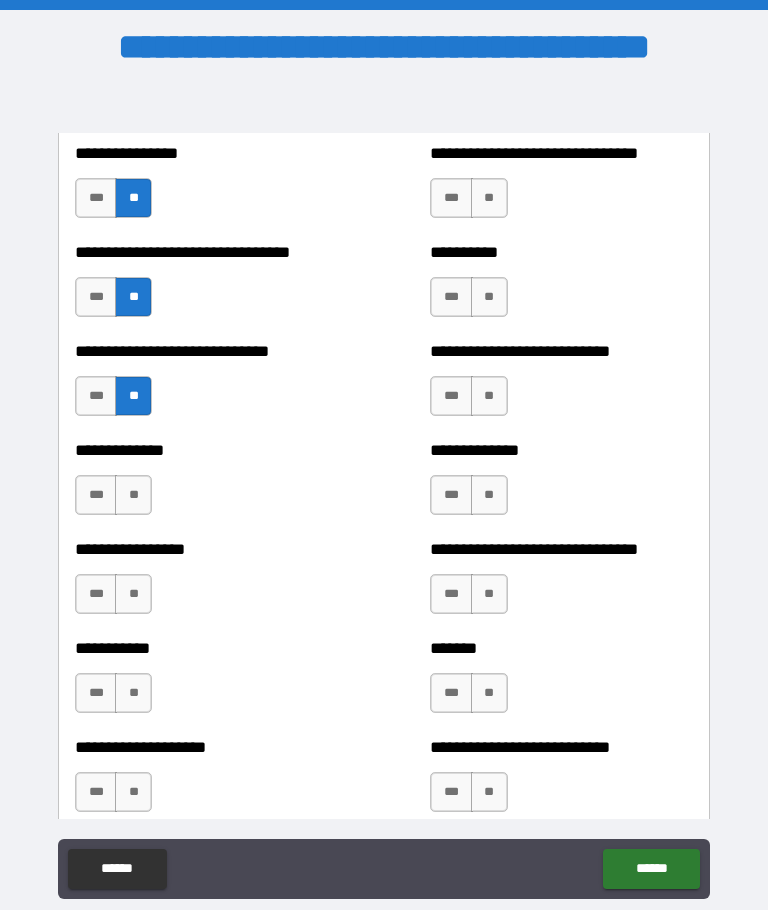 click on "**" at bounding box center [133, 495] 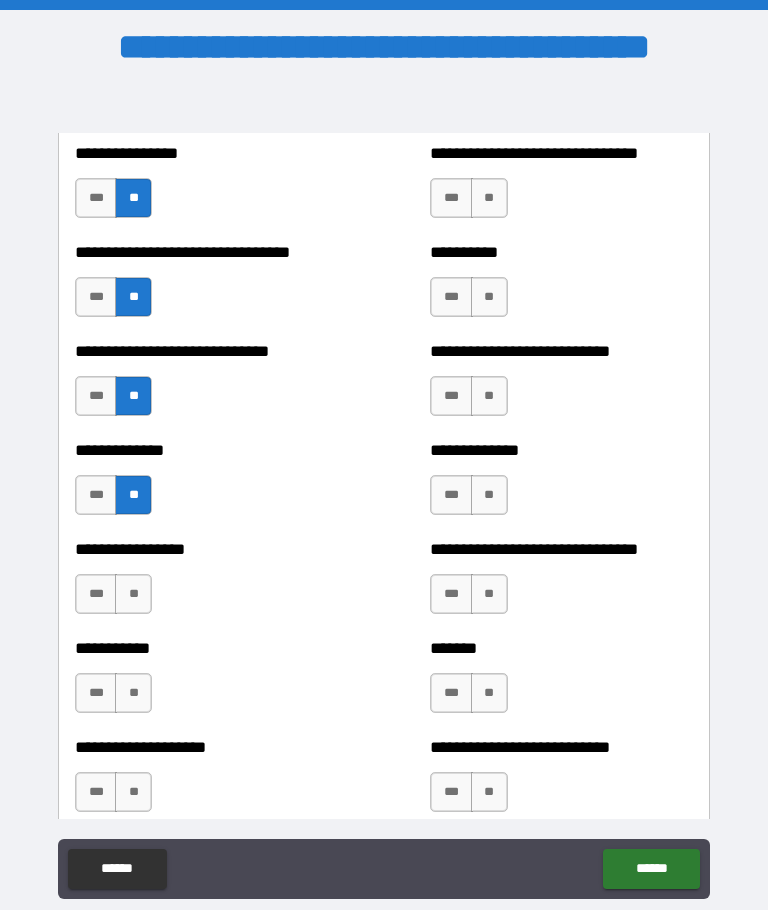 click on "**" at bounding box center (133, 594) 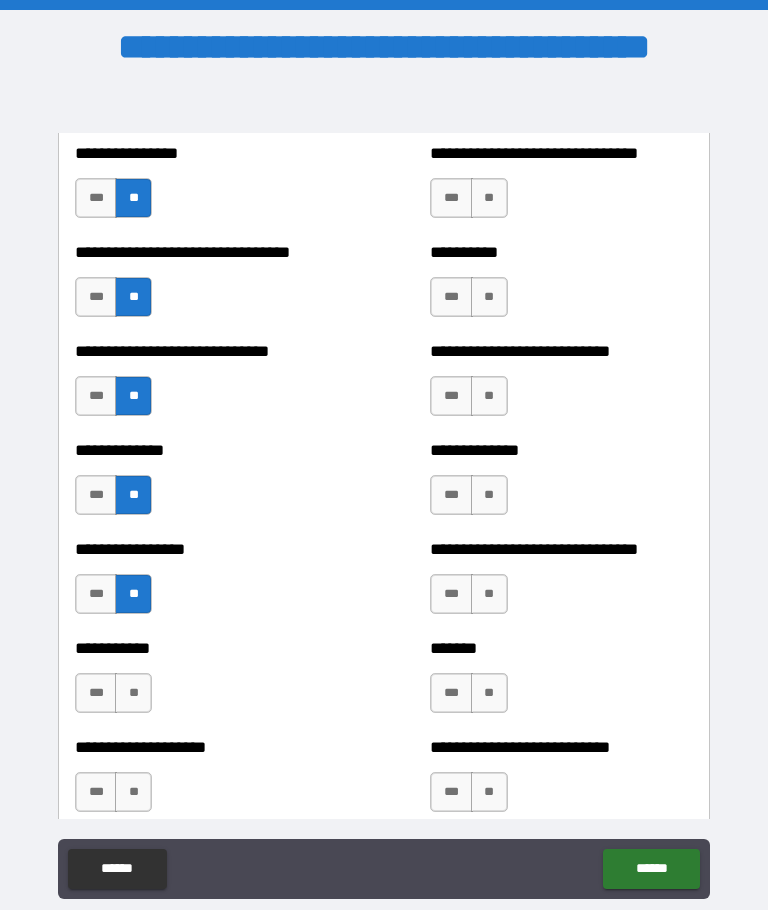 click on "**" at bounding box center (133, 693) 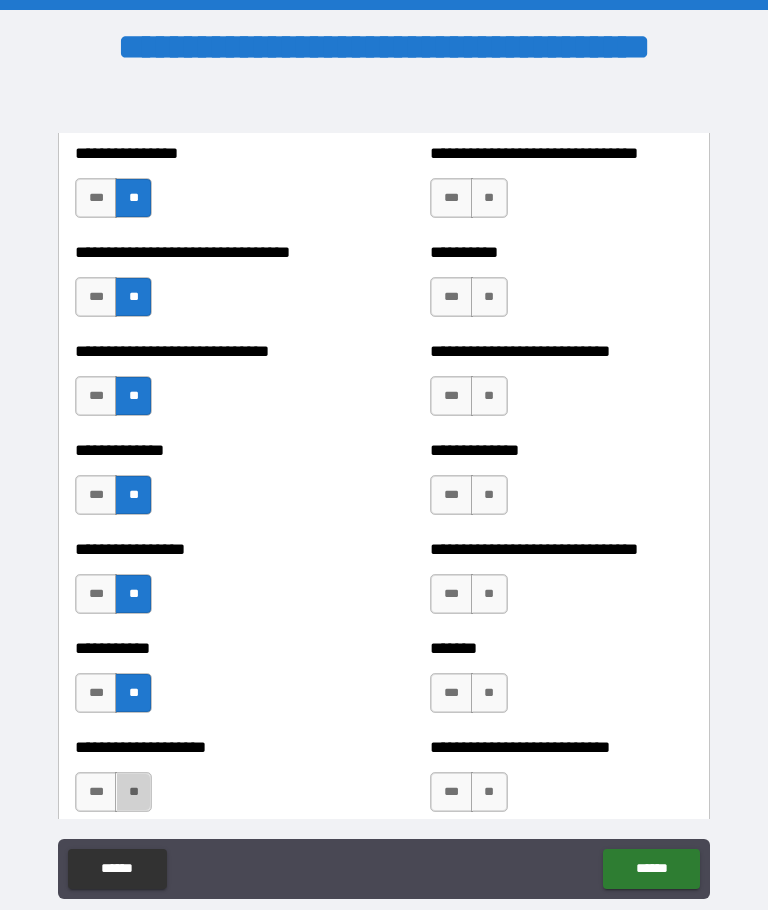 click on "**" at bounding box center [133, 792] 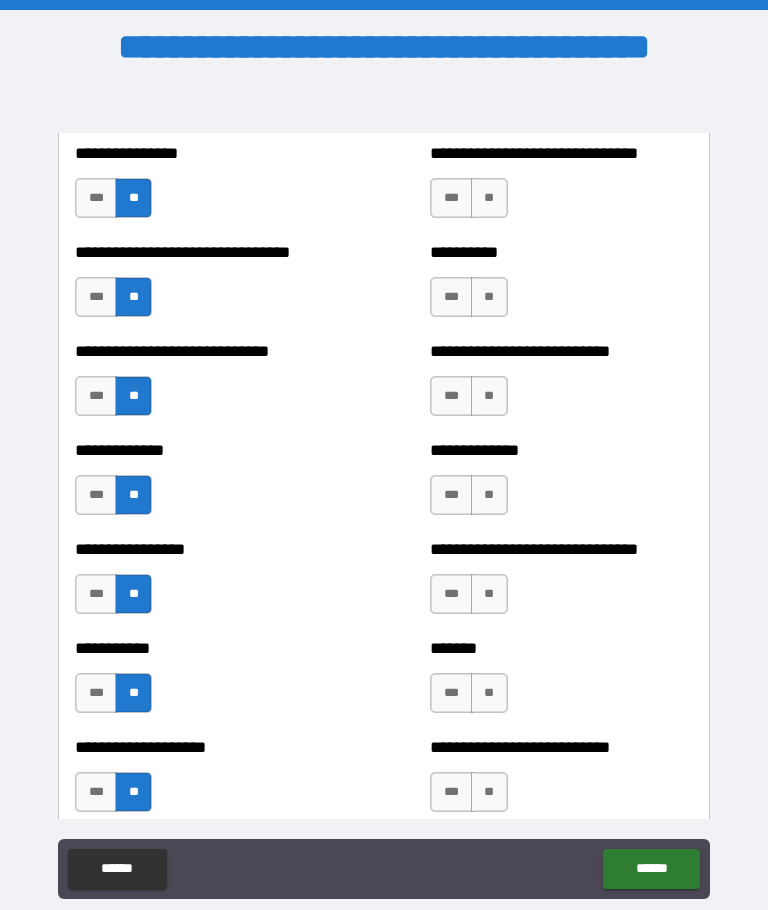 click on "**" at bounding box center [489, 792] 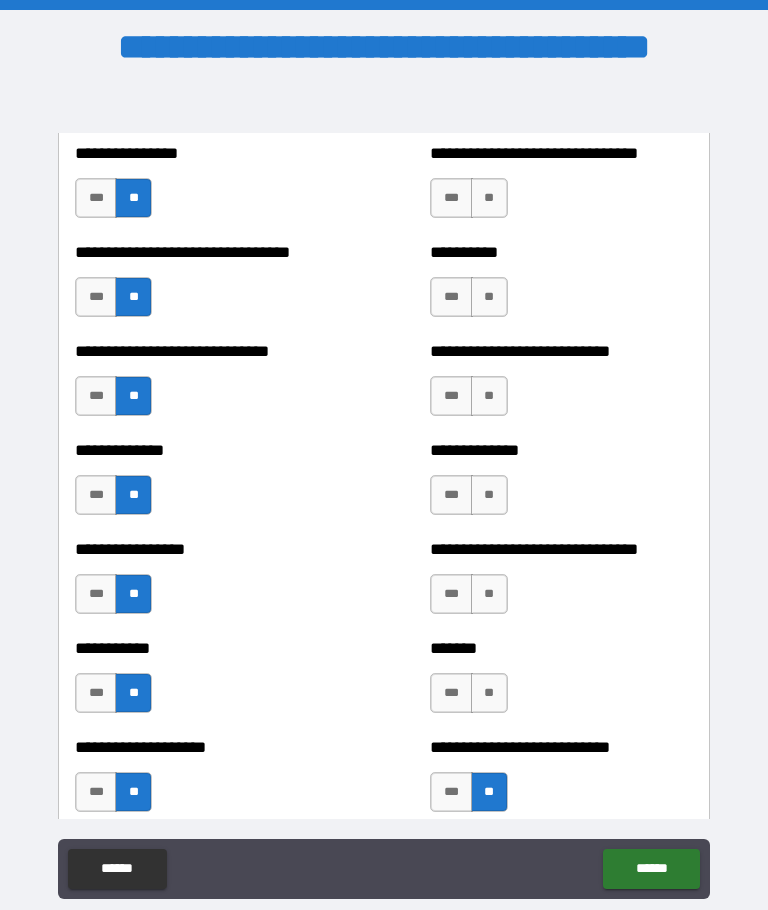 click on "**" at bounding box center [489, 693] 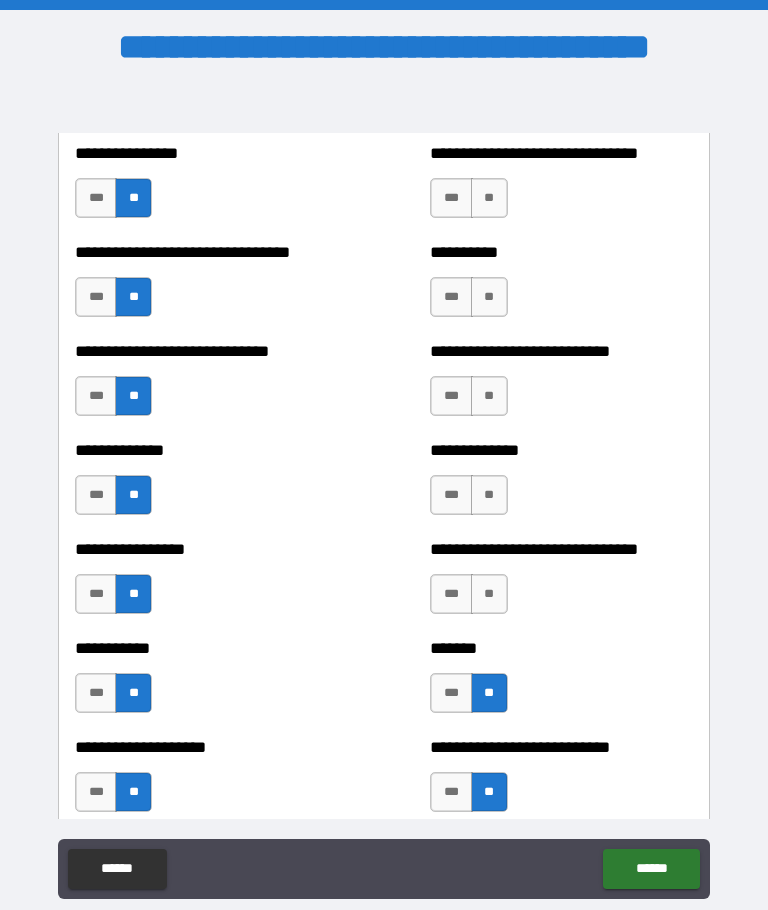 click on "**" at bounding box center (489, 594) 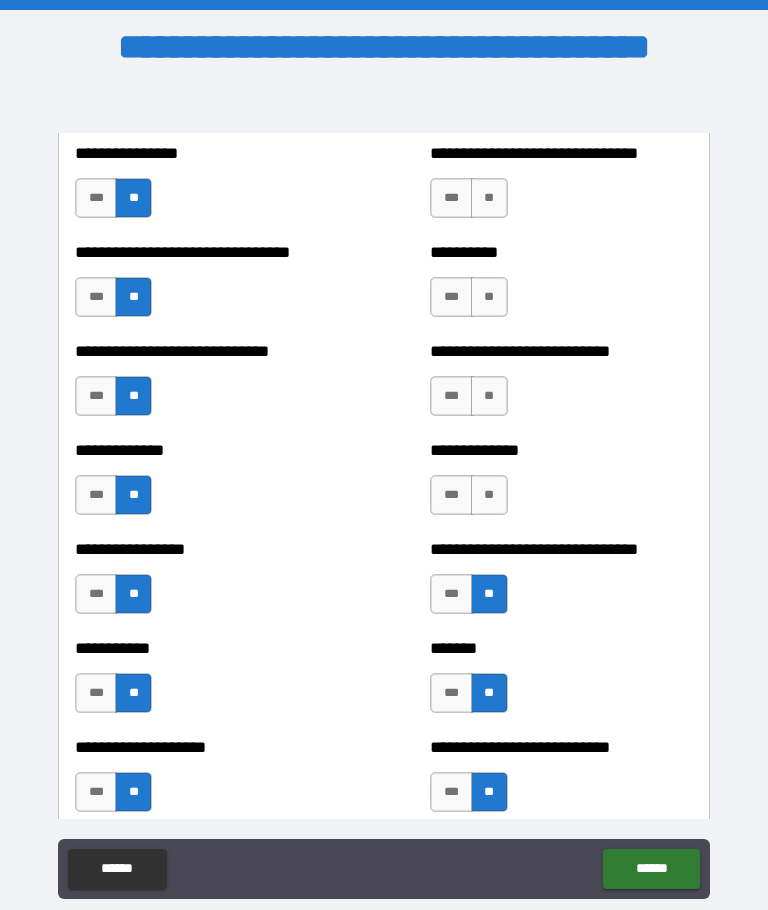 click on "**" at bounding box center (489, 495) 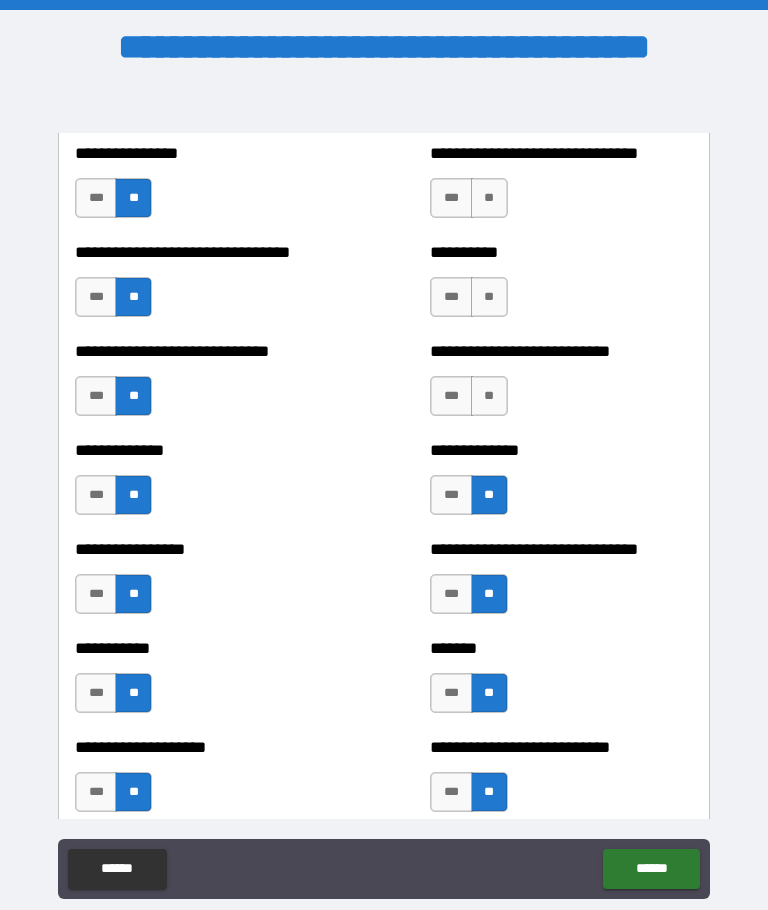 click on "**" at bounding box center [489, 396] 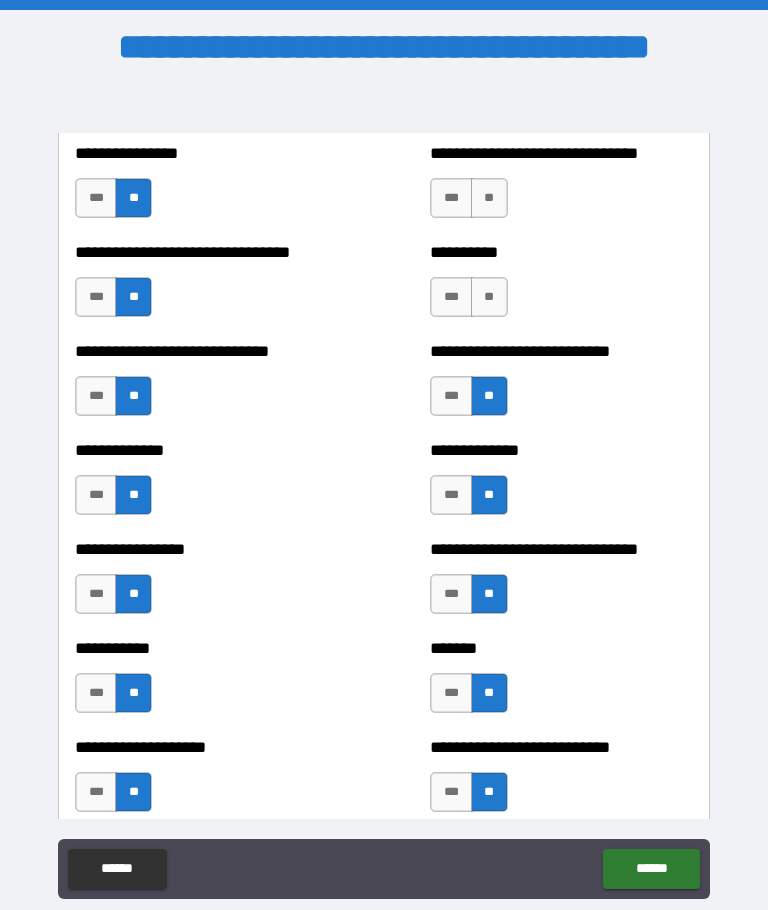 click on "**" at bounding box center [489, 297] 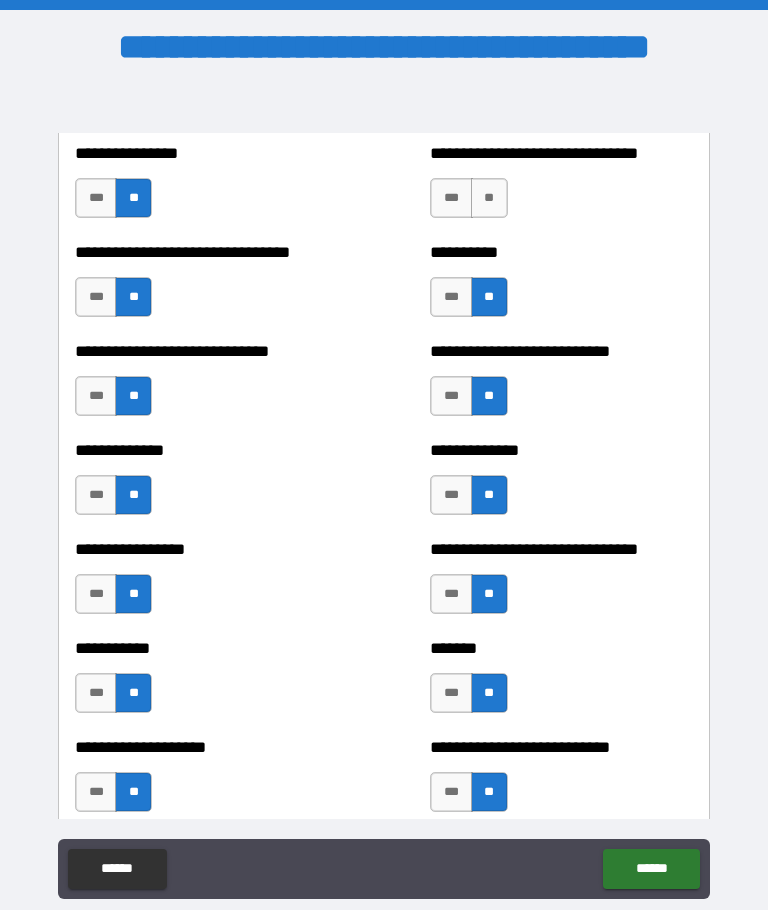 click on "**" at bounding box center [489, 198] 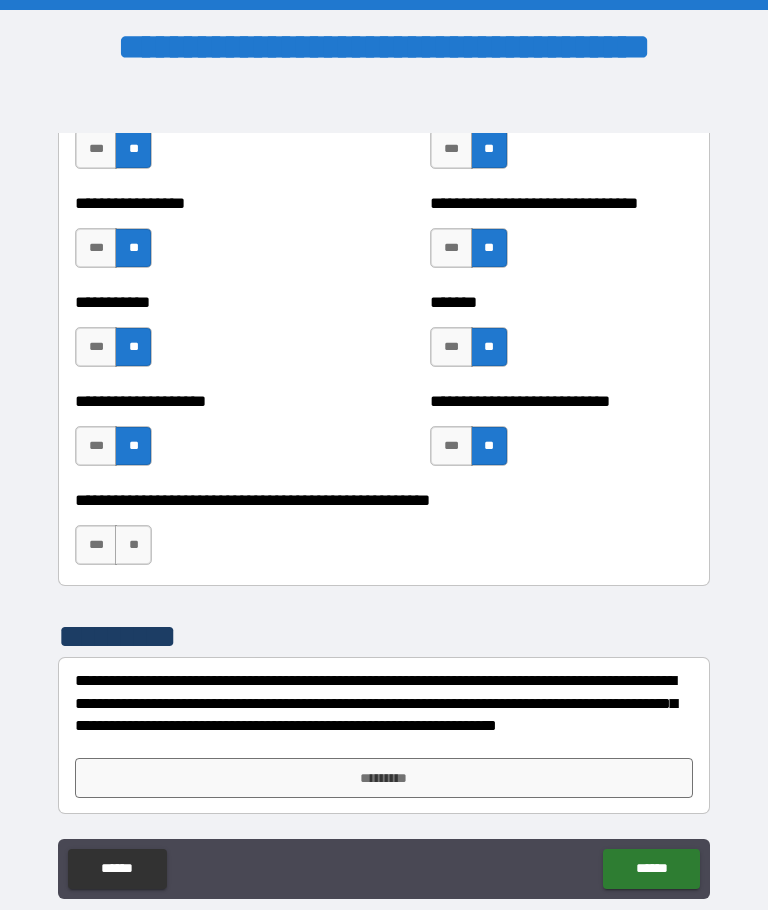 scroll, scrollTop: 7969, scrollLeft: 0, axis: vertical 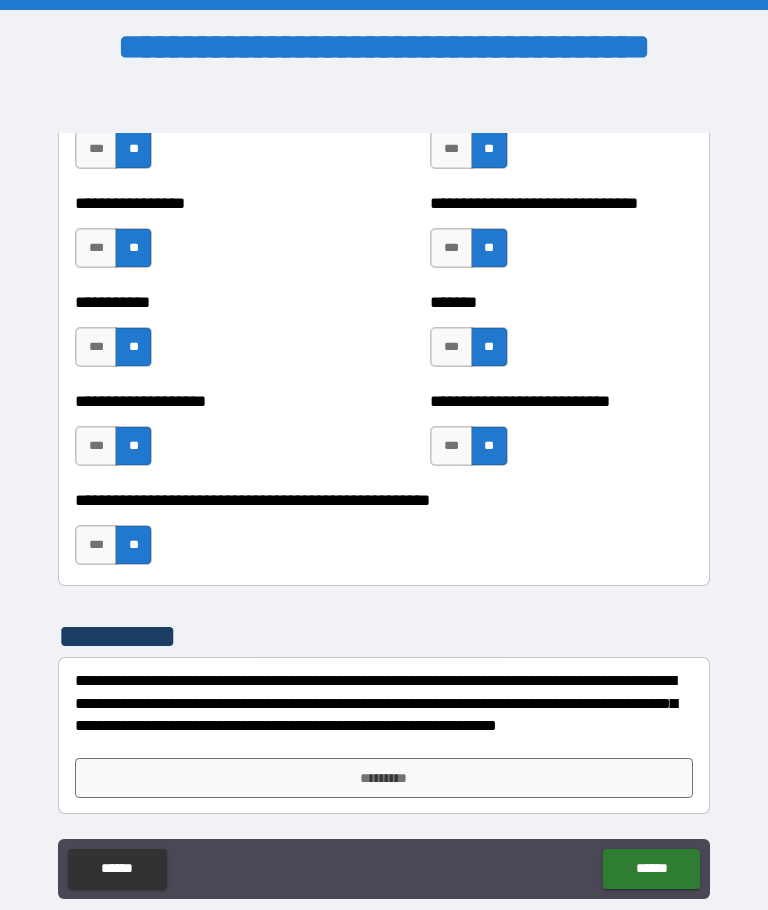 click on "*********" at bounding box center [384, 778] 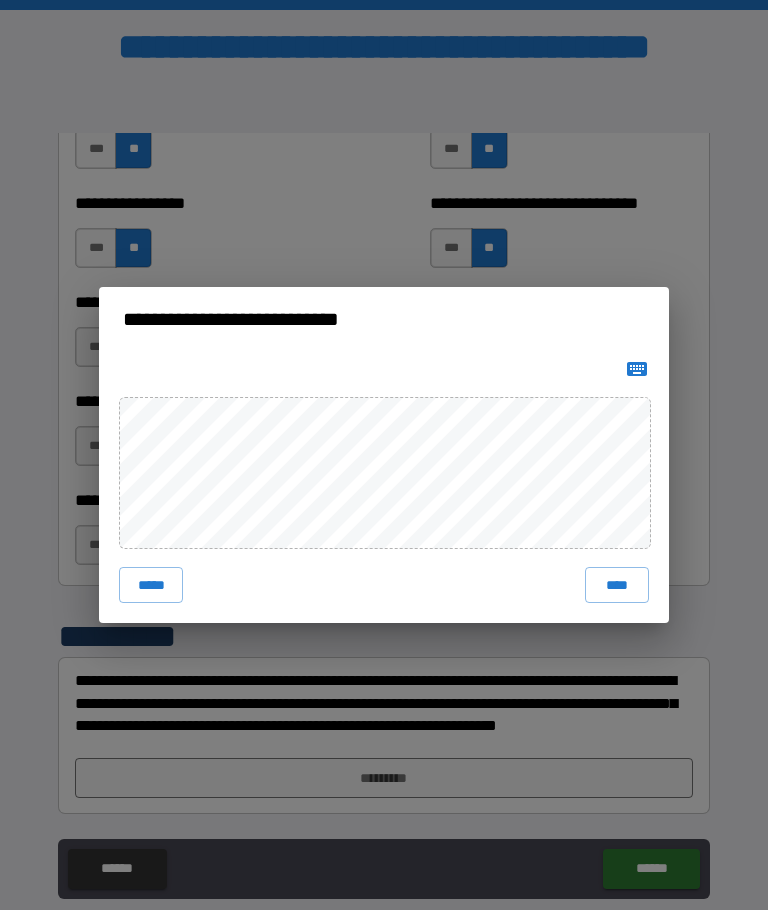 scroll, scrollTop: 7969, scrollLeft: 0, axis: vertical 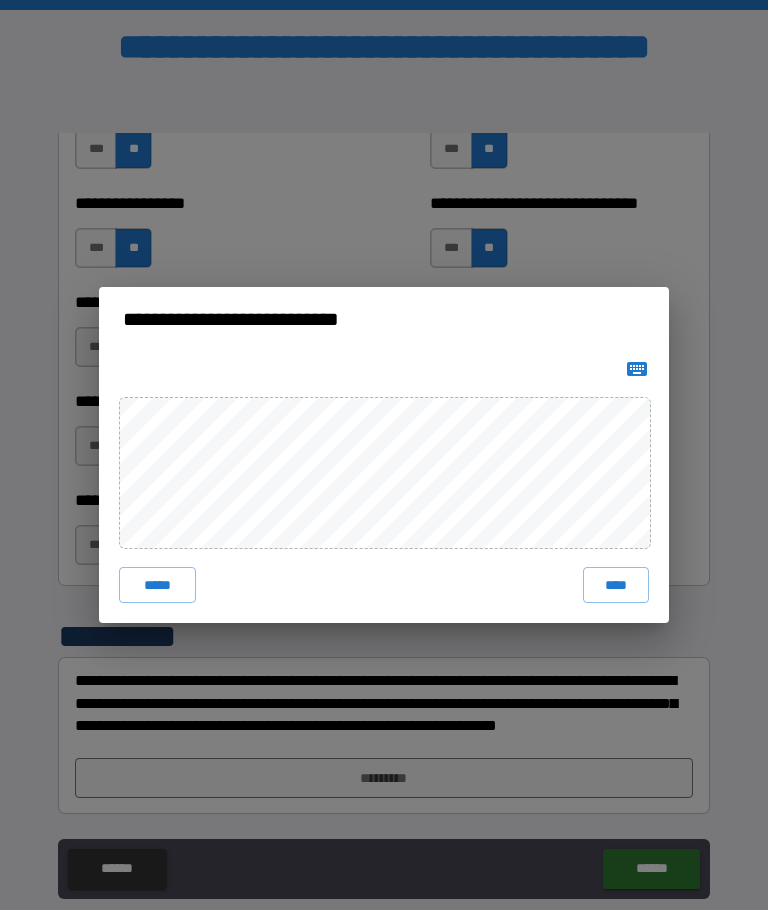 click on "****" at bounding box center [616, 585] 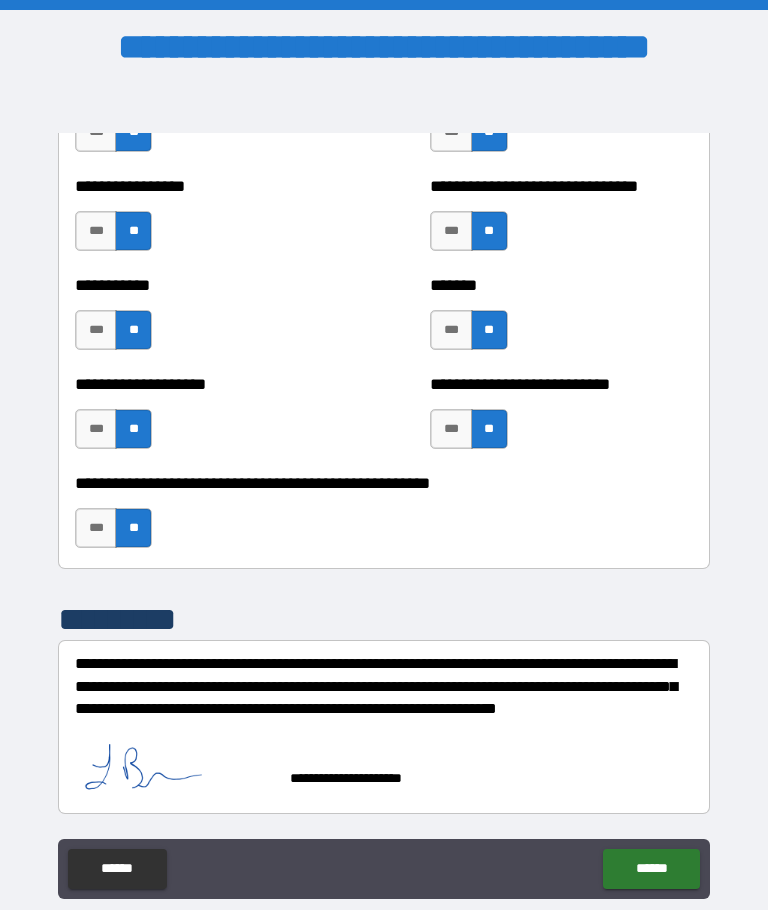 scroll, scrollTop: 7986, scrollLeft: 0, axis: vertical 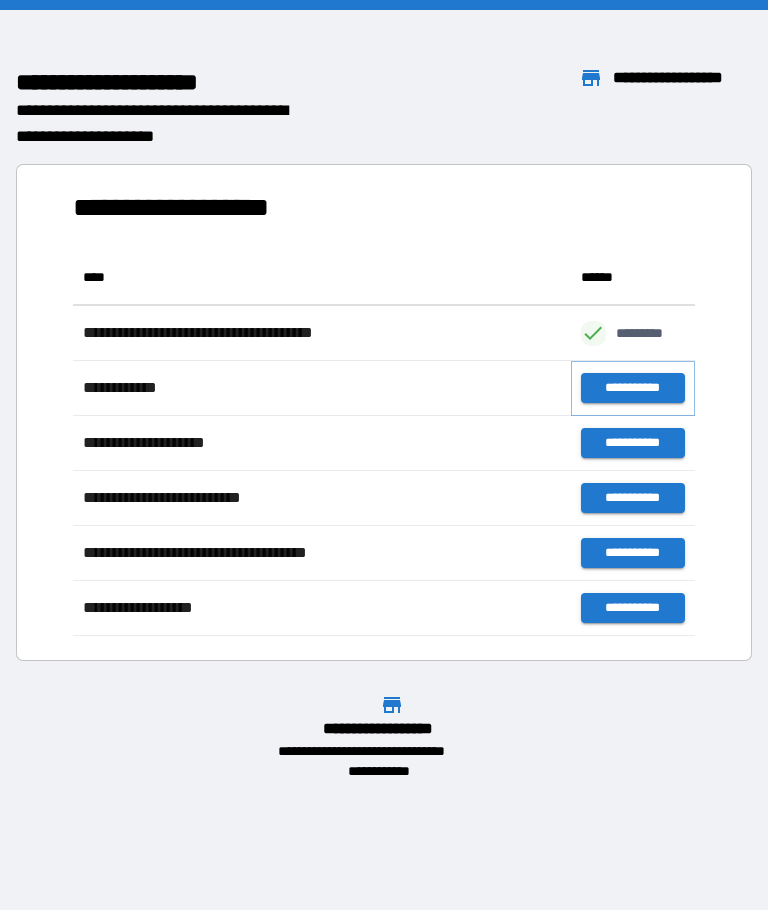 click on "**********" at bounding box center [633, 388] 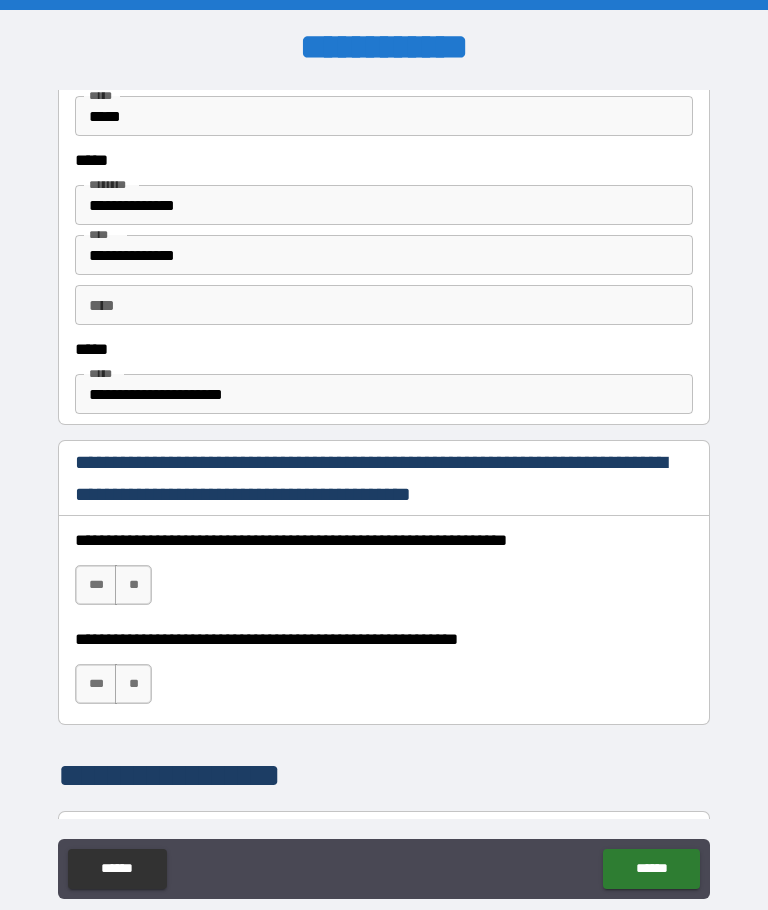 scroll, scrollTop: 1011, scrollLeft: 0, axis: vertical 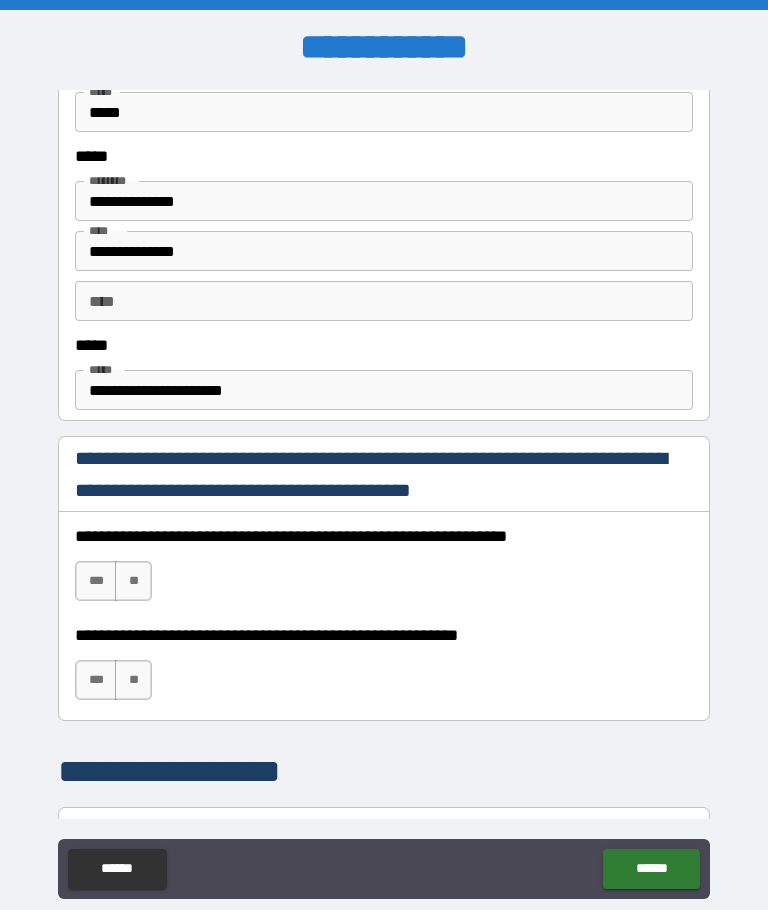 click on "***" at bounding box center [96, 581] 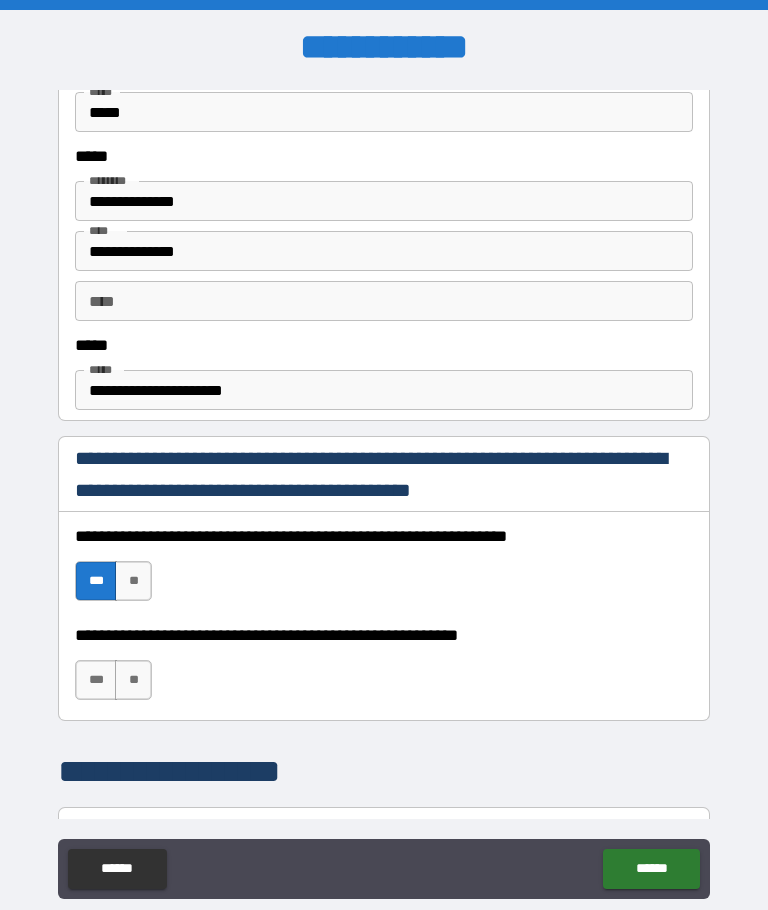 click on "***" at bounding box center (96, 680) 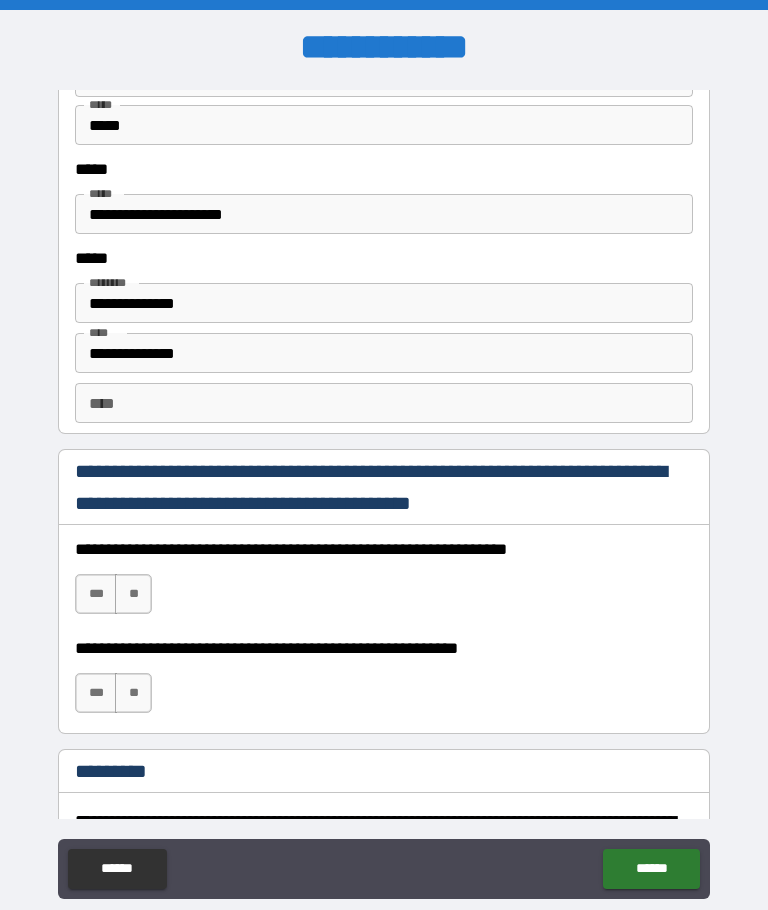 scroll, scrollTop: 2634, scrollLeft: 0, axis: vertical 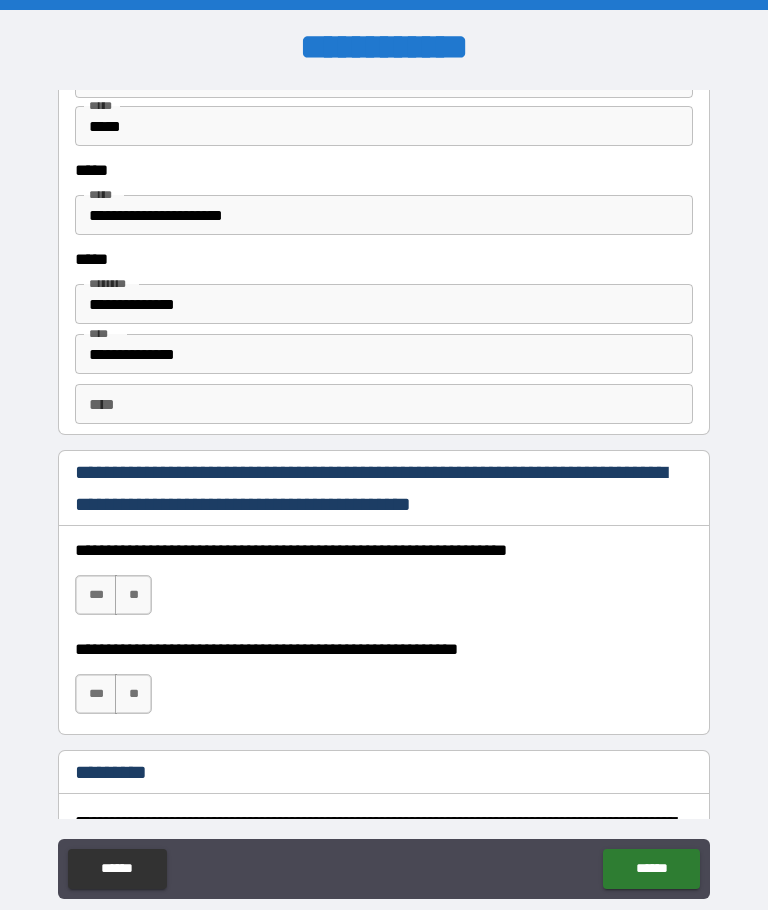 click on "***" at bounding box center [96, 595] 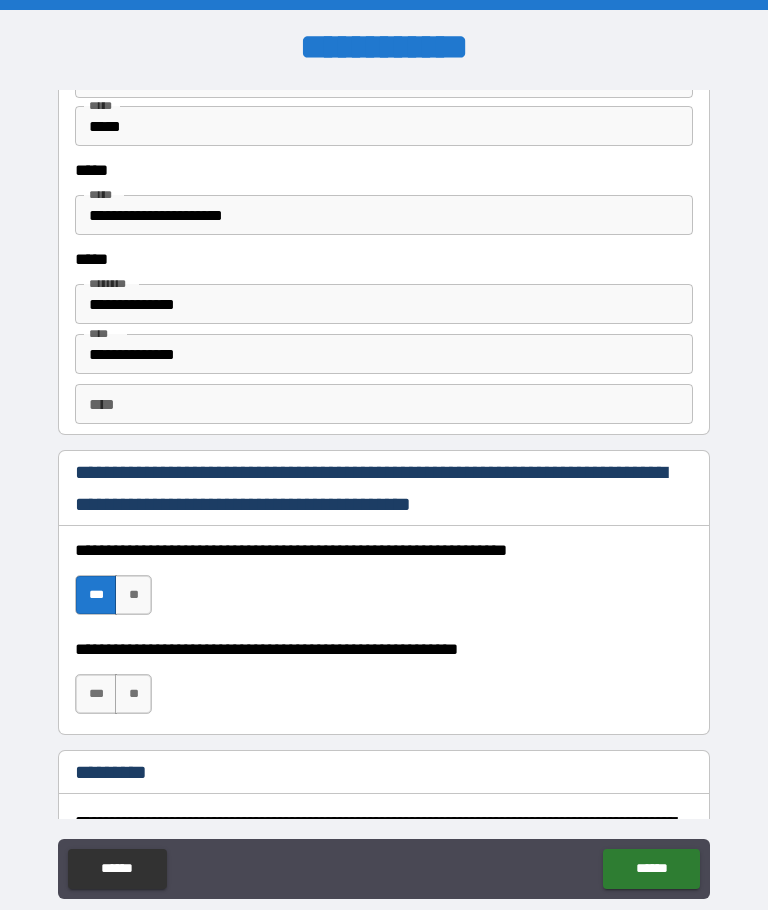 click on "***" at bounding box center (96, 694) 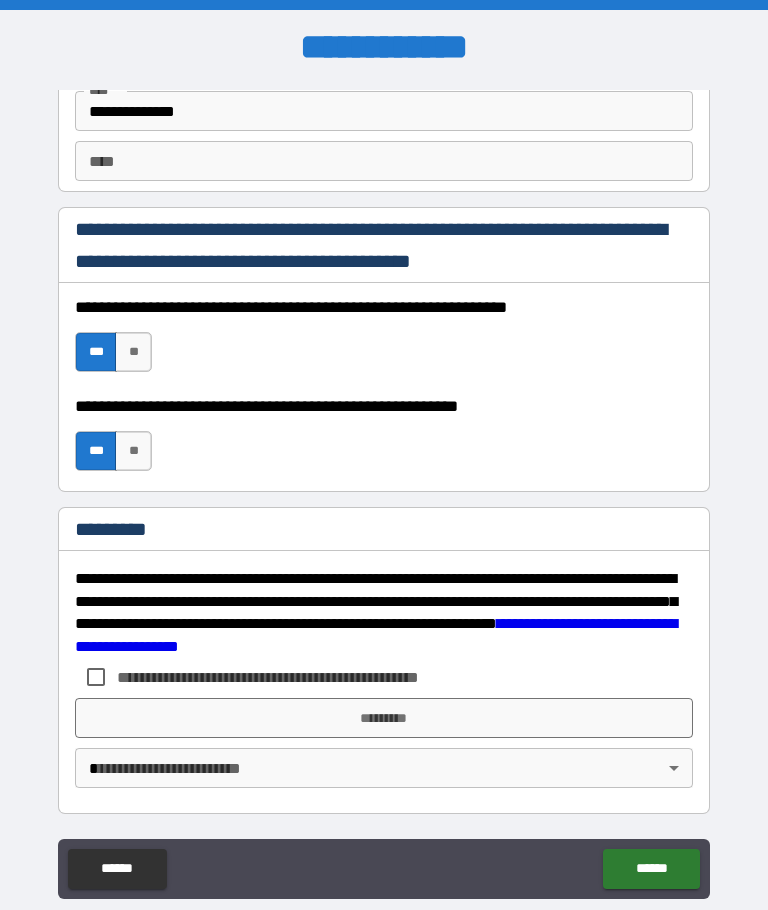 scroll, scrollTop: 2877, scrollLeft: 0, axis: vertical 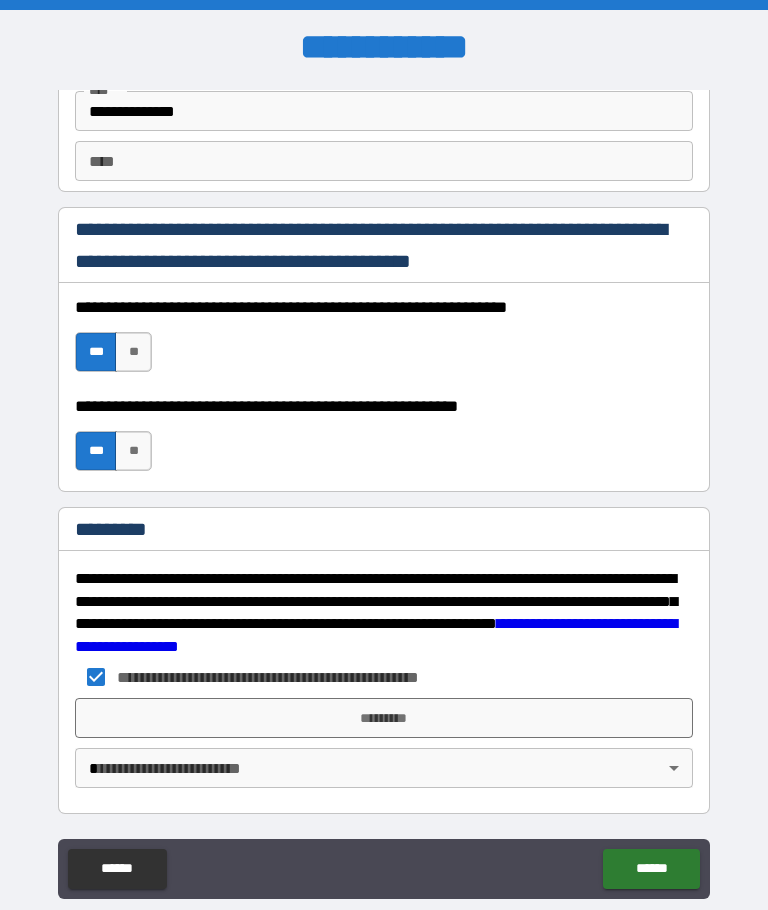 click on "*********" at bounding box center (384, 718) 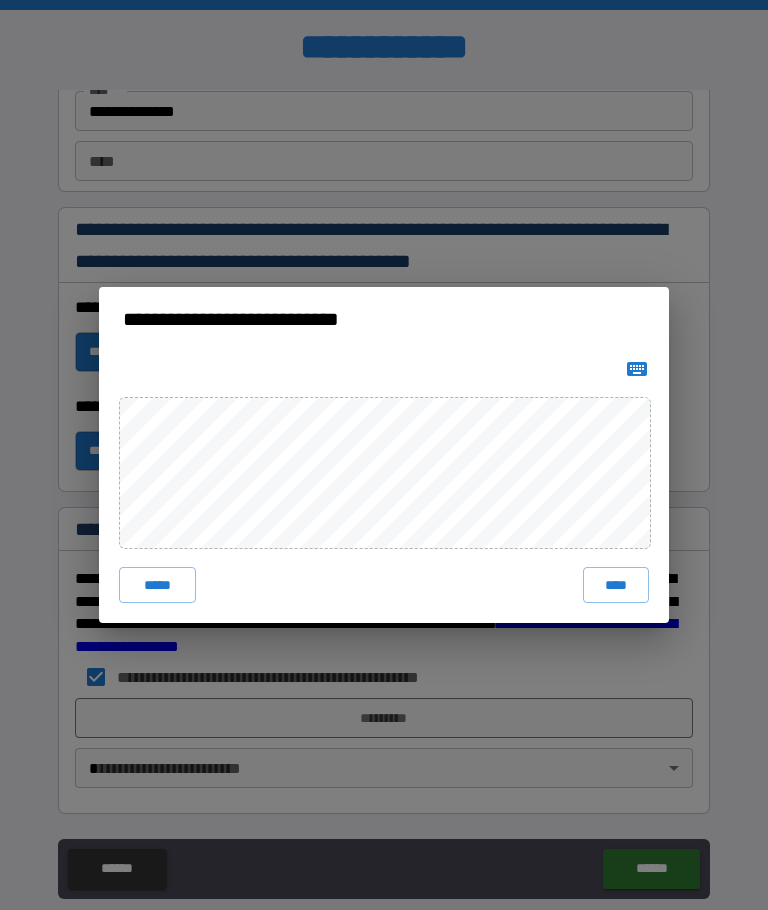 click on "**********" at bounding box center [384, 455] 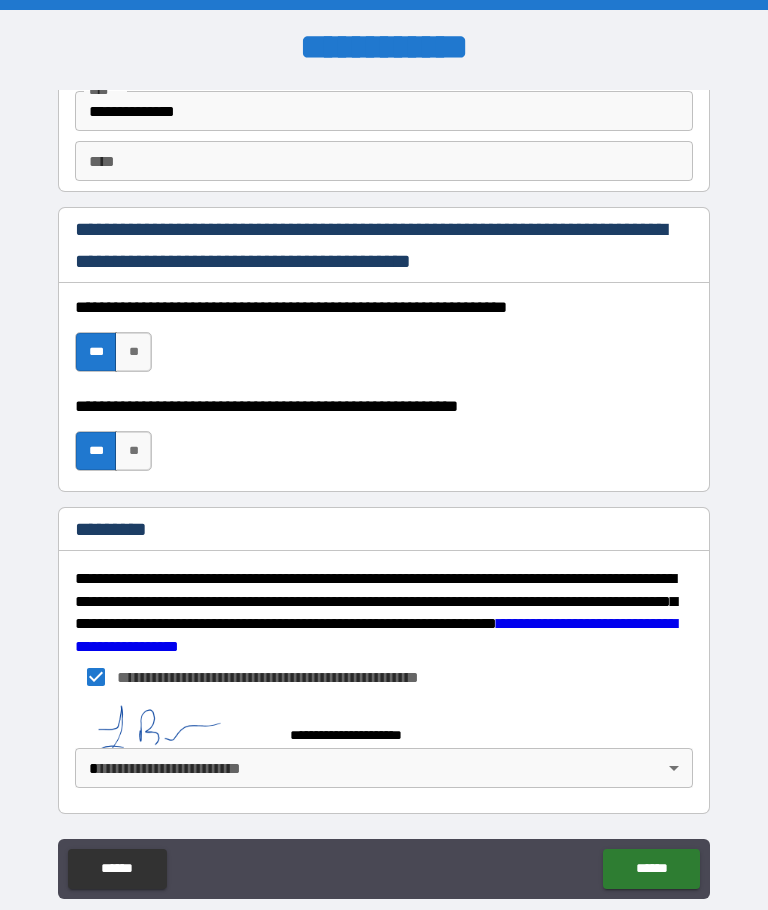 scroll, scrollTop: 2867, scrollLeft: 0, axis: vertical 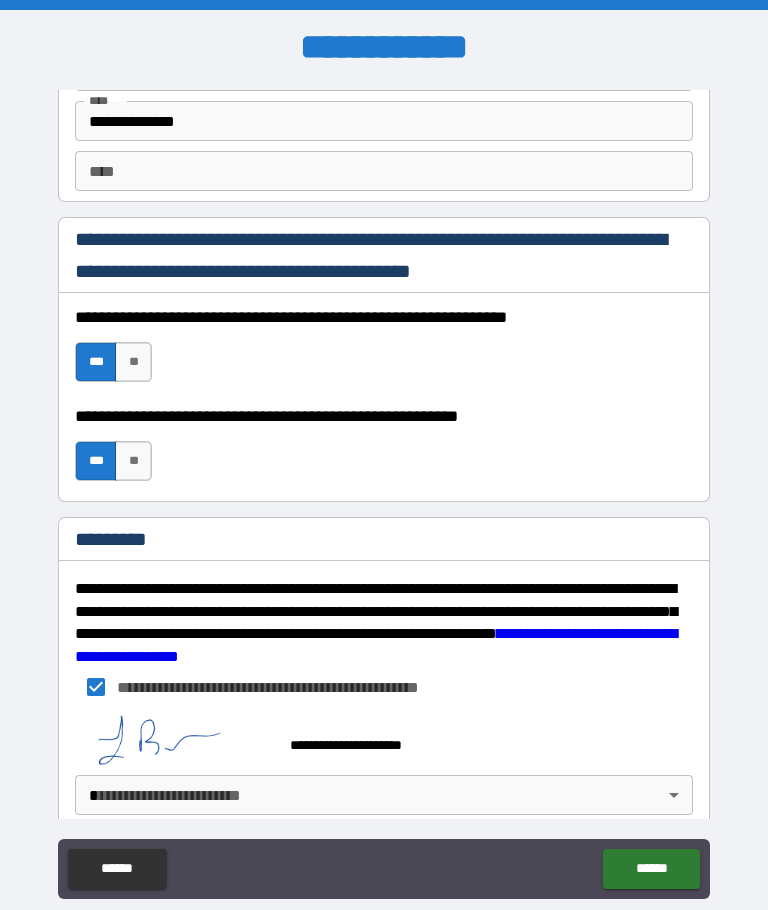 click on "**********" at bounding box center (384, 489) 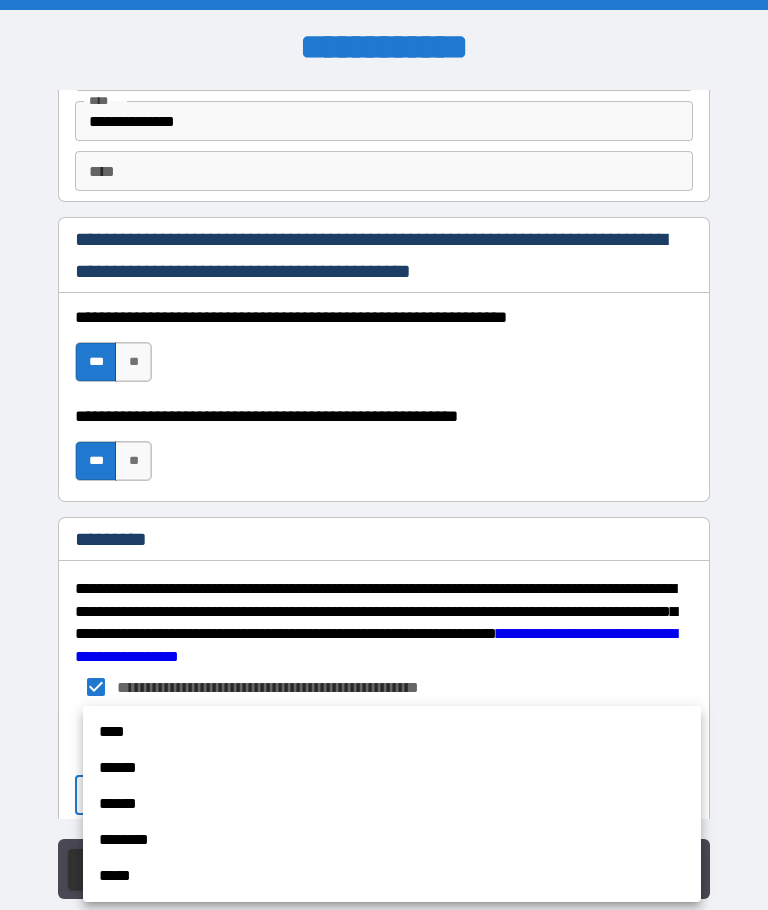 click on "******" at bounding box center (392, 768) 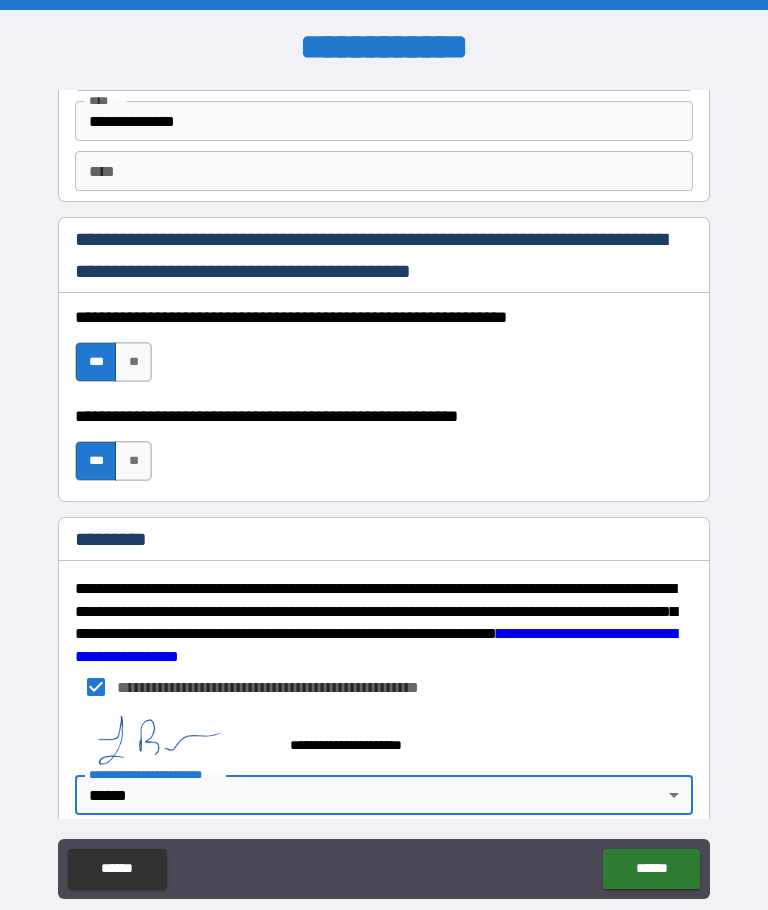 type on "*" 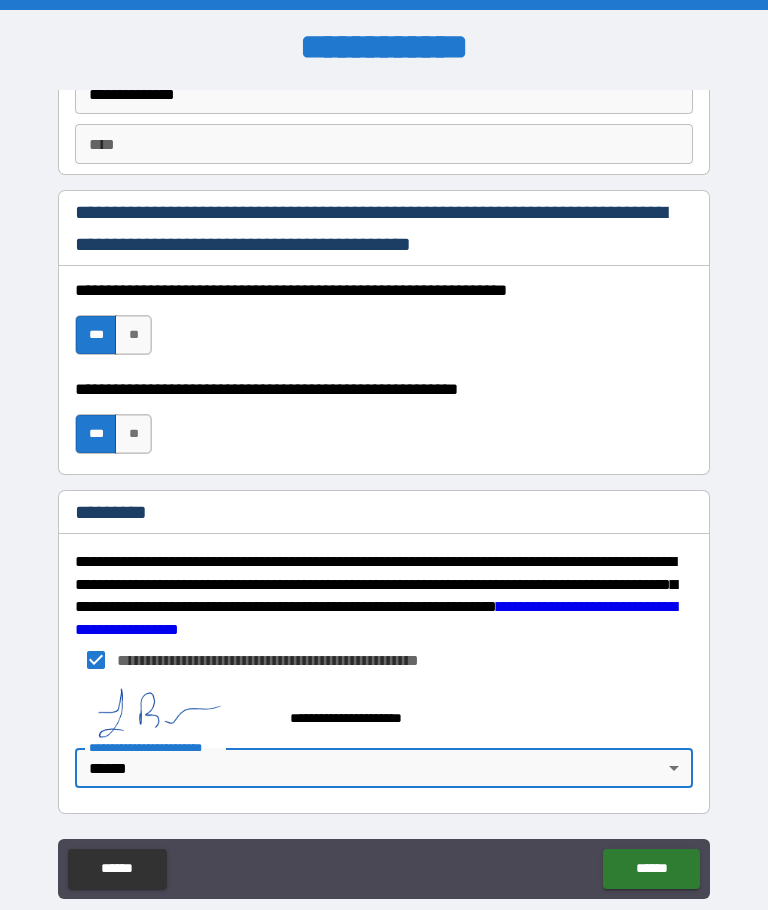 scroll, scrollTop: 2894, scrollLeft: 0, axis: vertical 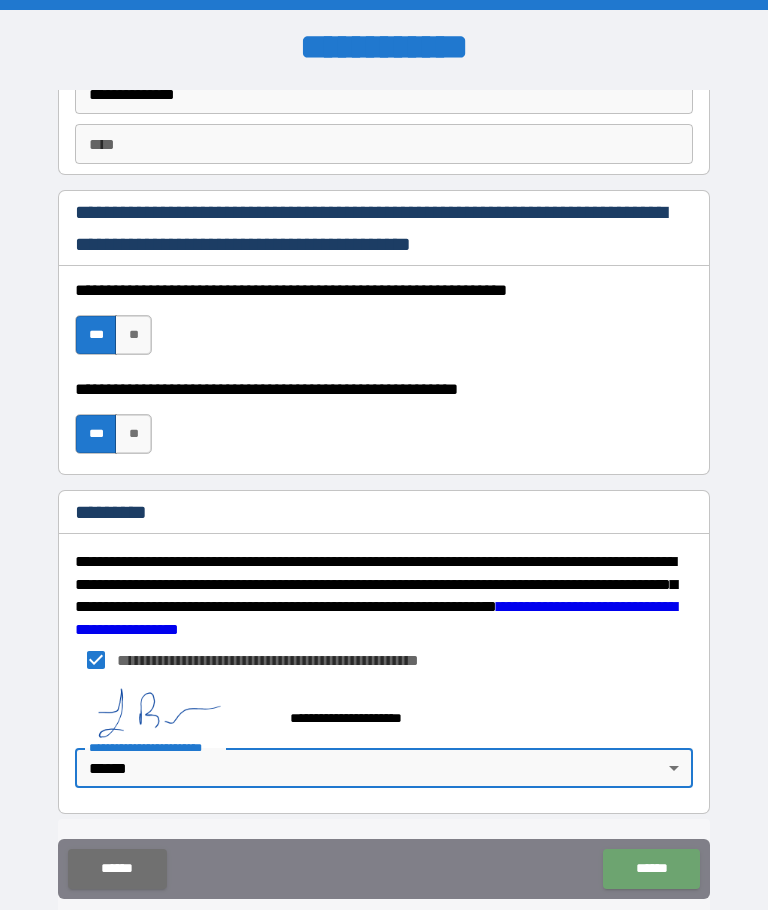 click on "******" at bounding box center (651, 869) 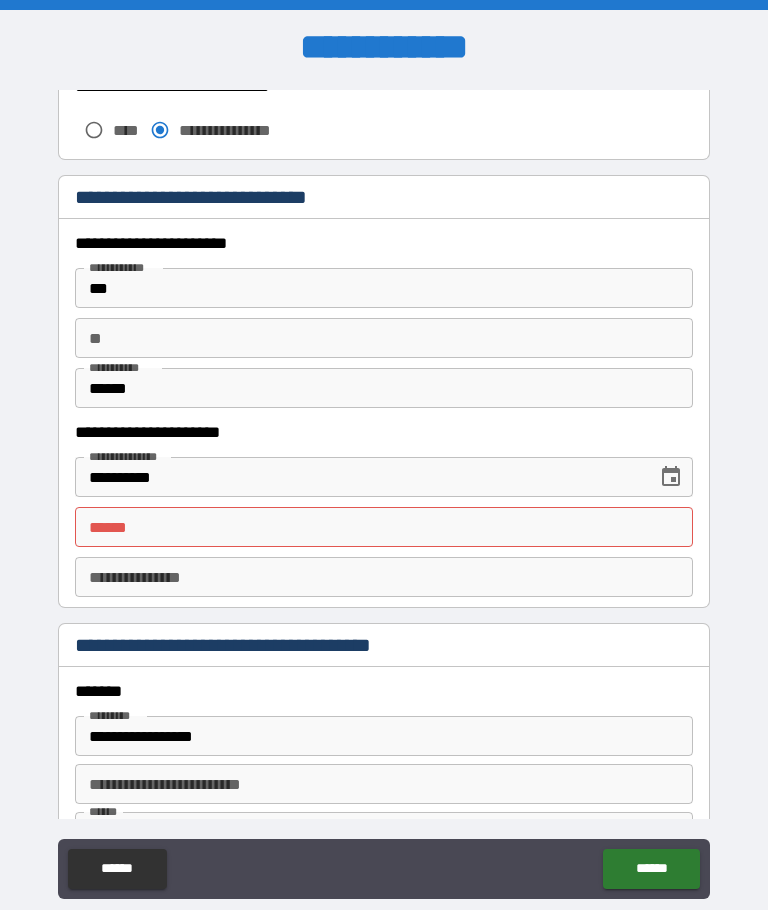 scroll, scrollTop: 1826, scrollLeft: 0, axis: vertical 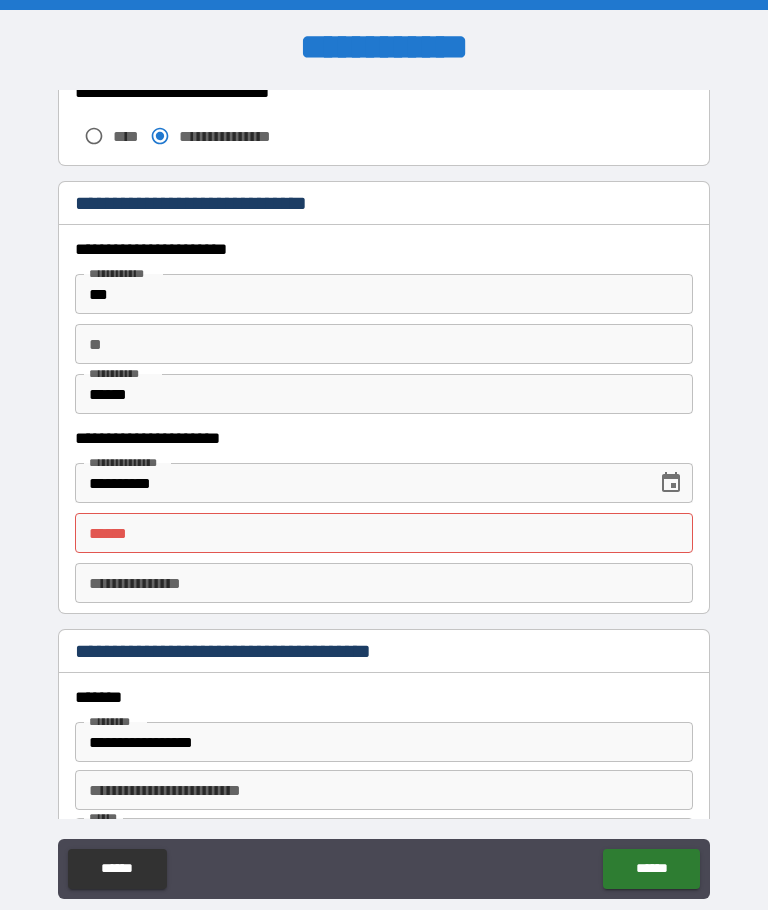 click on "****   *" at bounding box center (384, 533) 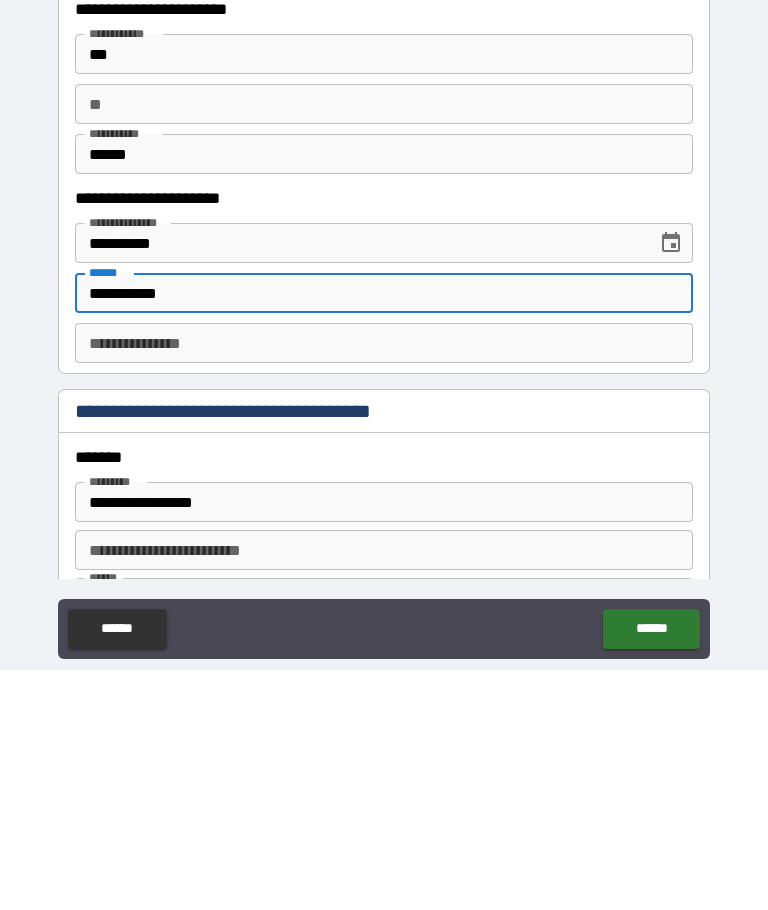 type on "**********" 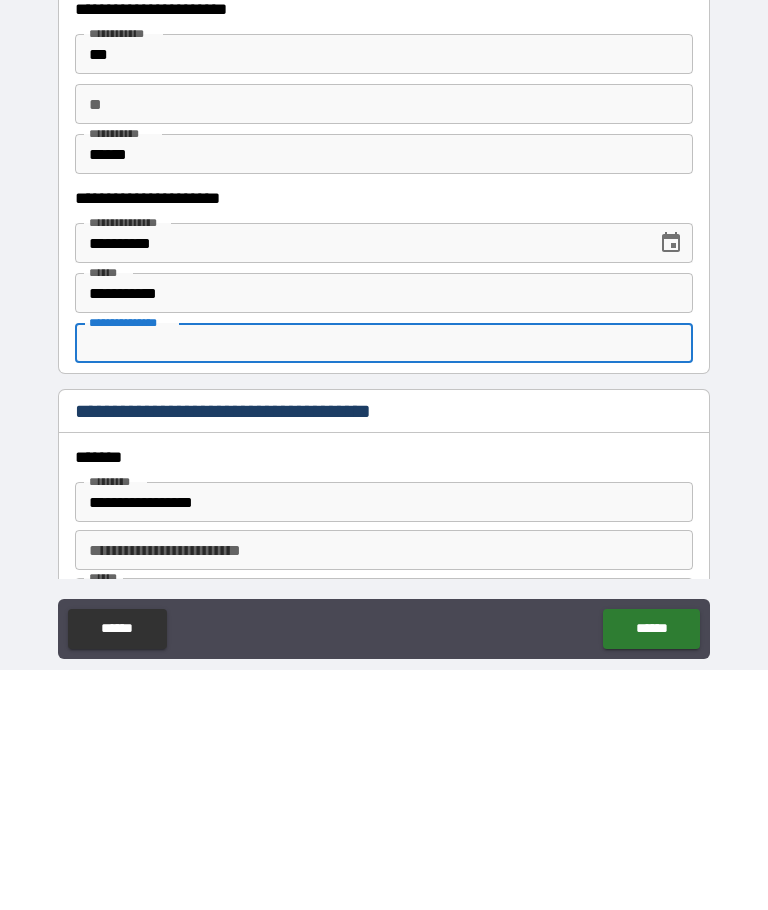click on "**********" at bounding box center (384, 492) 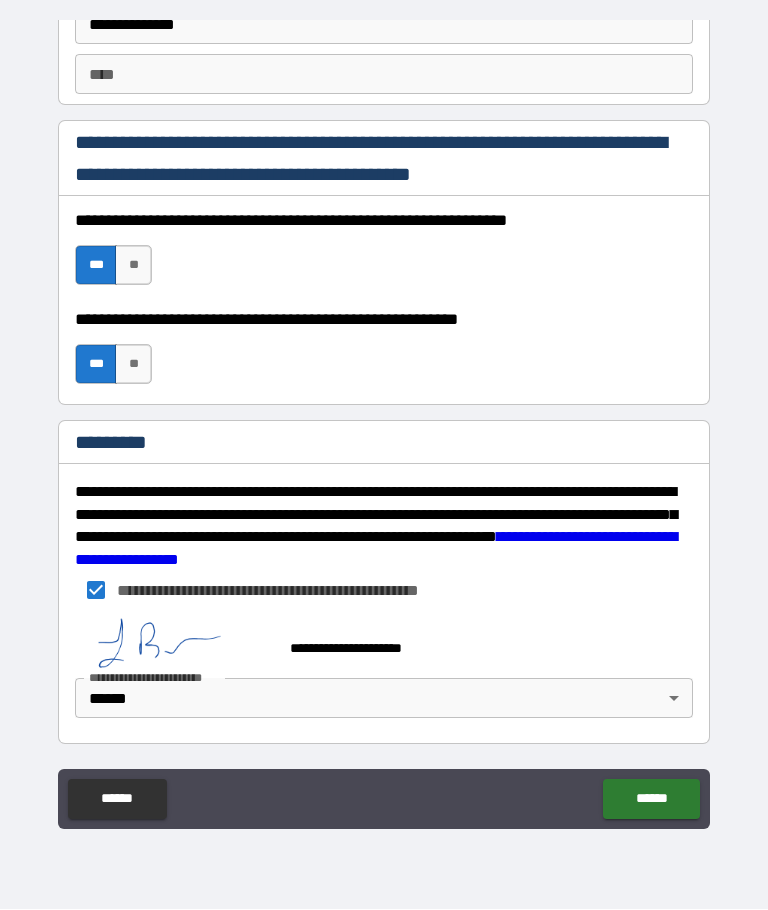 scroll, scrollTop: 2894, scrollLeft: 0, axis: vertical 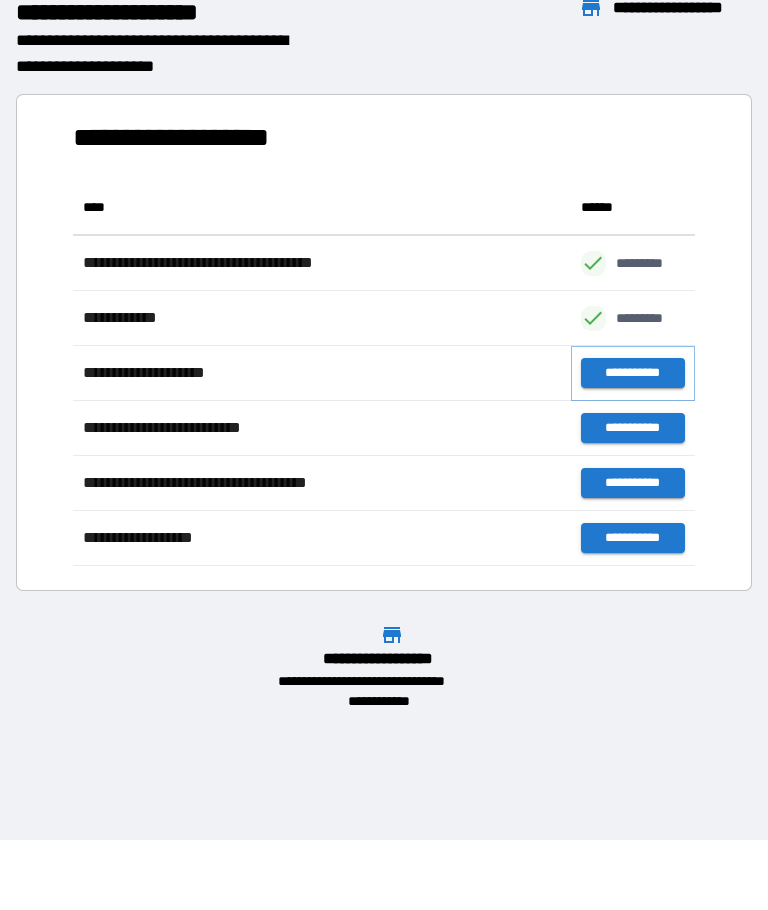 click on "**********" at bounding box center (633, 374) 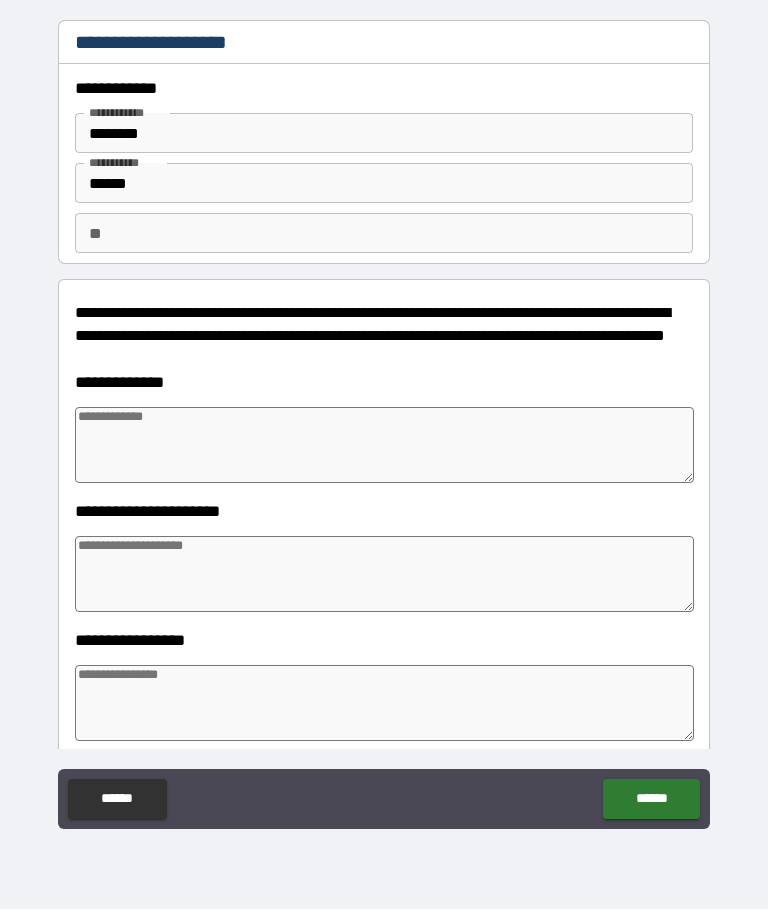 type on "*" 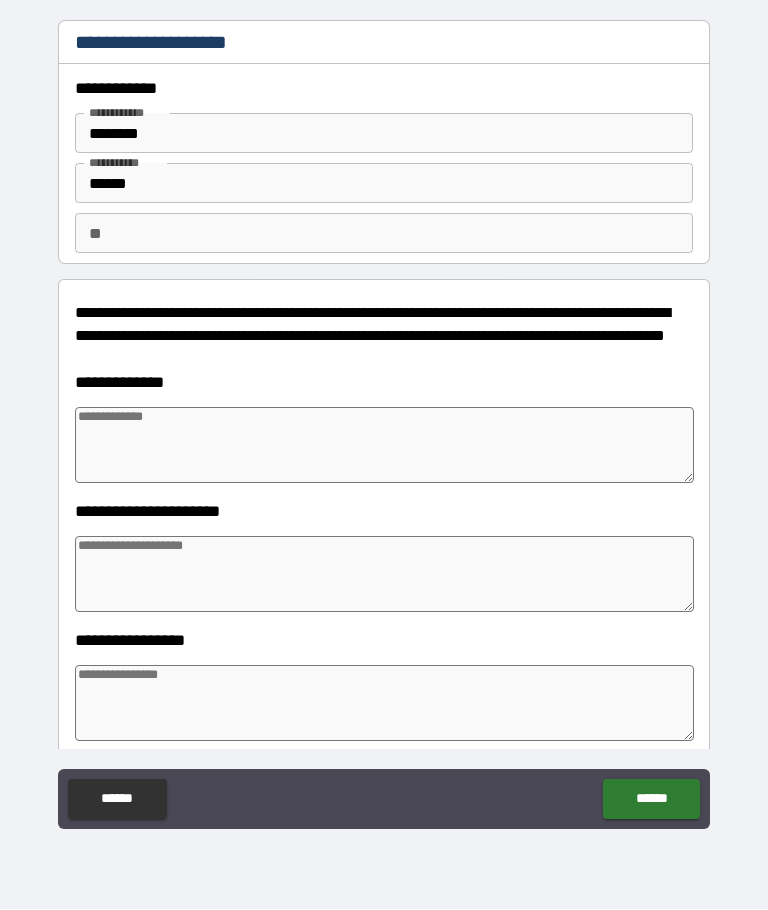 type on "*" 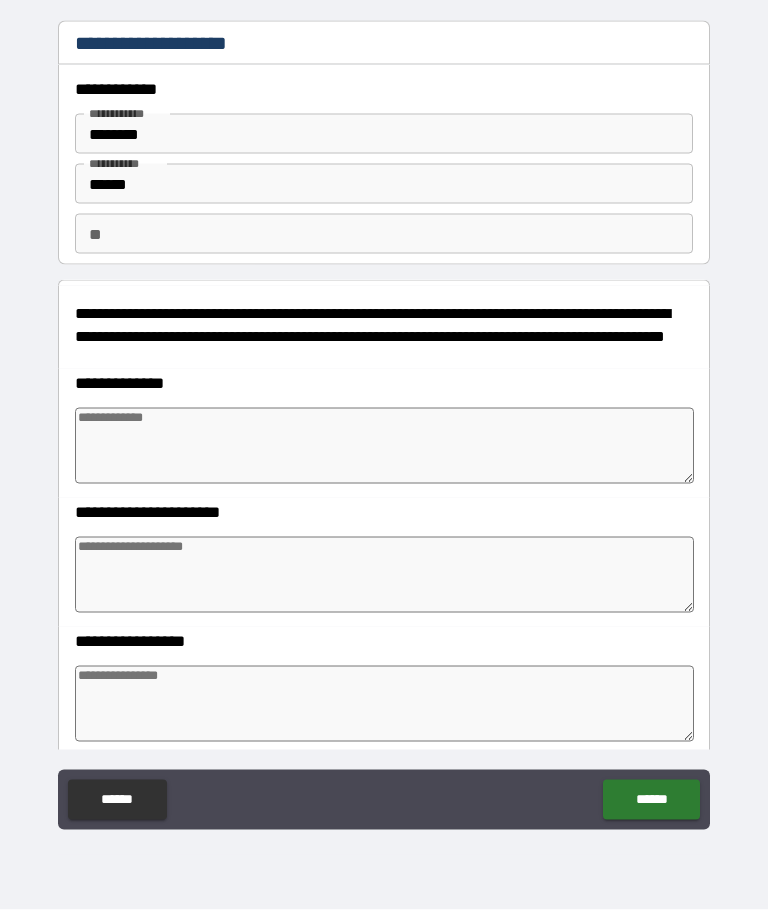 type on "*" 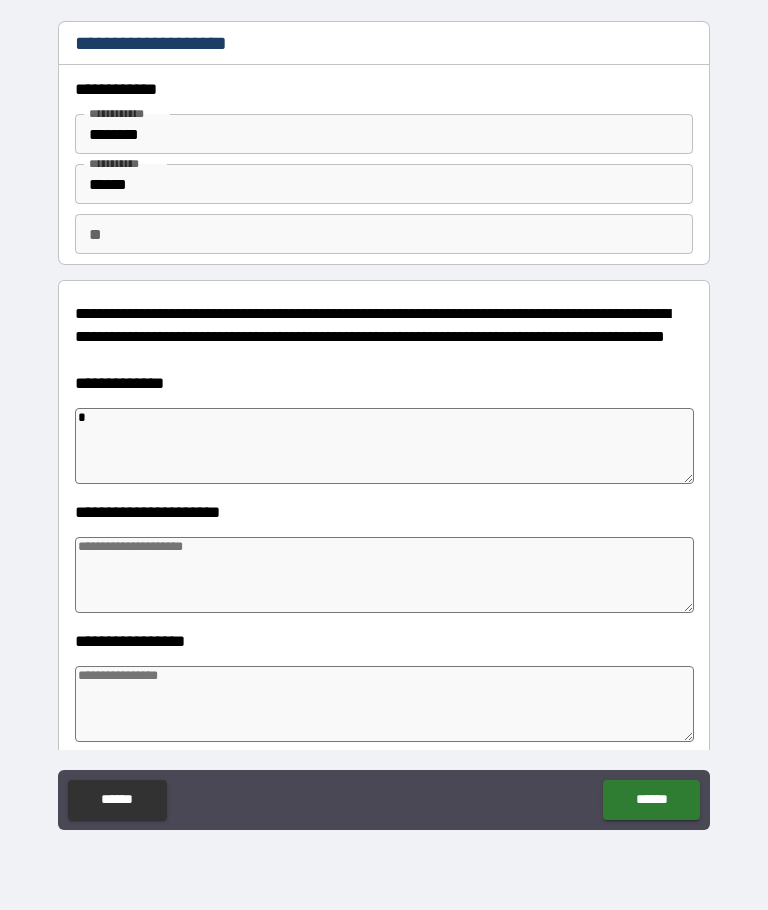 type on "**" 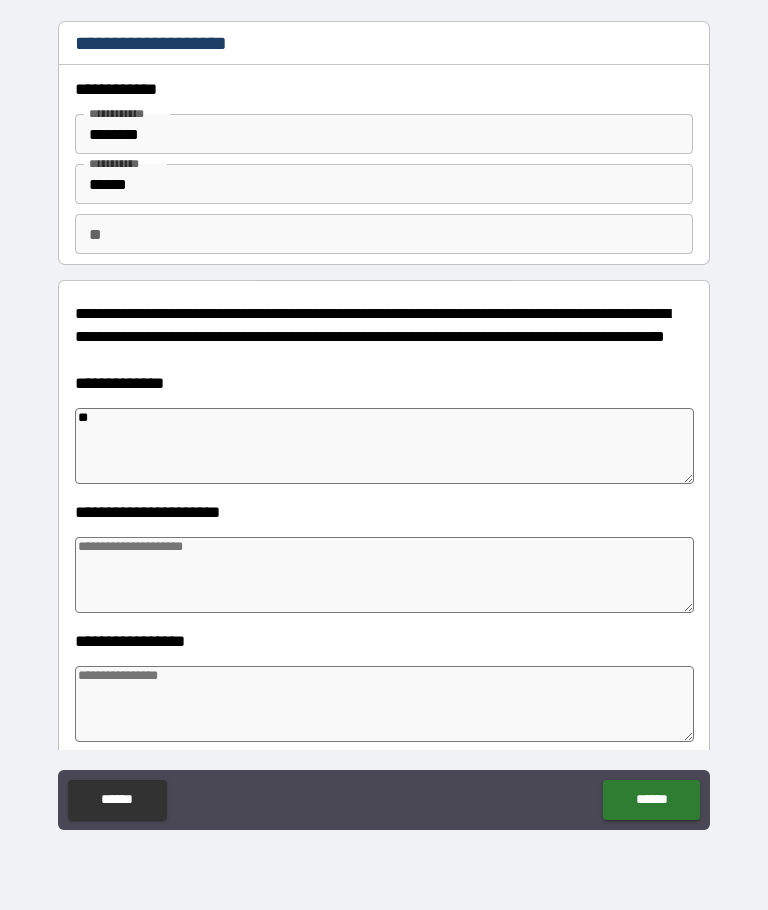 type on "*" 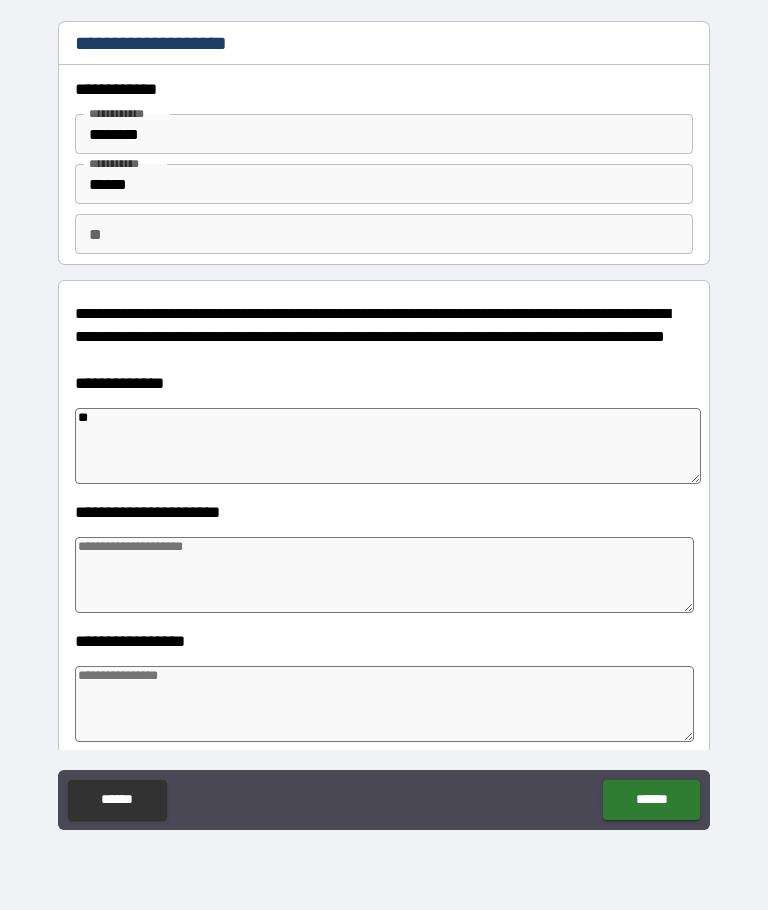 type on "*" 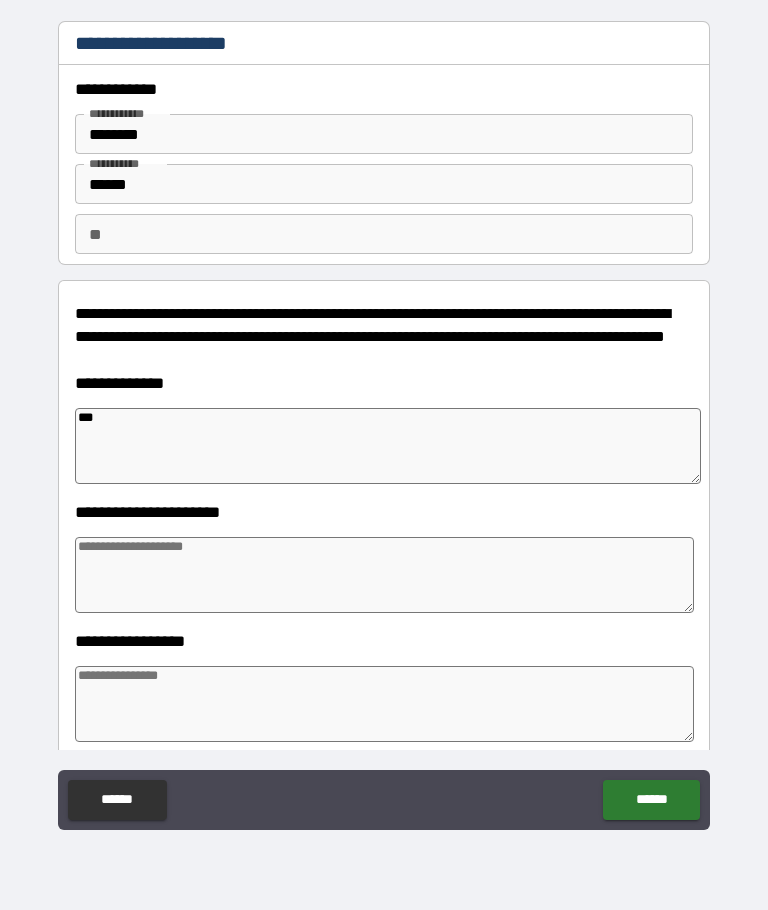 type on "*" 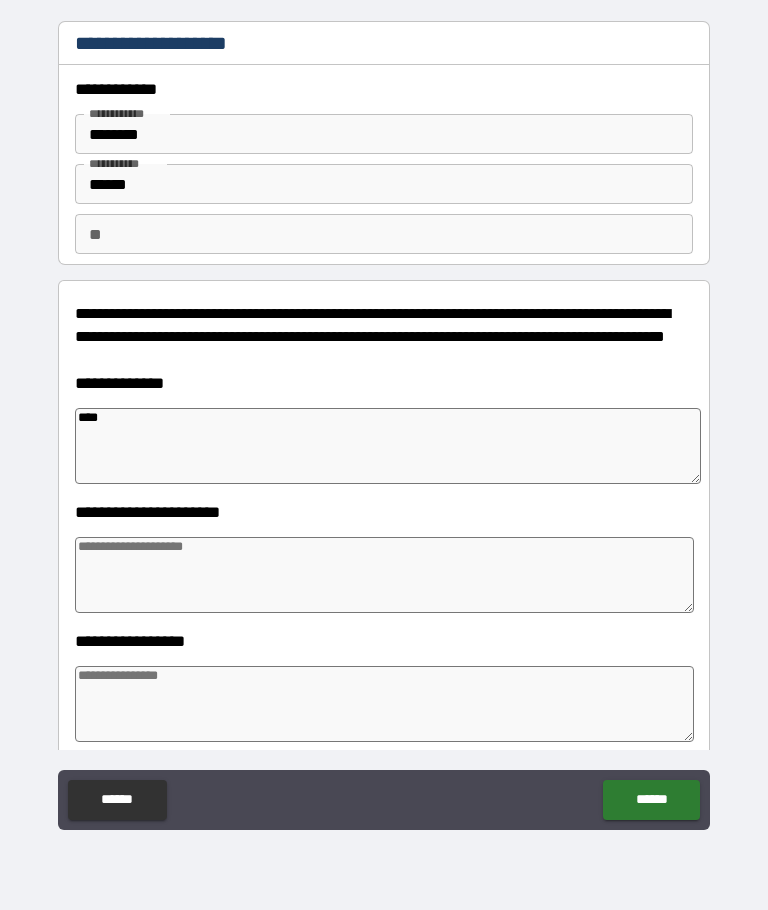 type on "*" 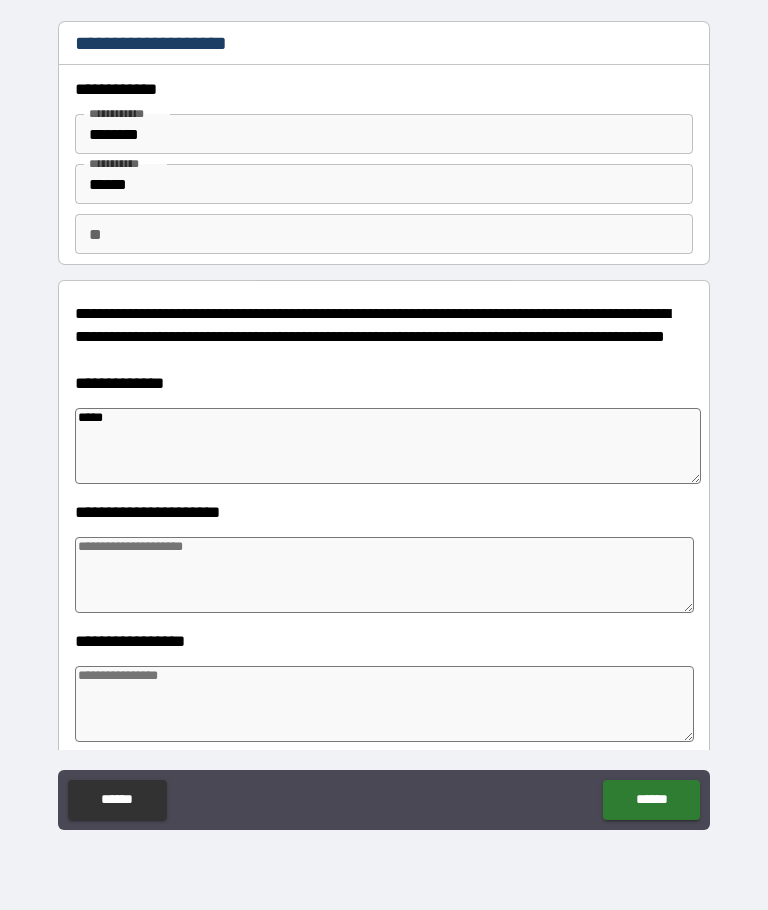 type on "*" 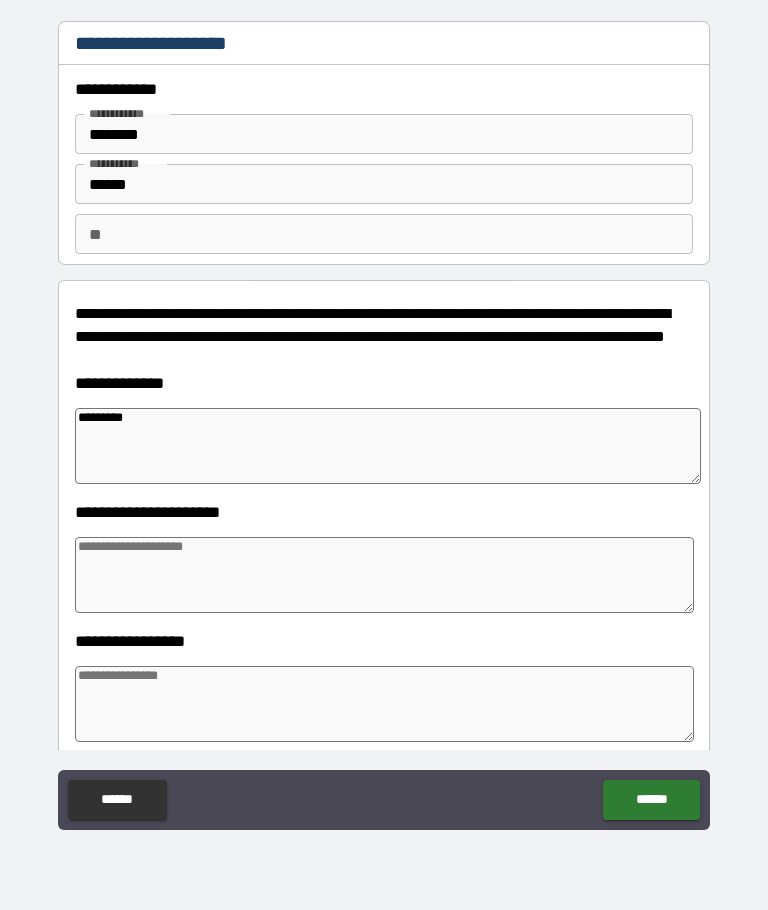 type on "*********" 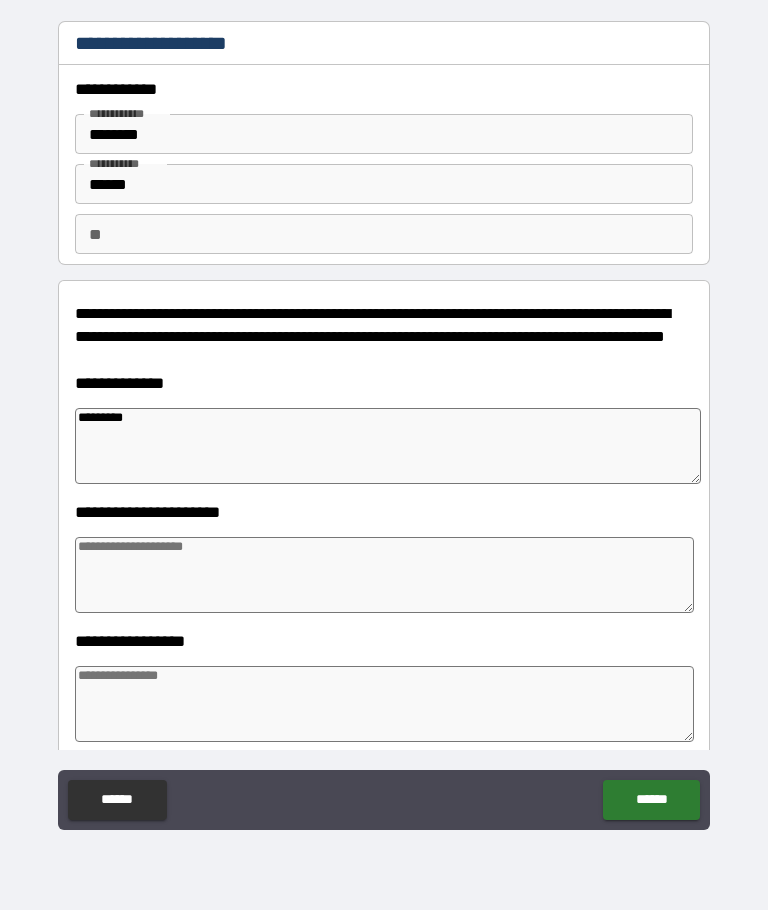 type on "*" 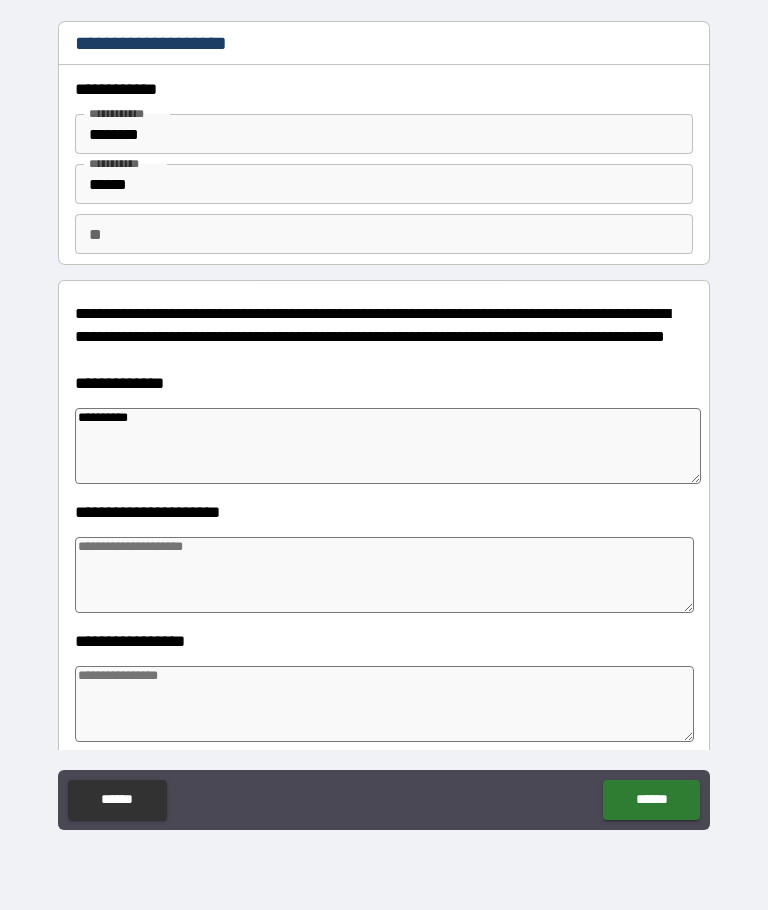 type on "*" 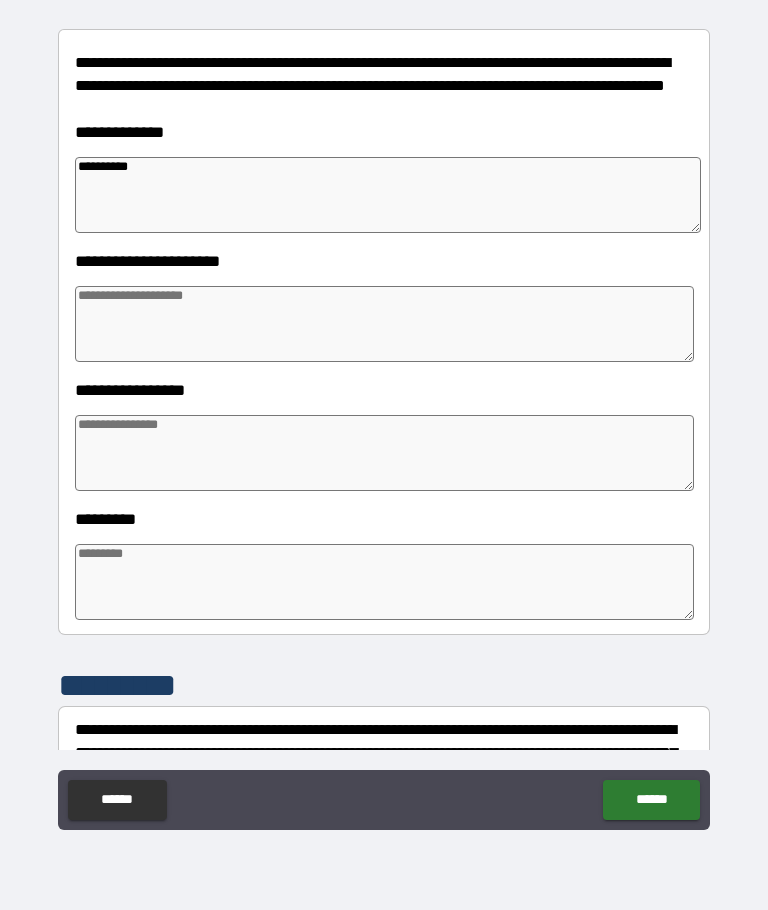 scroll, scrollTop: 280, scrollLeft: 0, axis: vertical 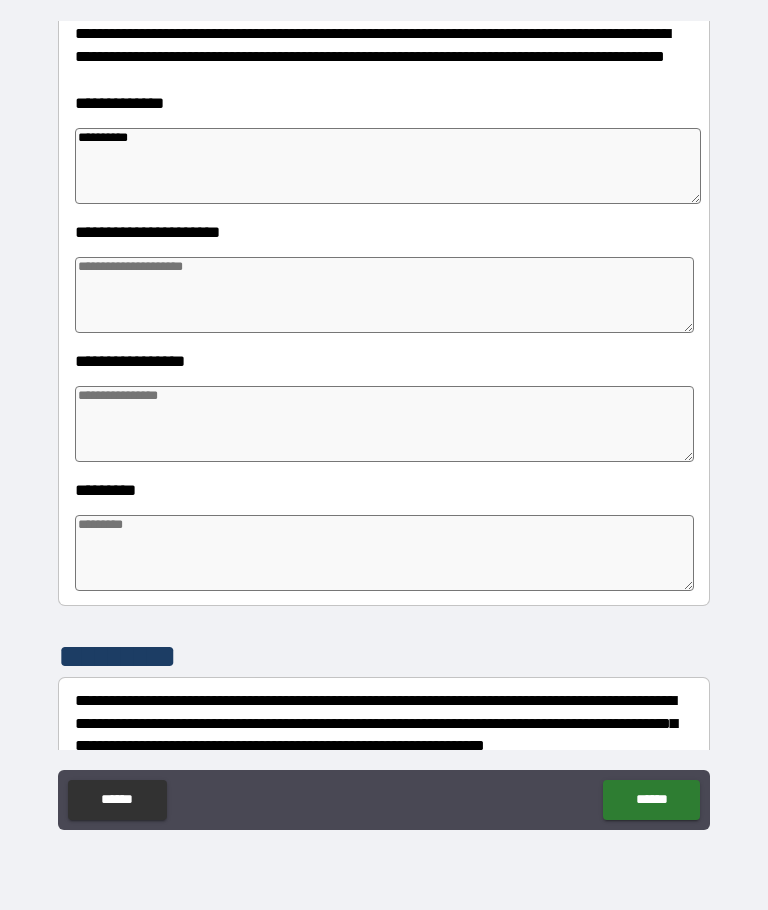 type on "*********" 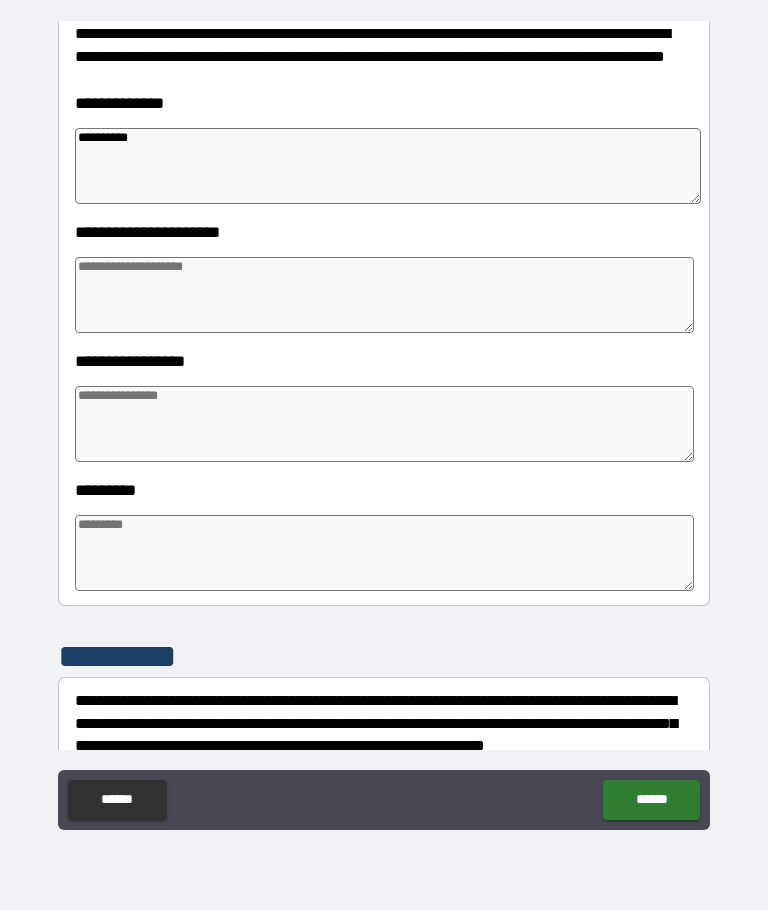 type on "*" 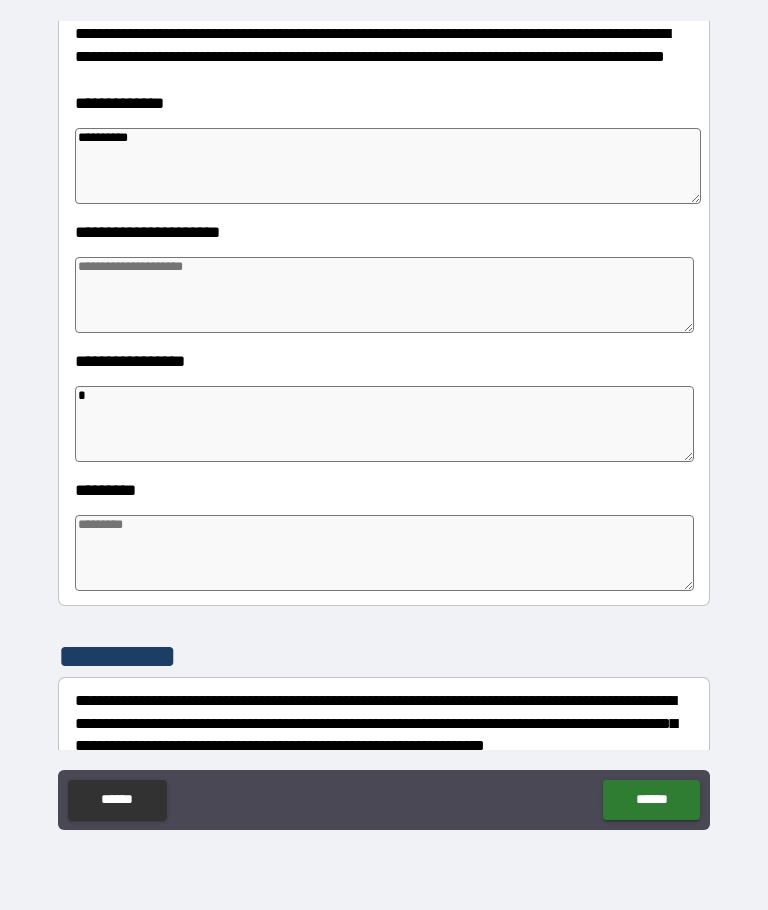 type on "*" 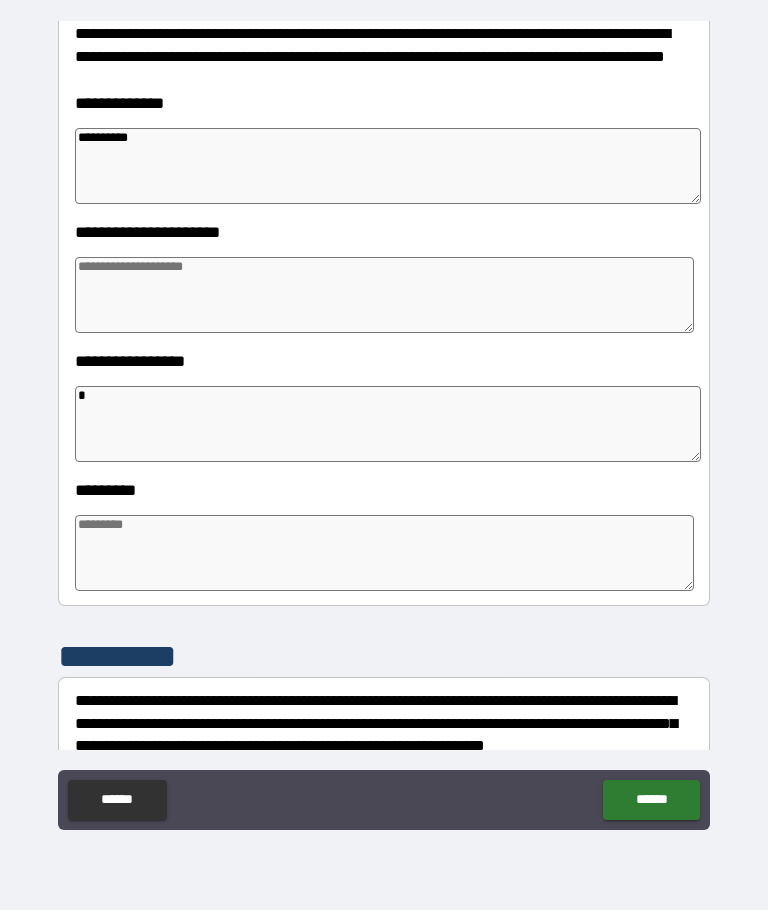 type on "*" 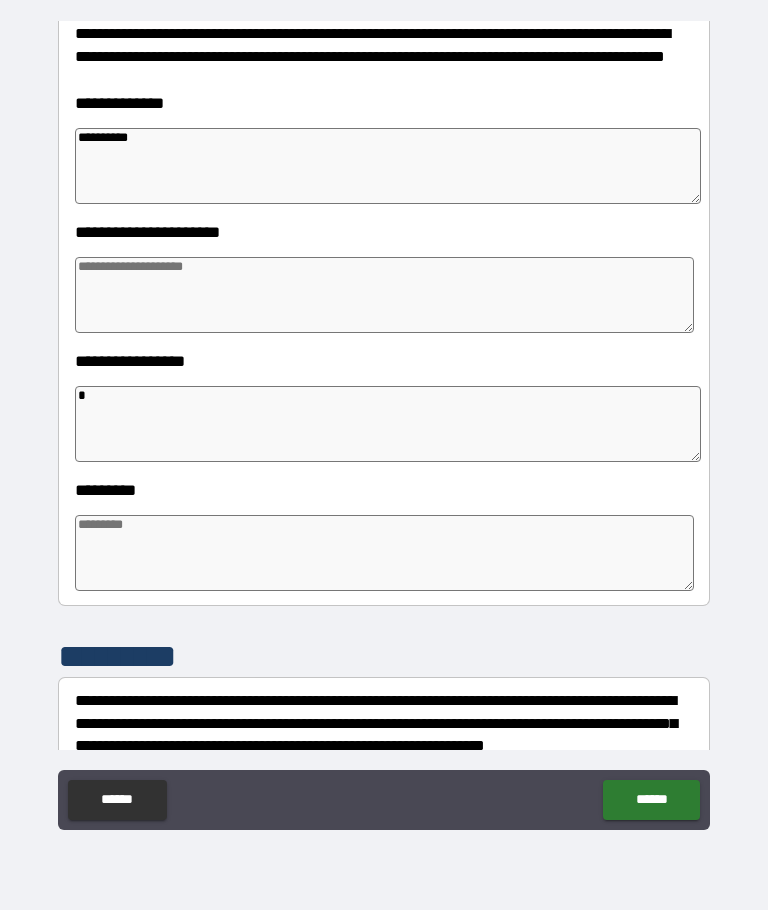 type on "*" 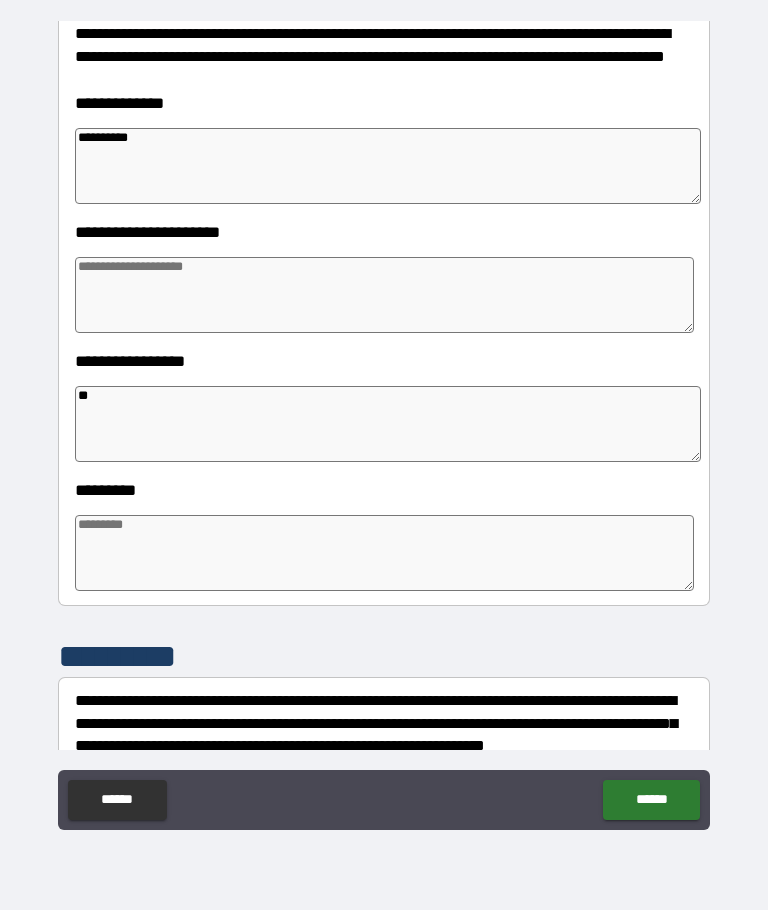 type on "*" 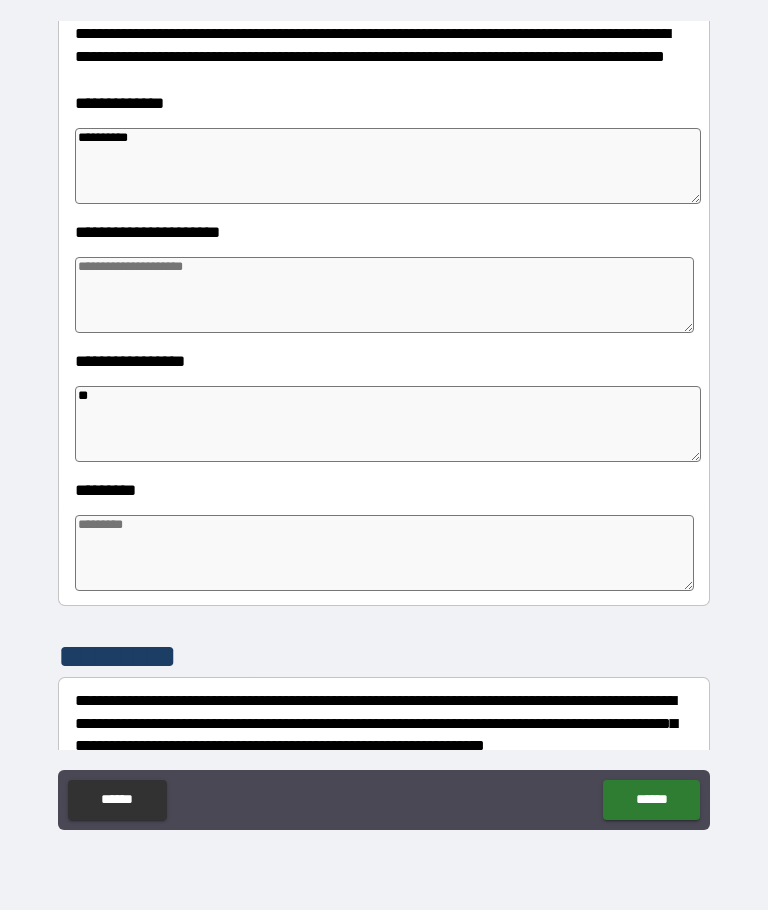 type on "*" 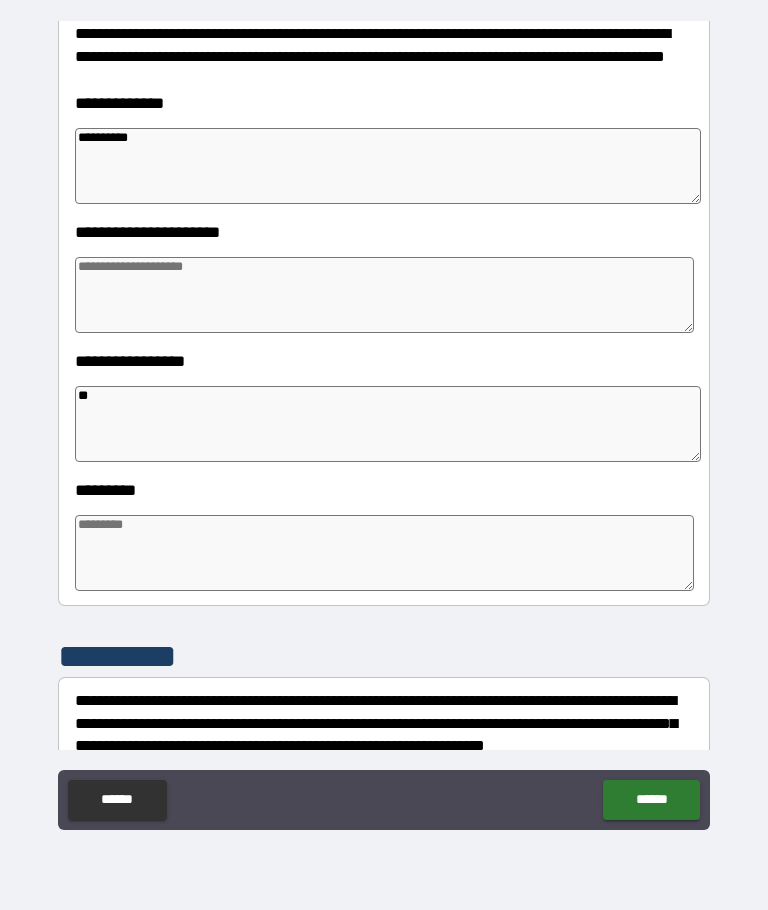 type on "*" 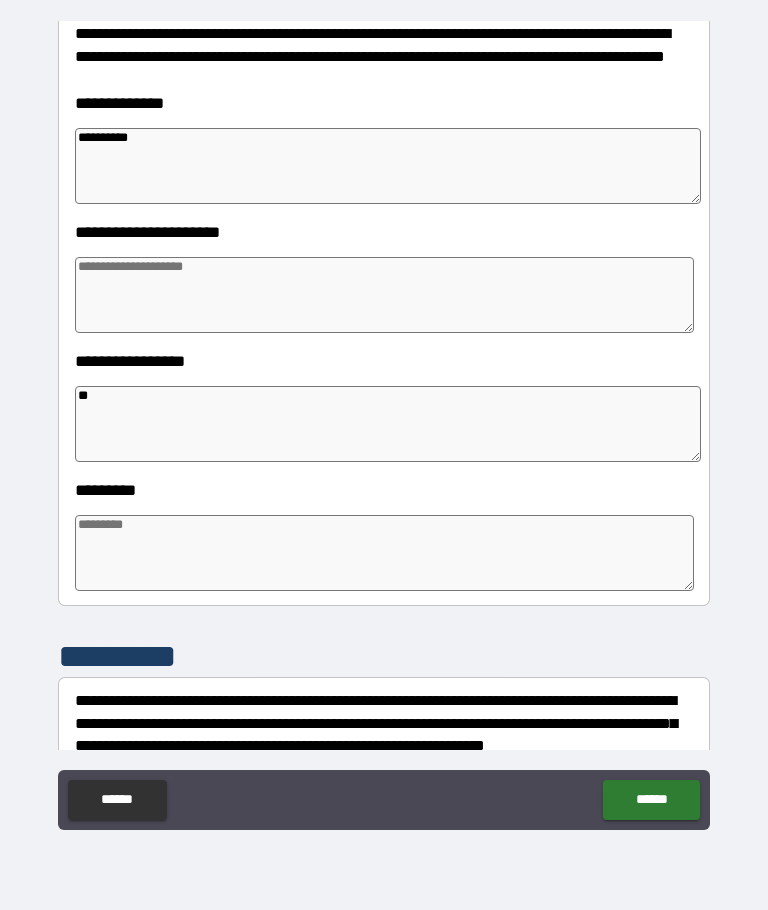 type on "***" 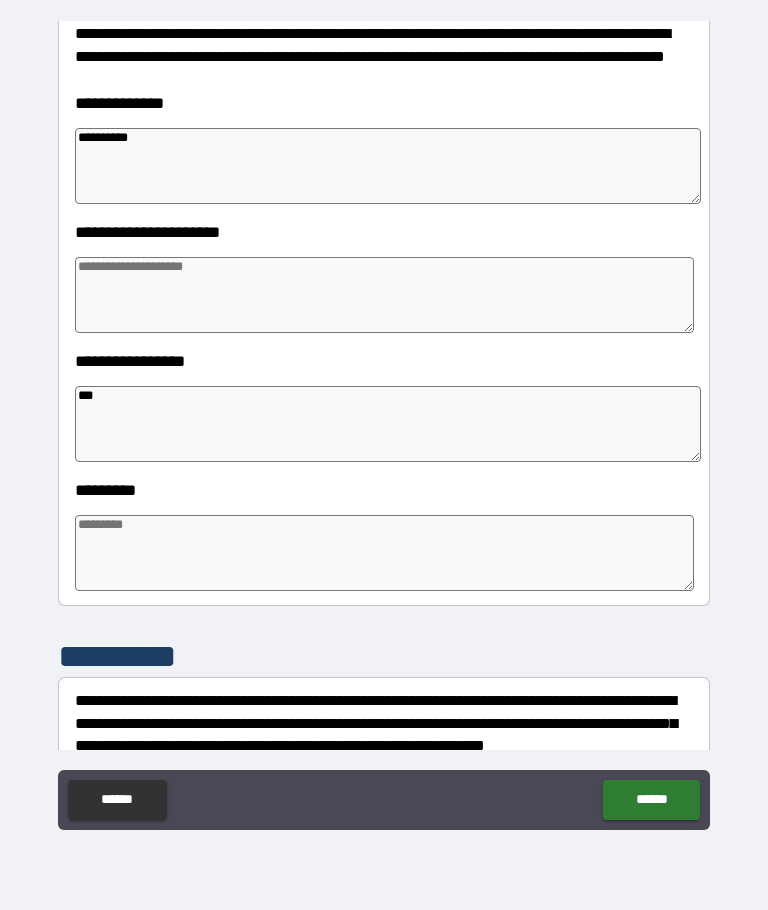 type on "*" 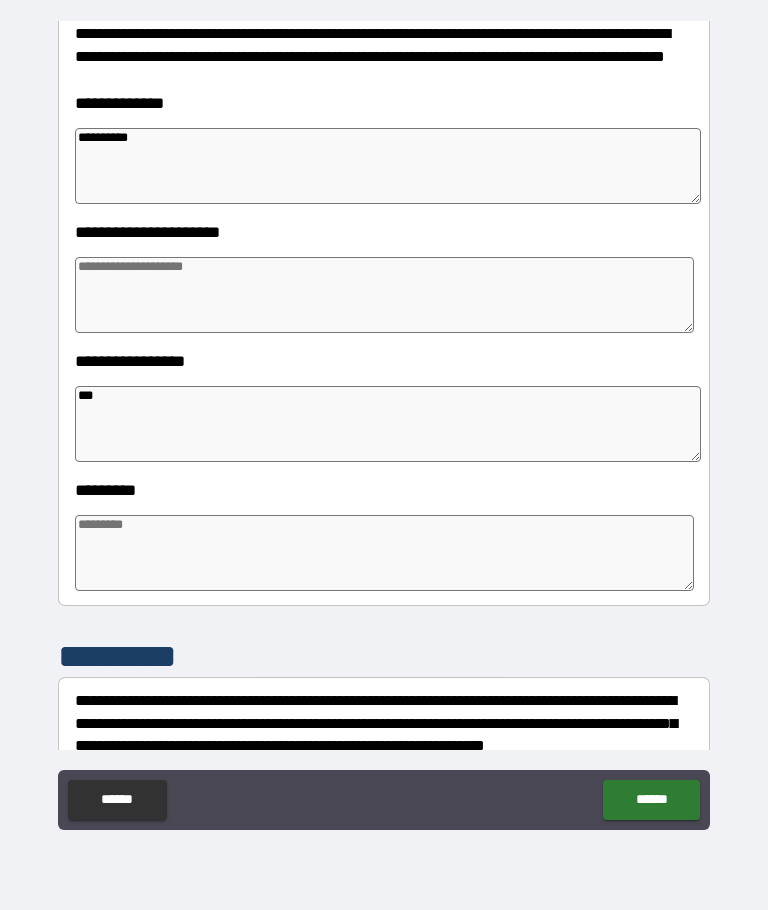 type on "****" 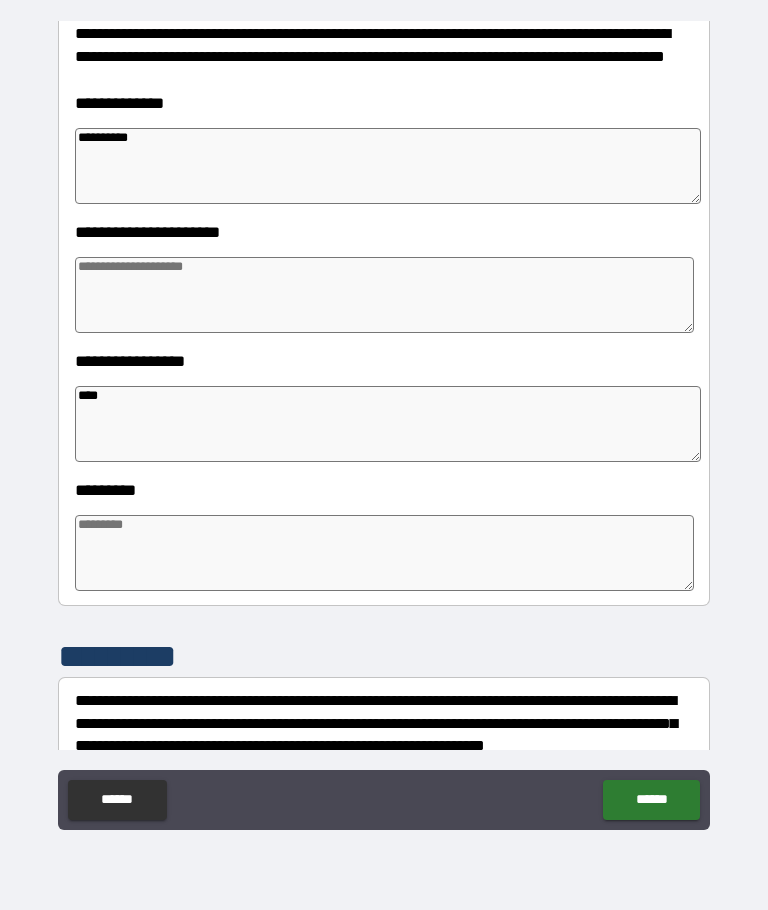 type on "*" 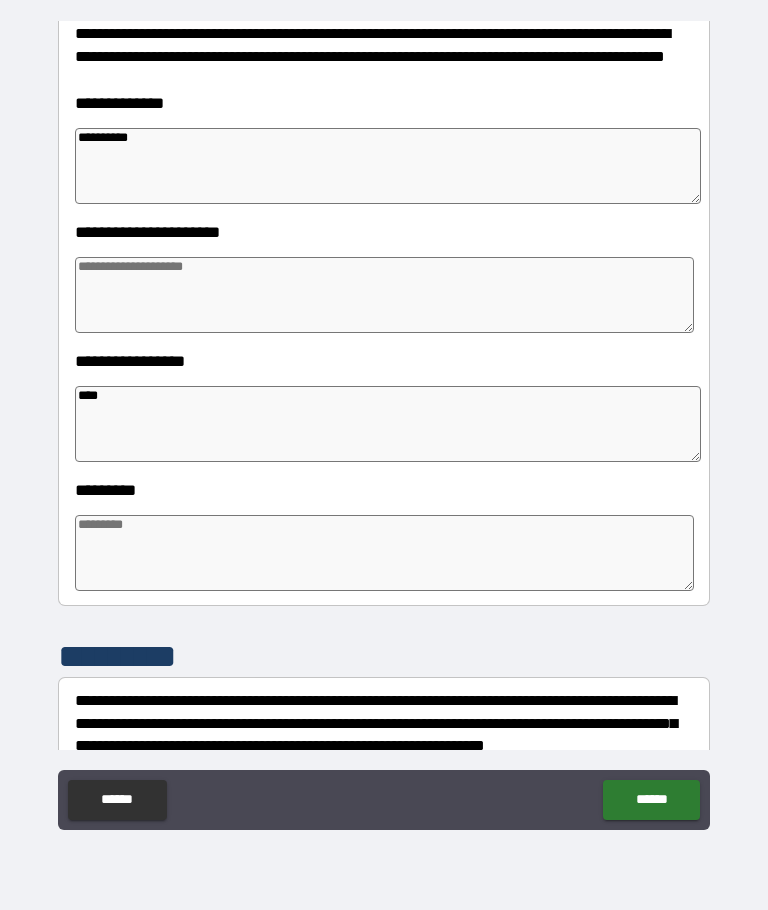 type on "*" 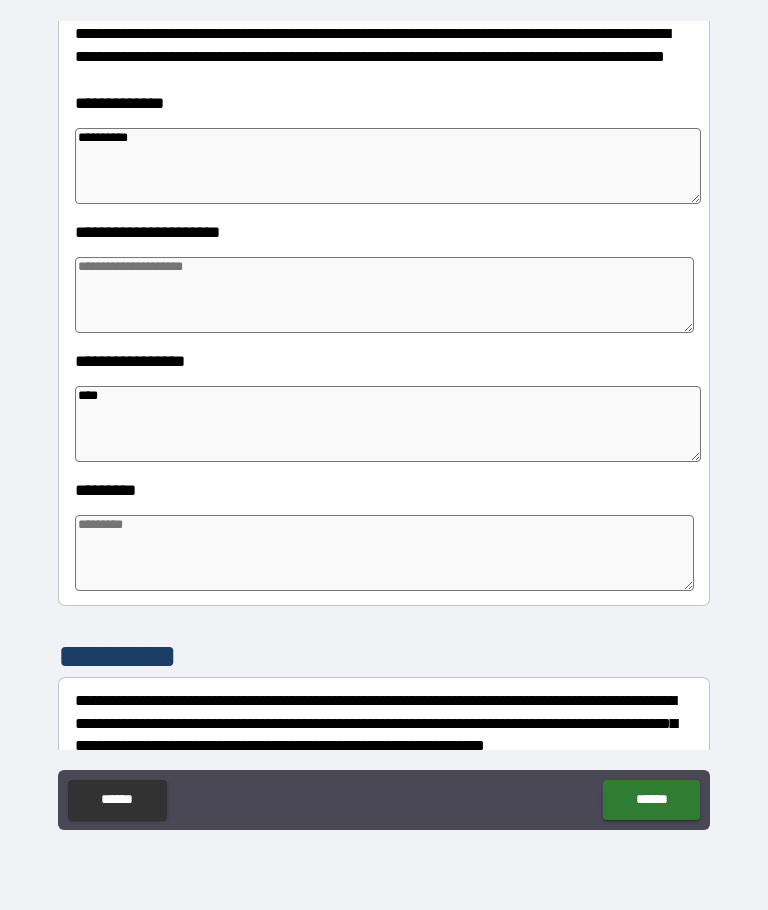 type on "*" 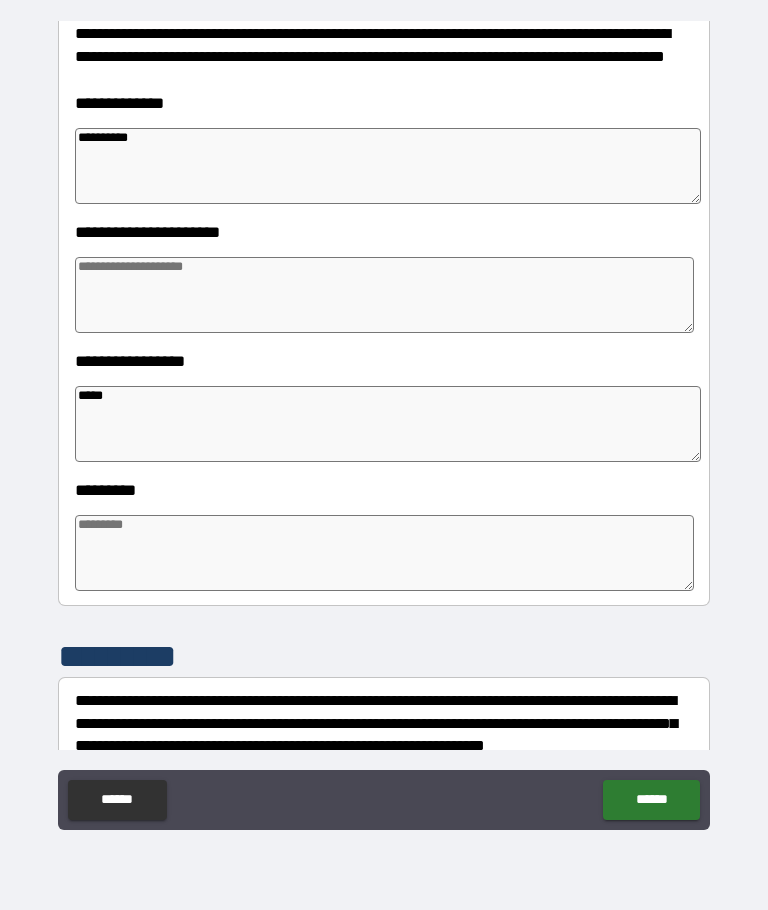 type on "*" 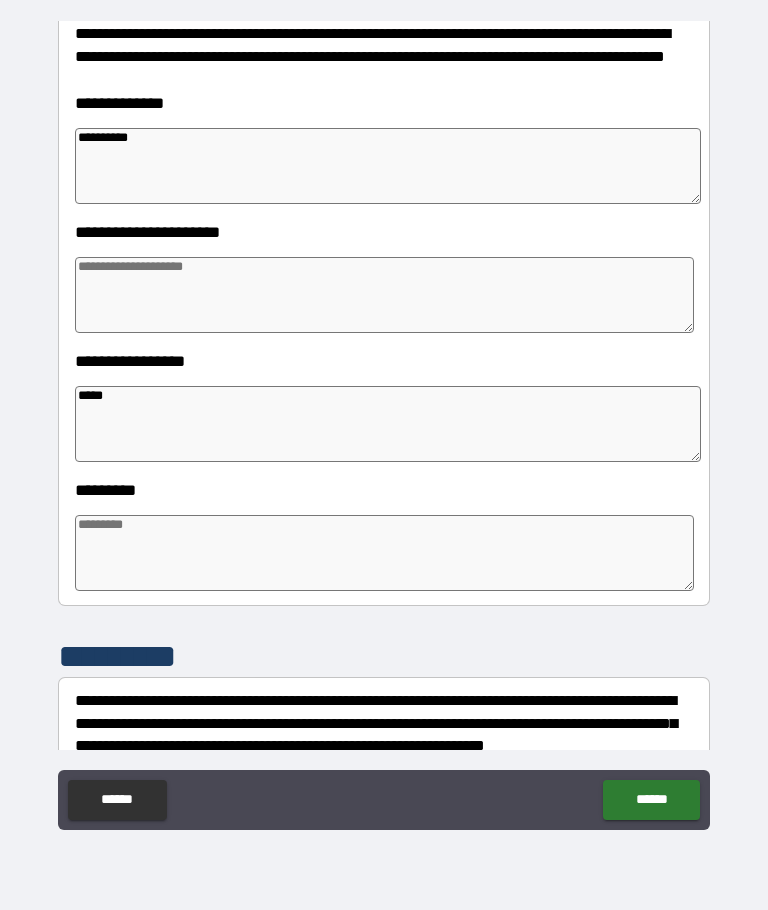 type on "*" 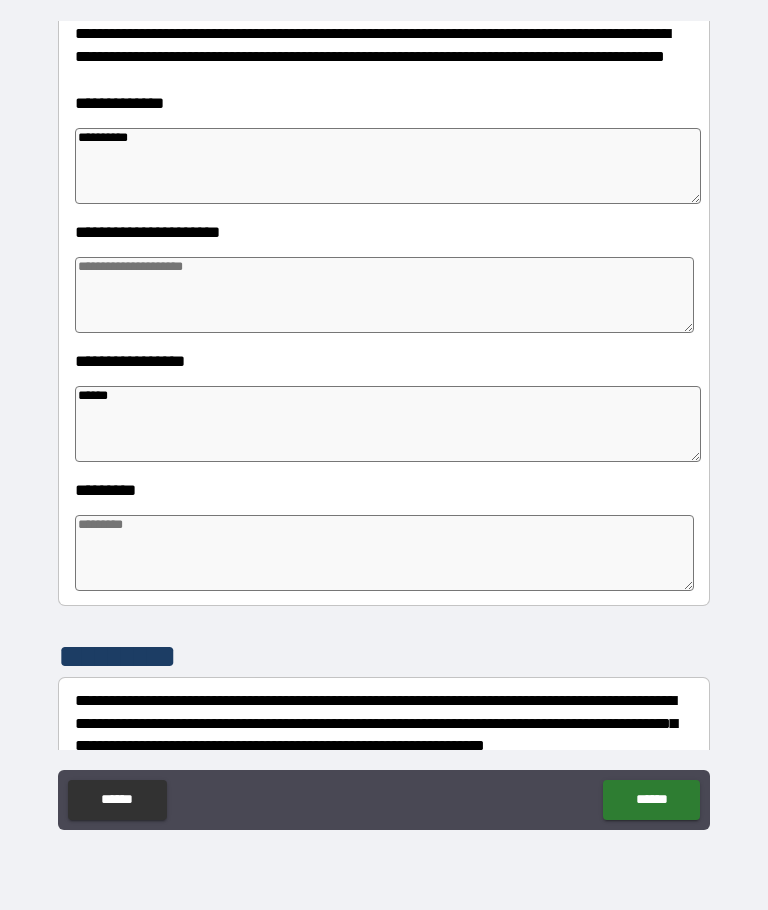 type on "*" 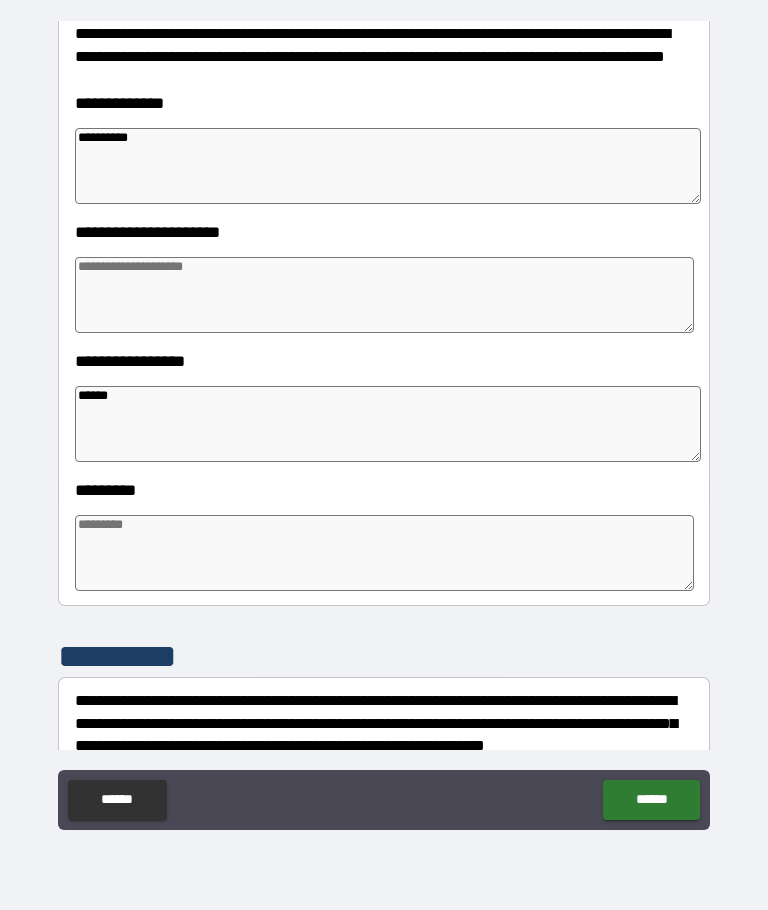 type on "*" 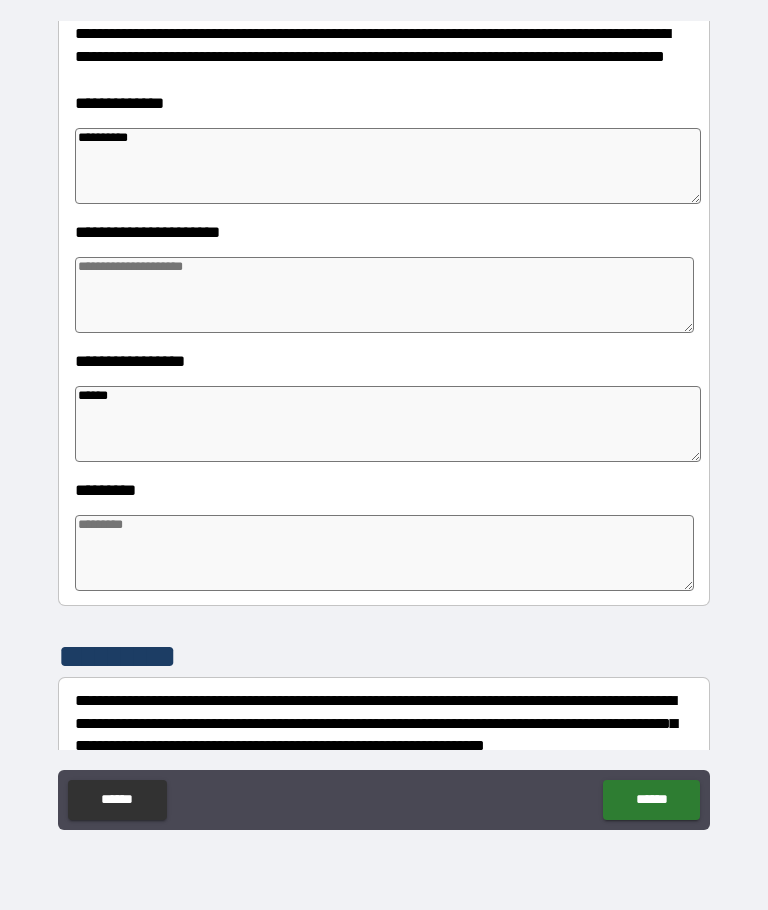 type on "*" 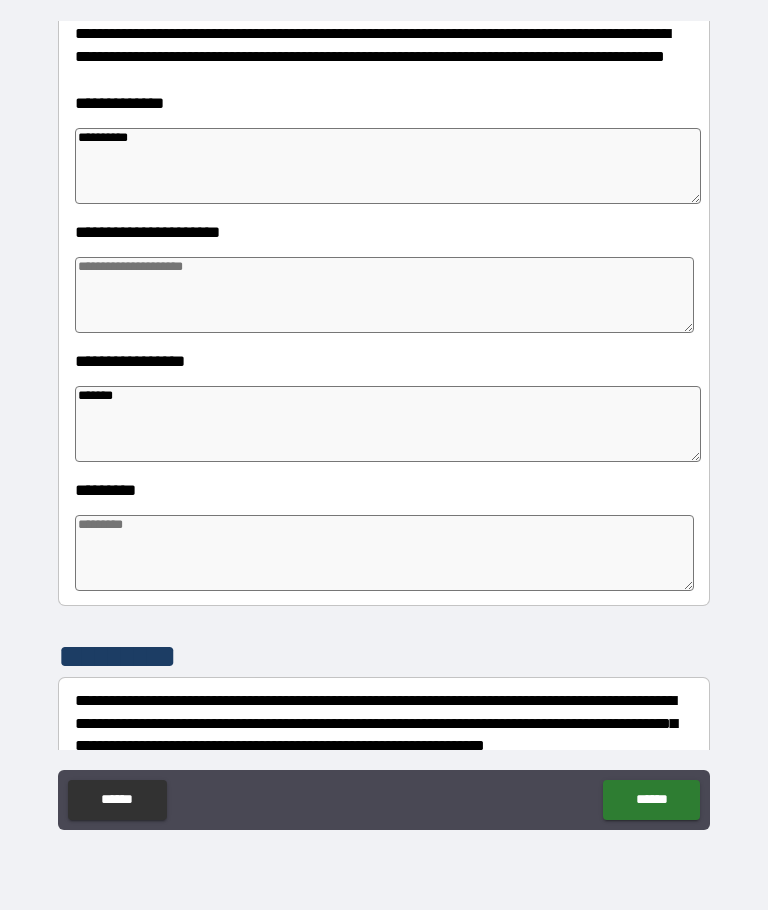 type on "*" 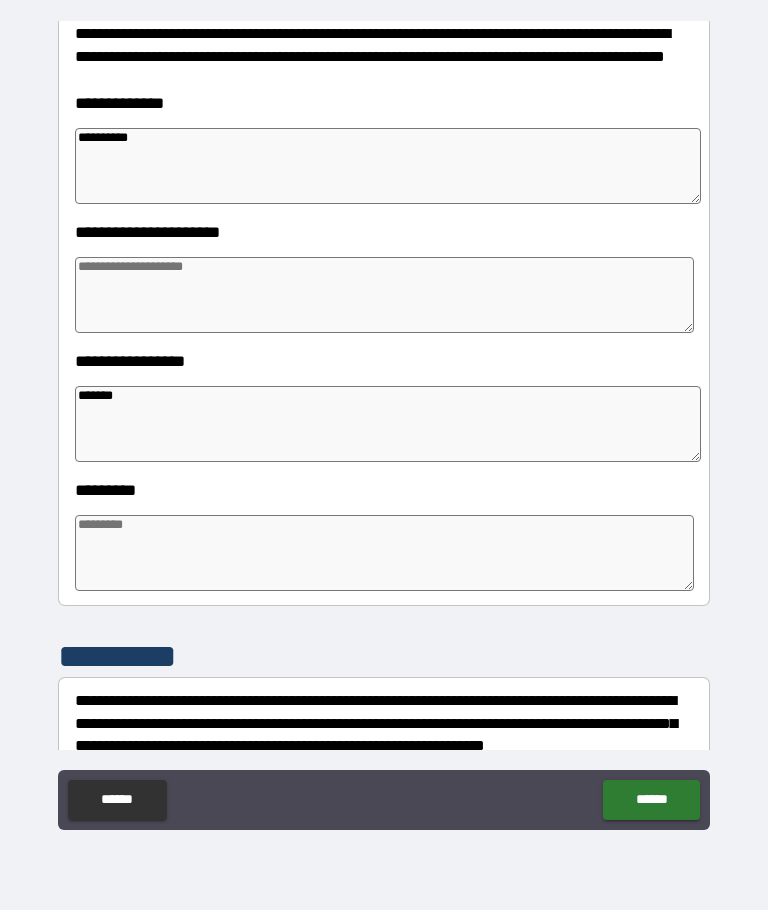 type on "*" 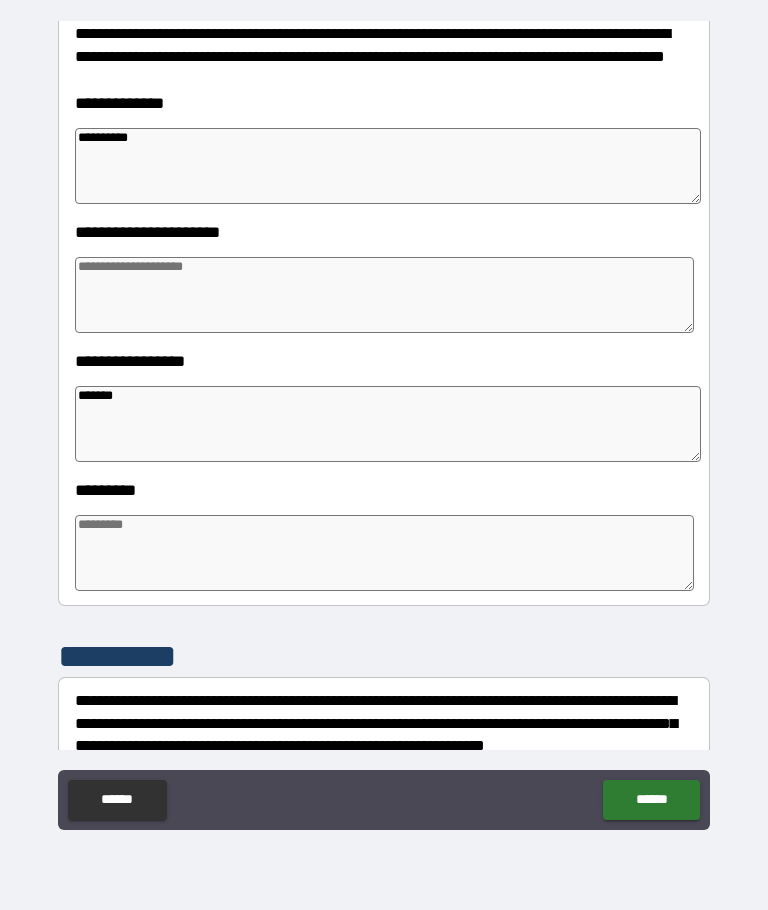 type on "*" 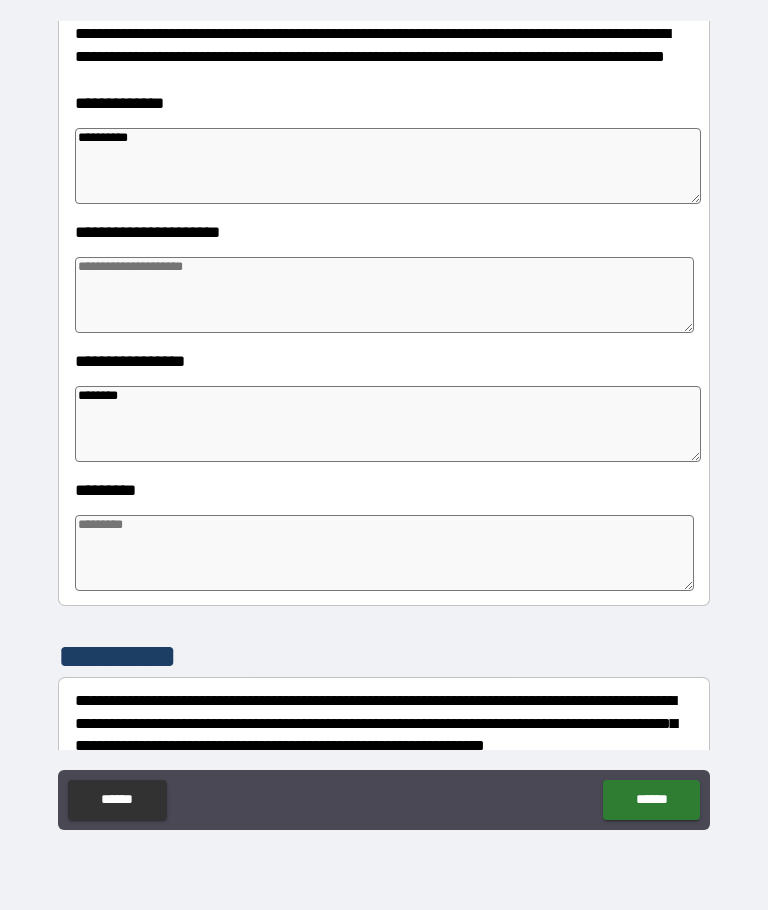 type on "*" 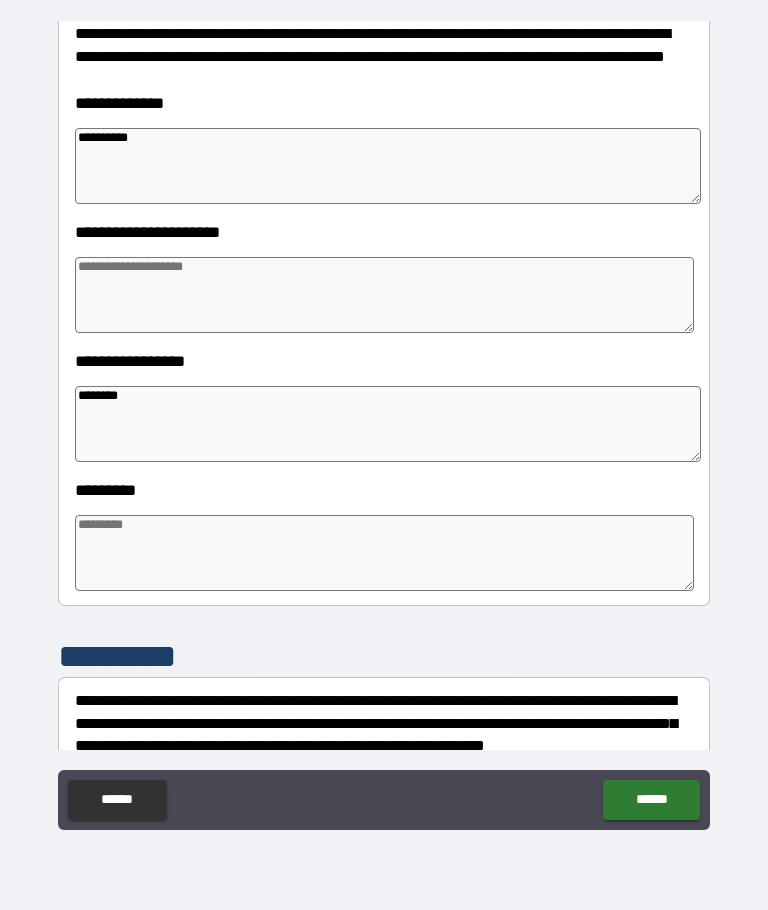 type on "*" 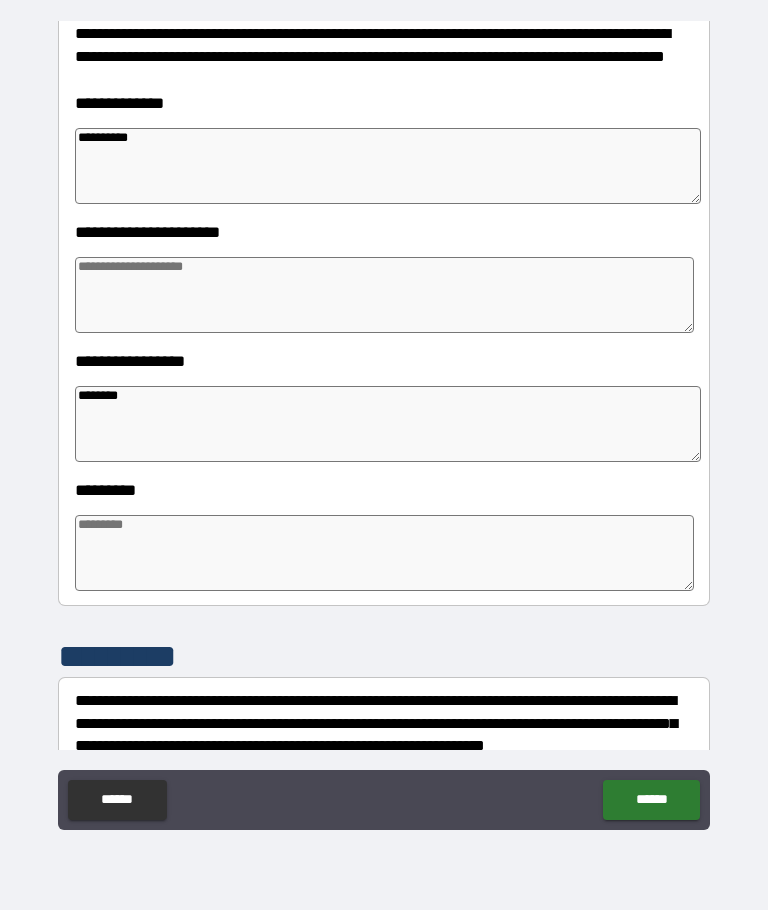 type on "*" 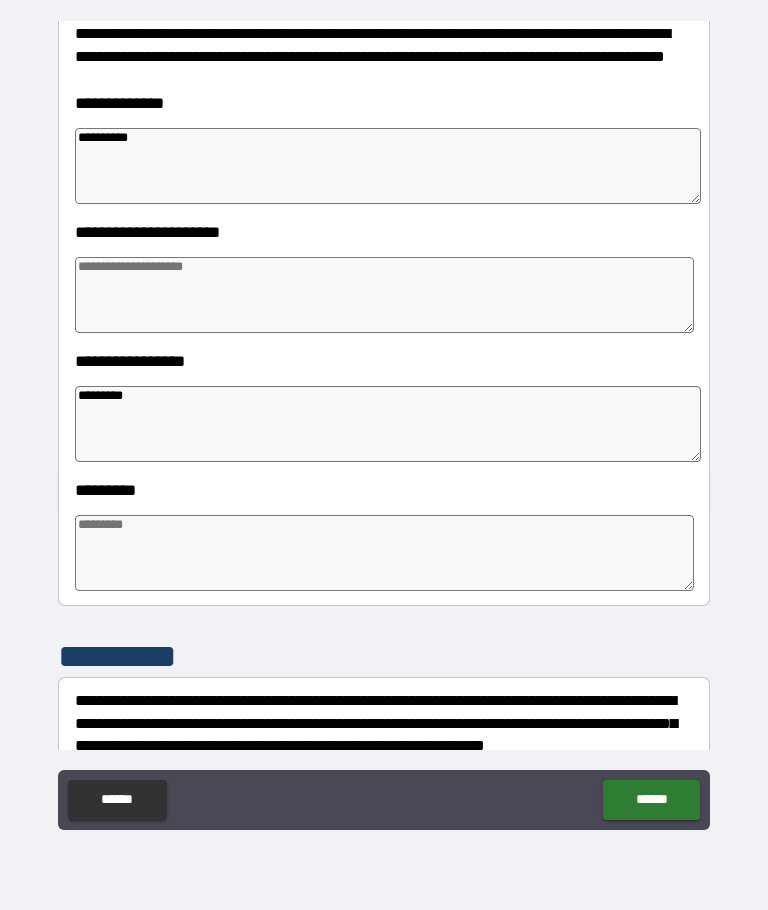 type on "*" 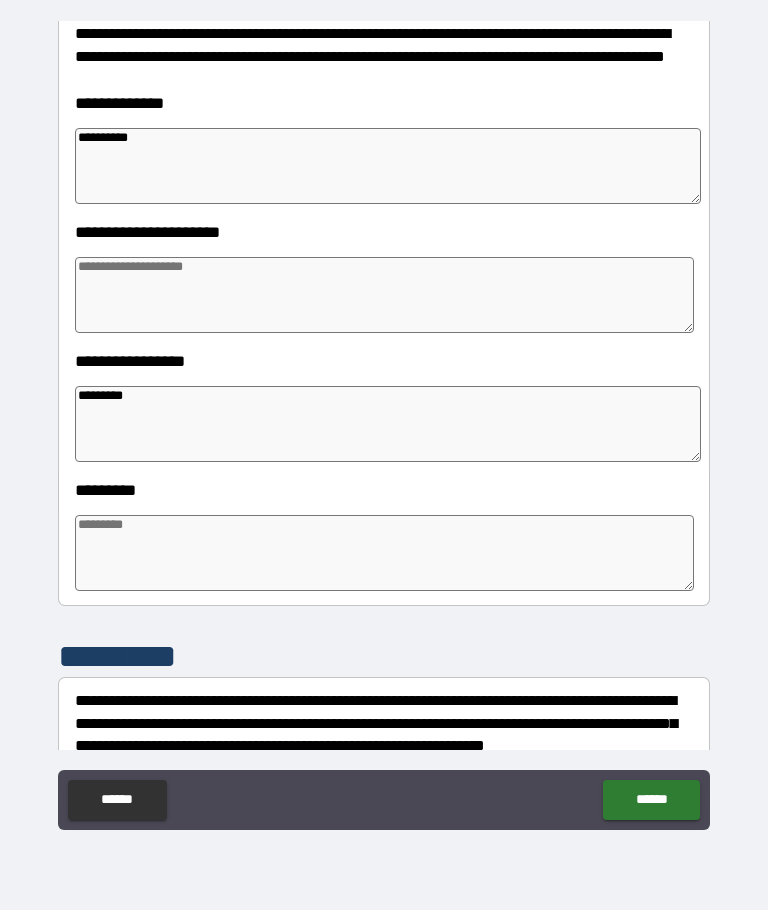 type on "**********" 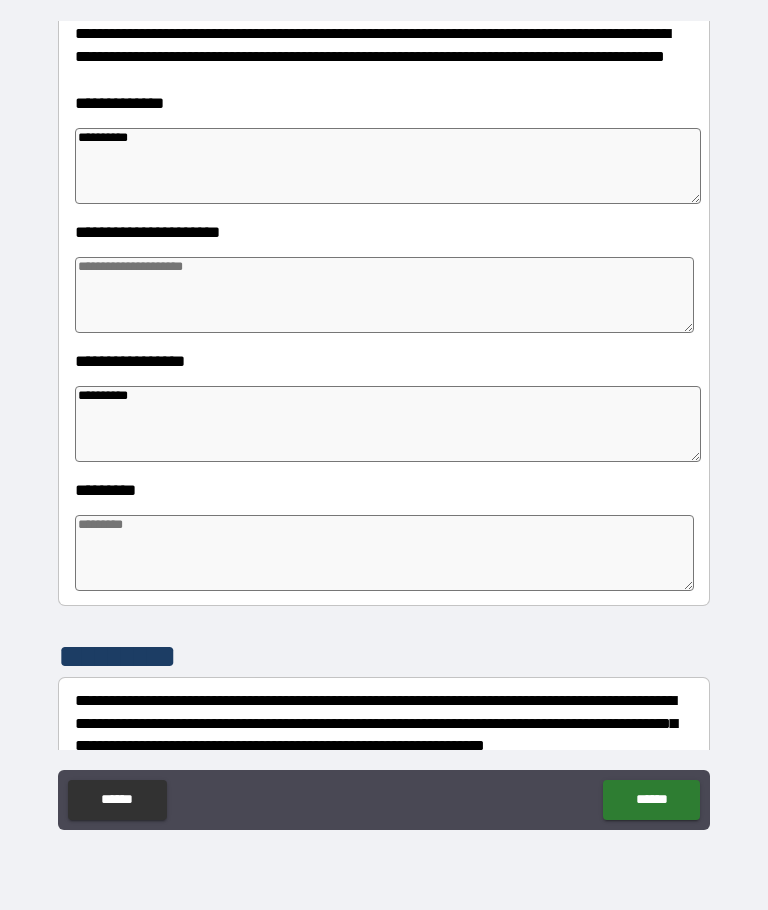 type on "*" 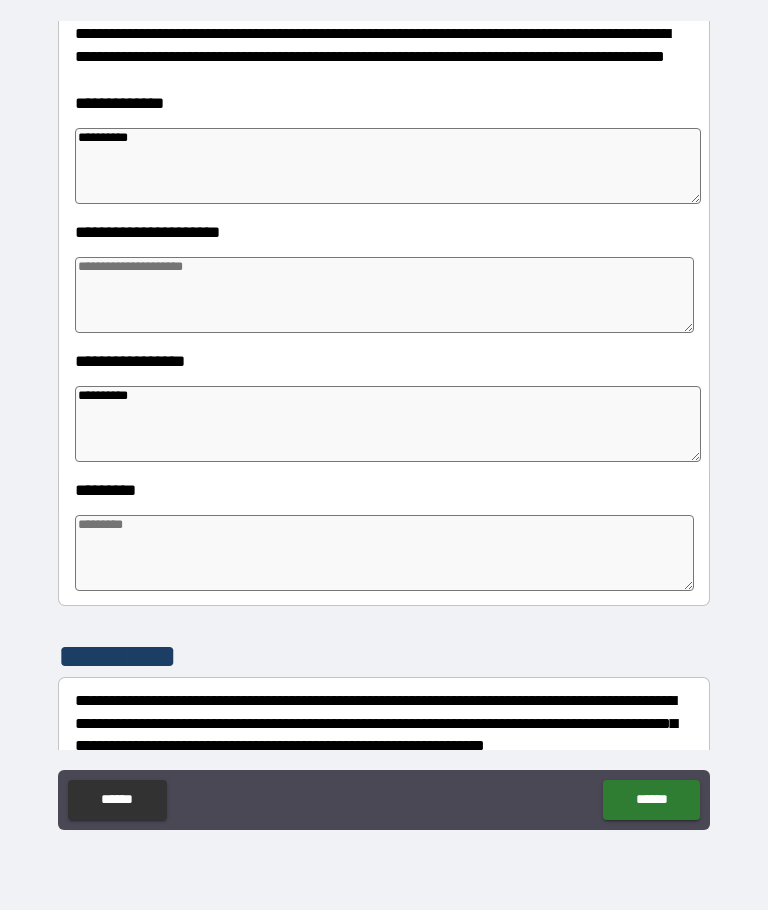 type on "*" 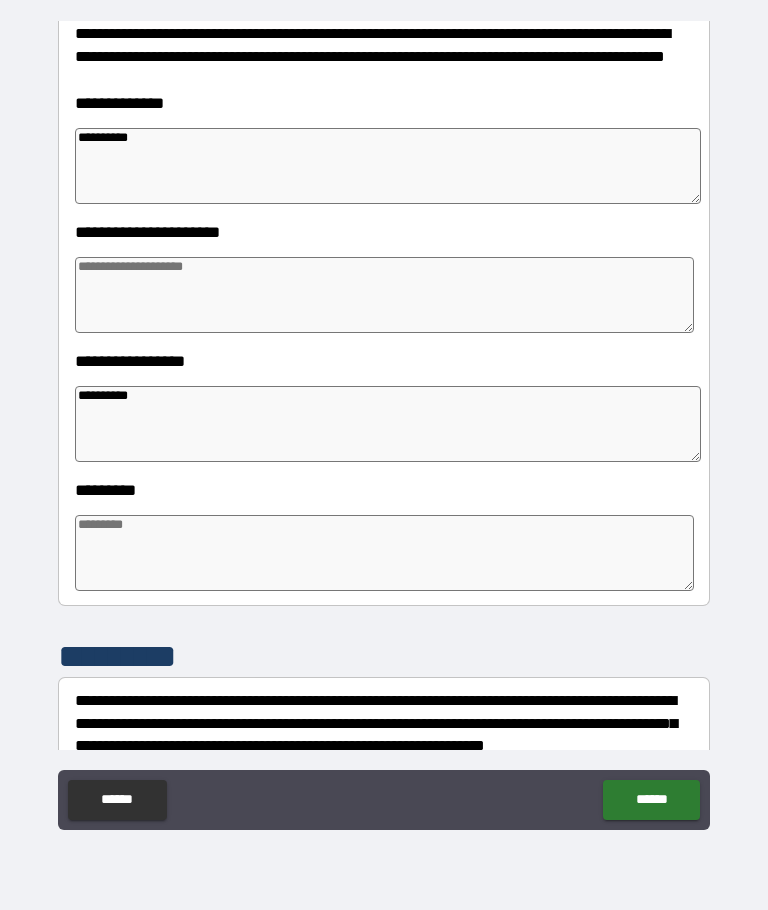 type on "*" 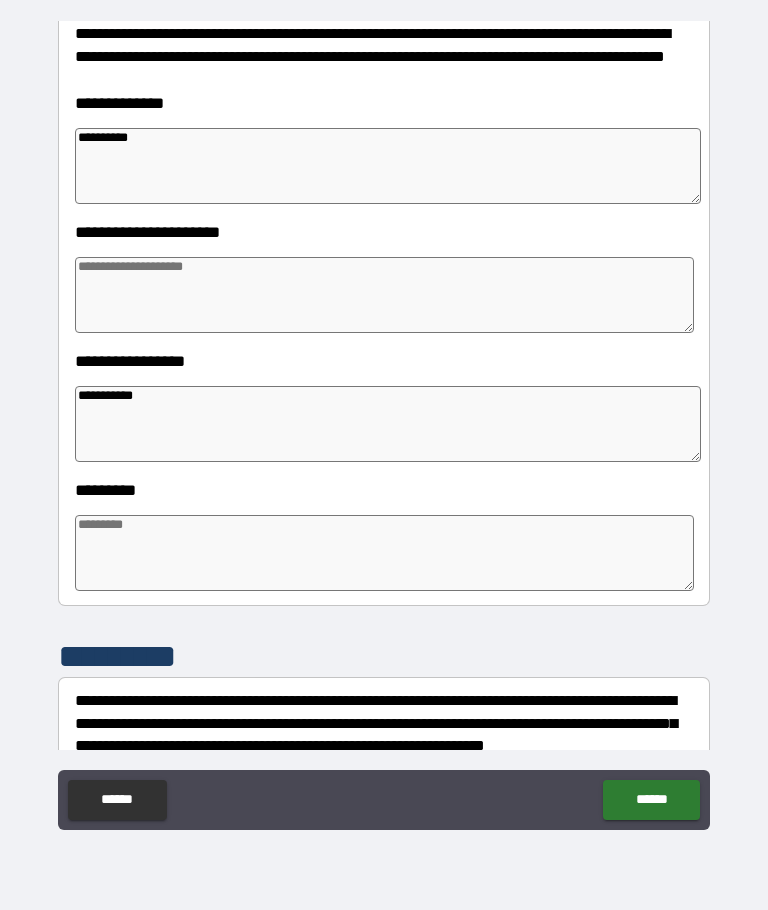 type on "*" 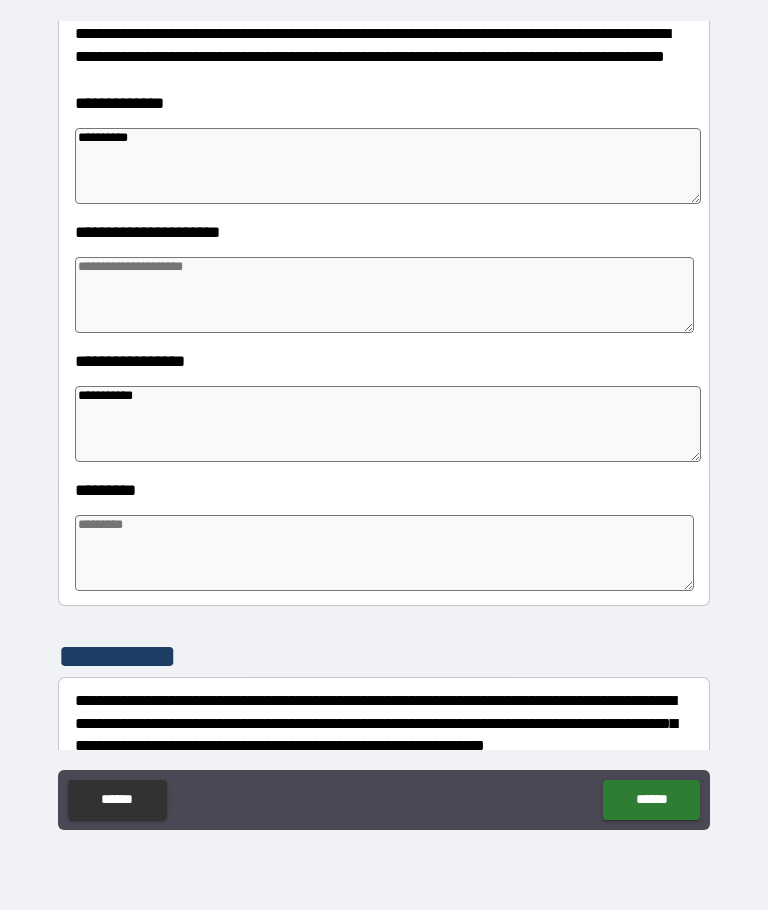 type on "*" 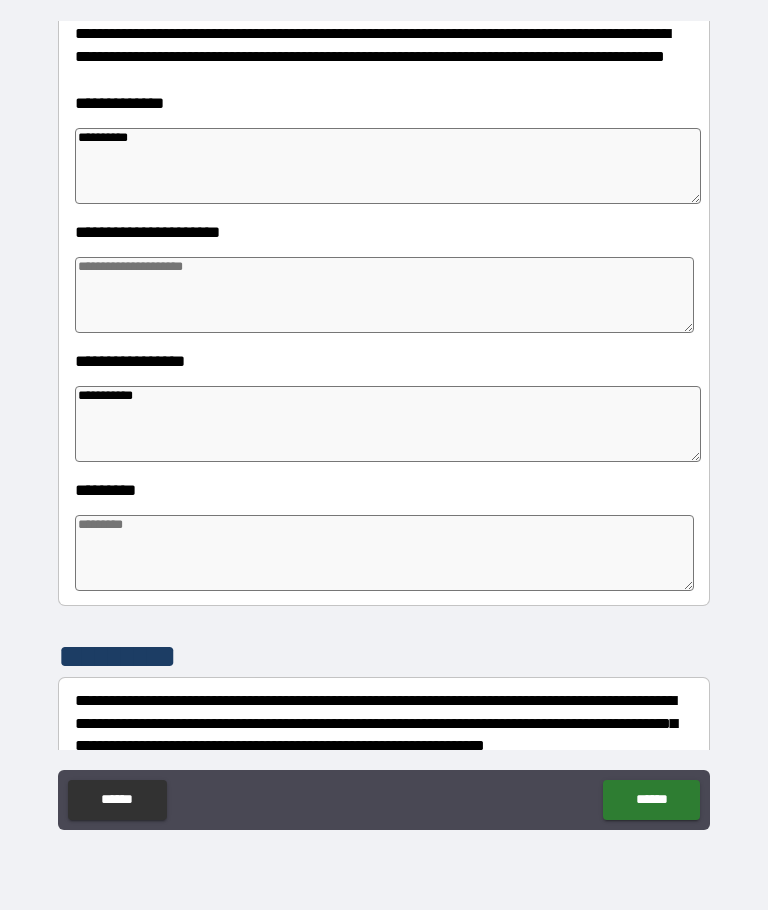 type on "*" 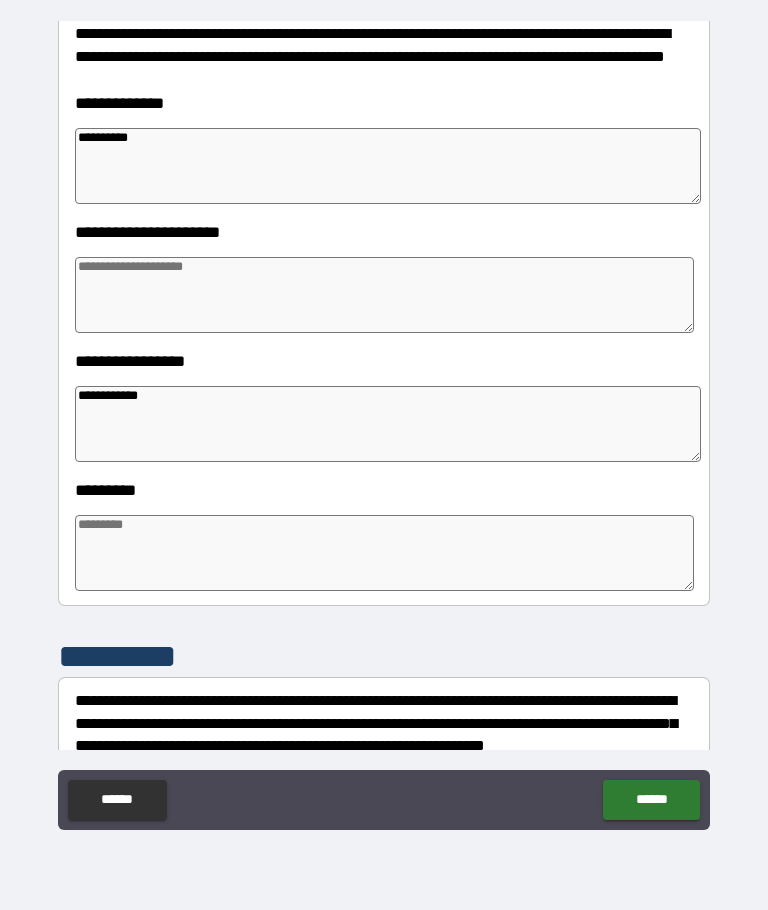 type on "*" 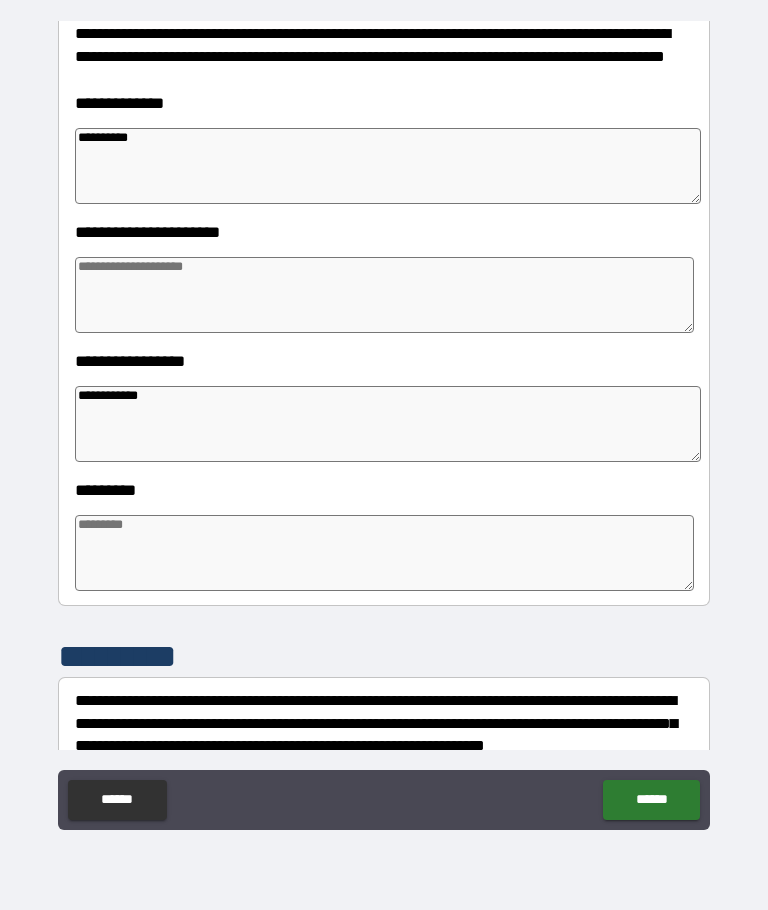 type on "**********" 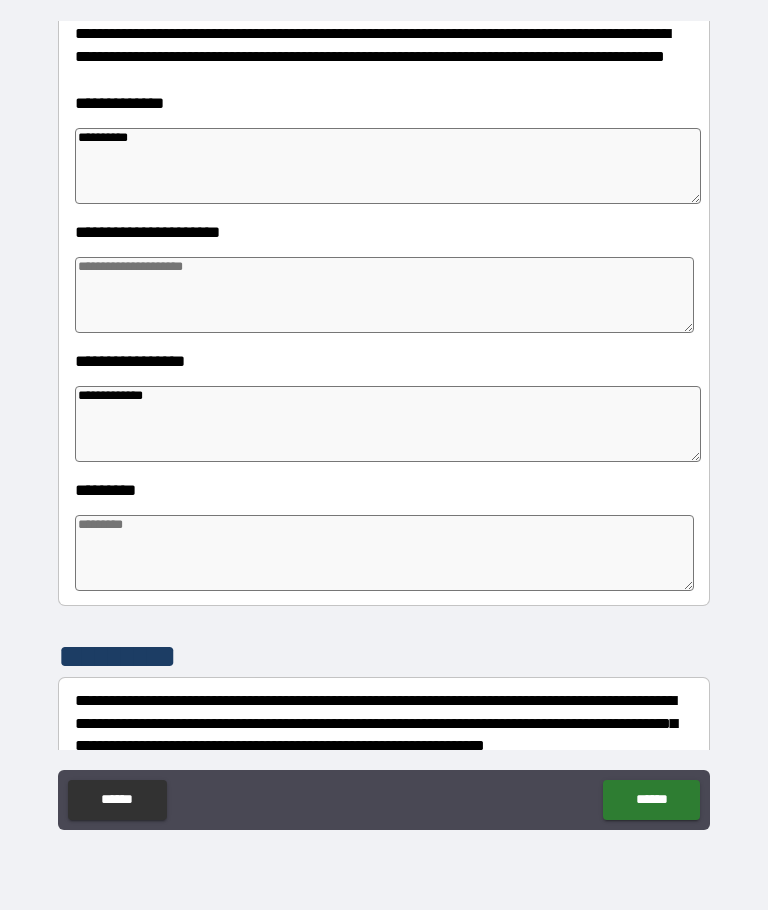 type on "*" 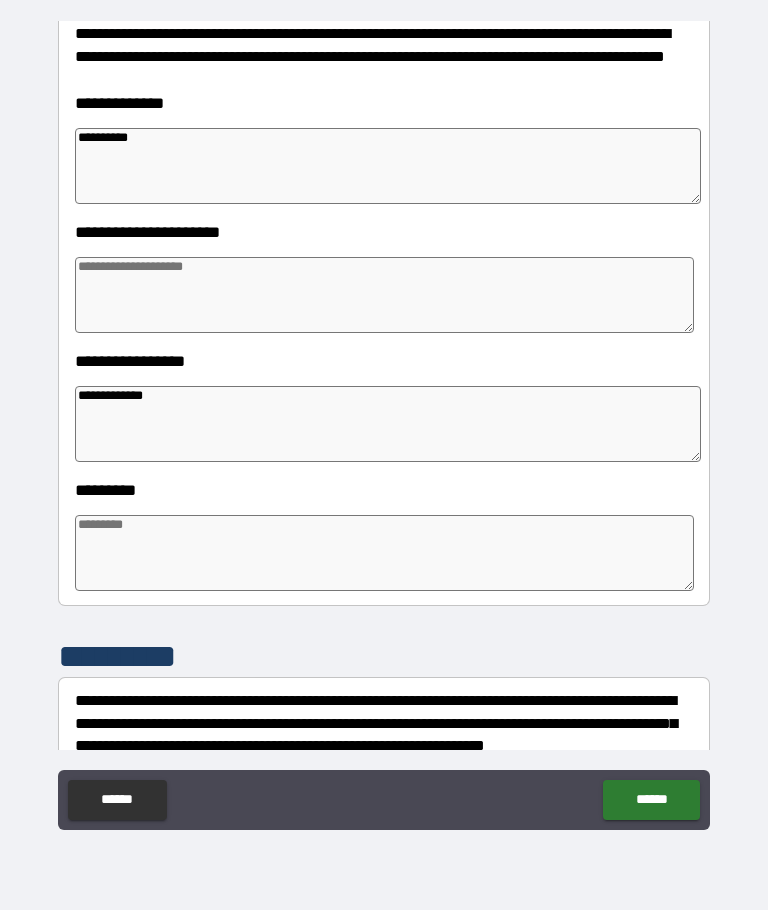 type on "*" 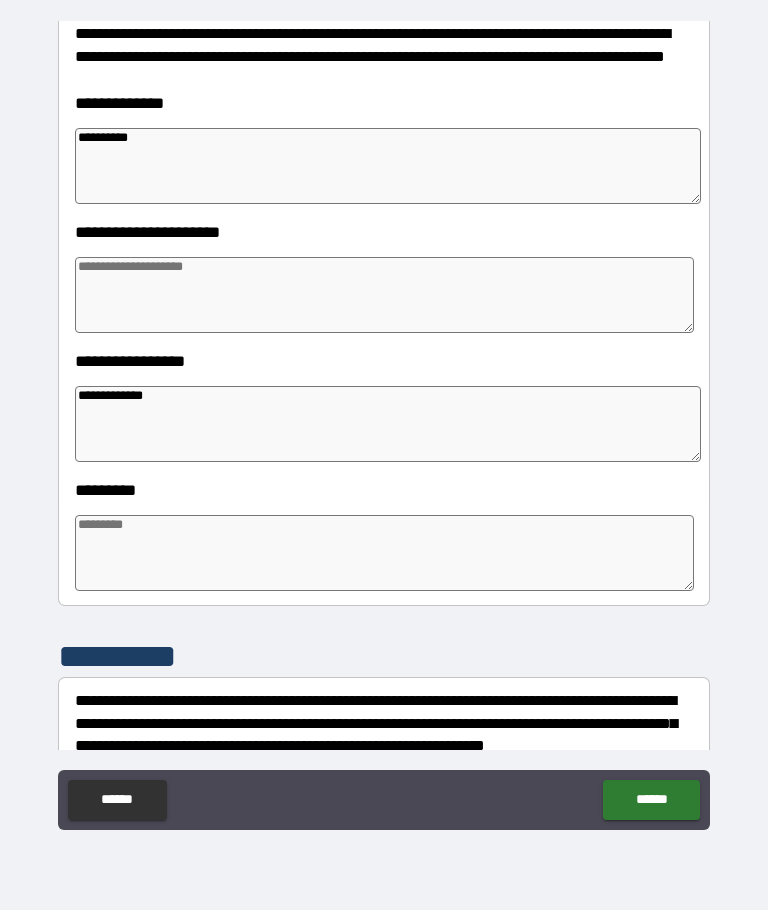 type on "*" 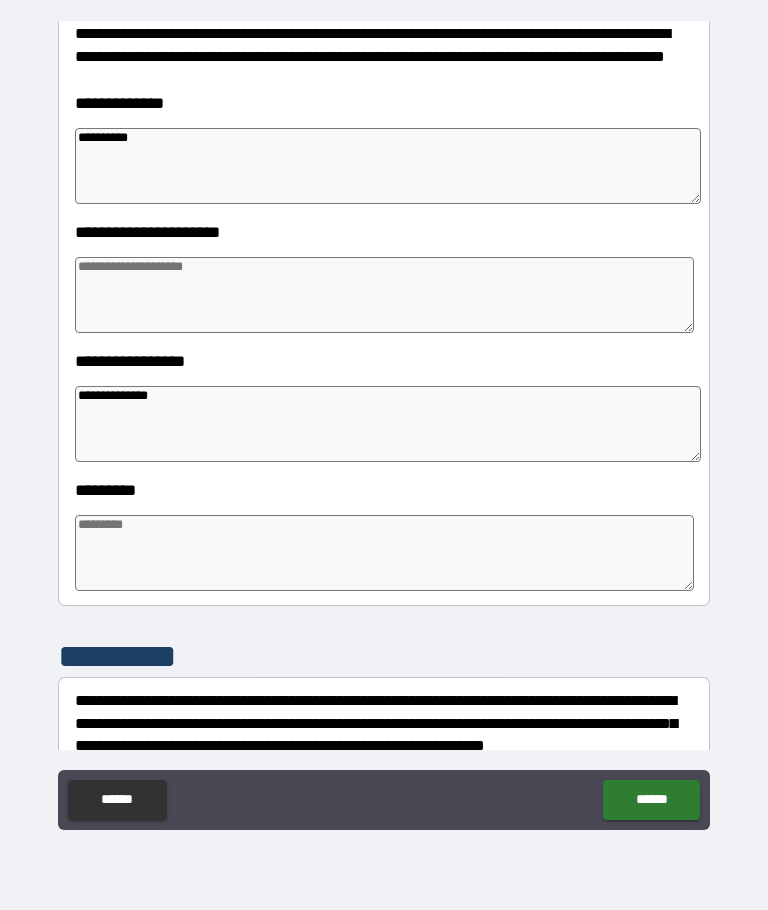 type on "*" 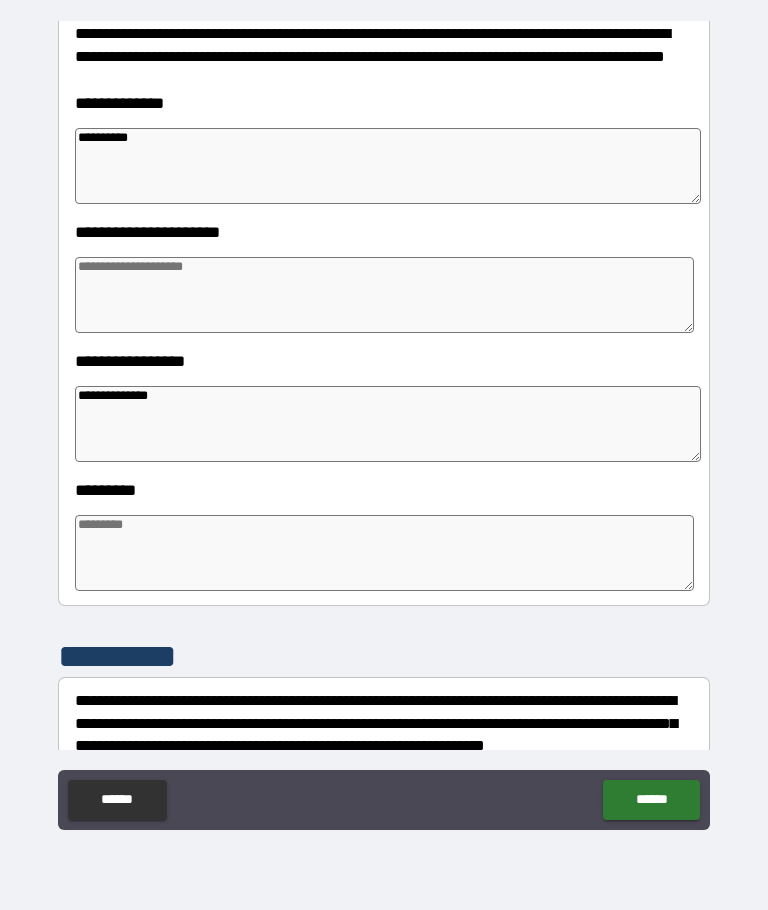 type on "*" 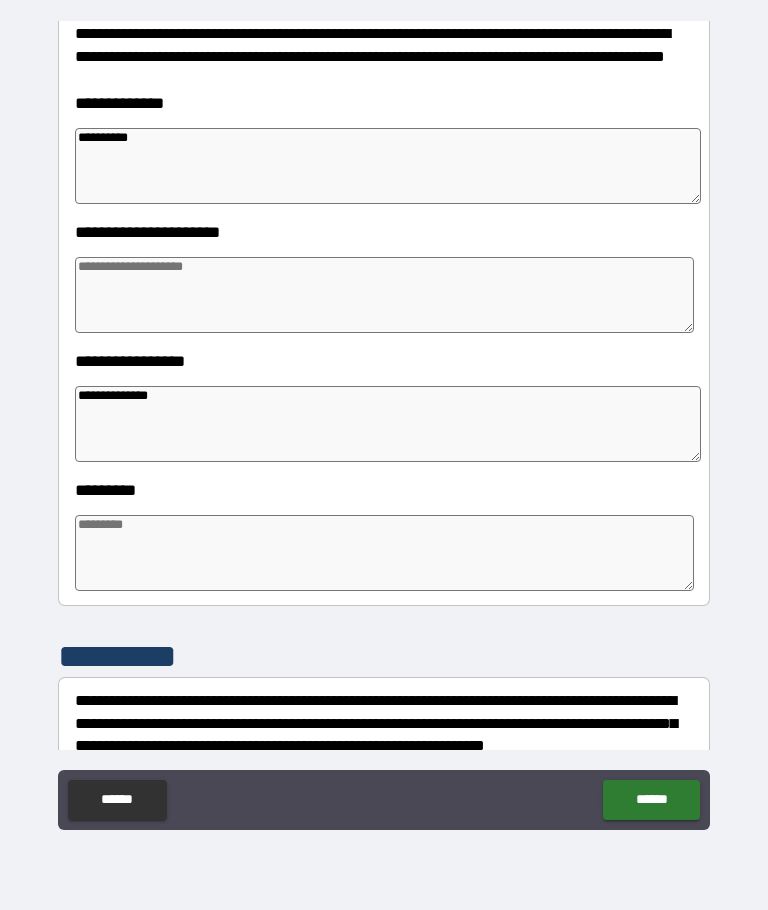 type on "*" 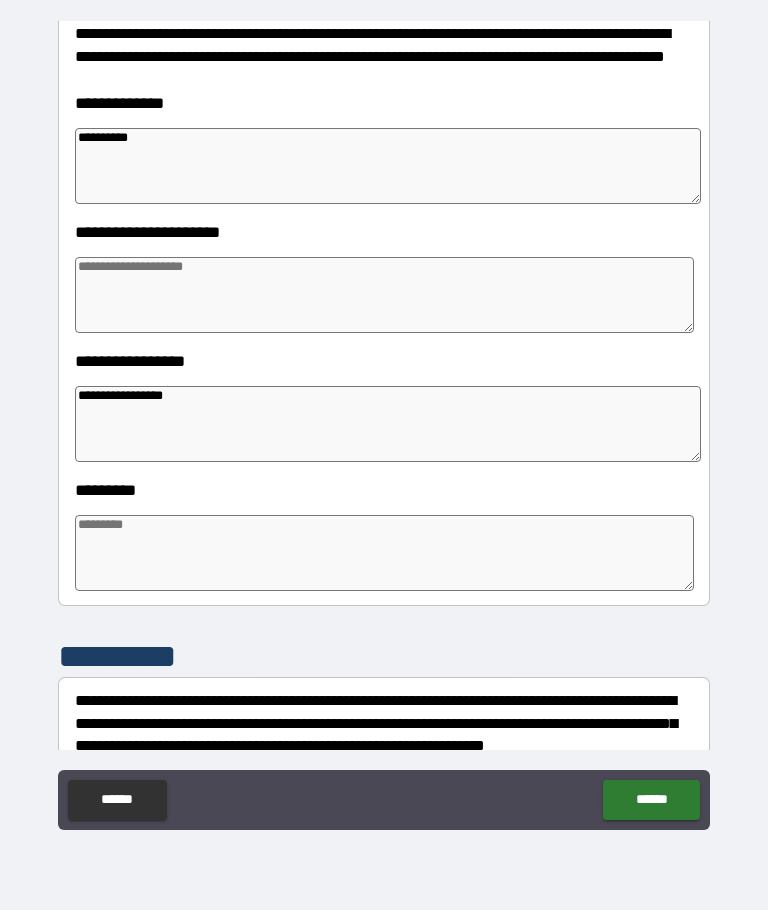 type on "*" 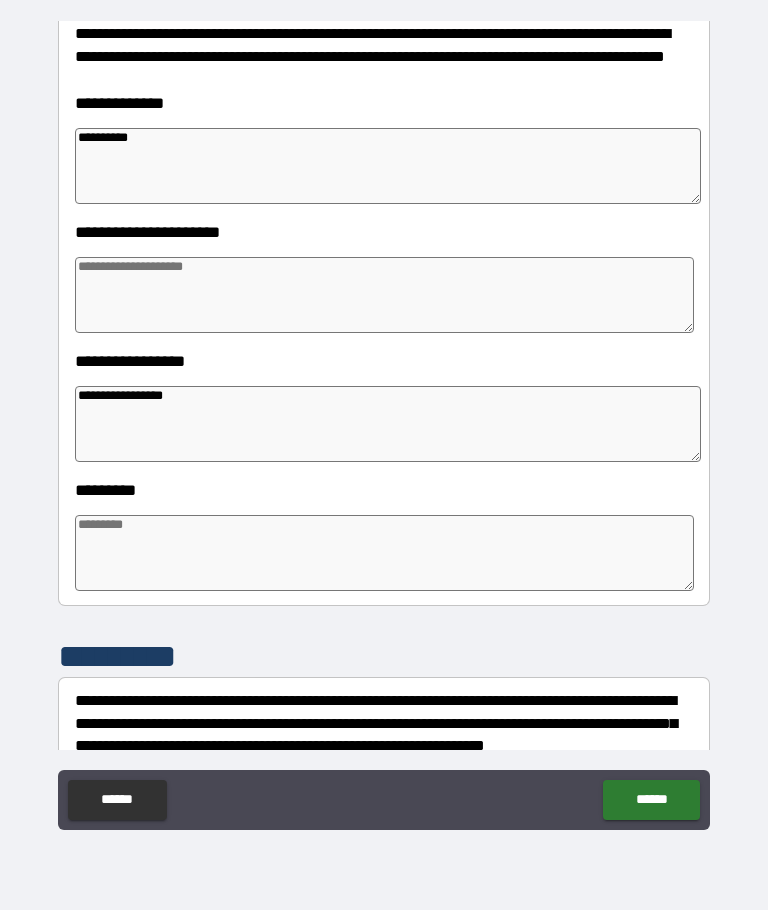 type on "*" 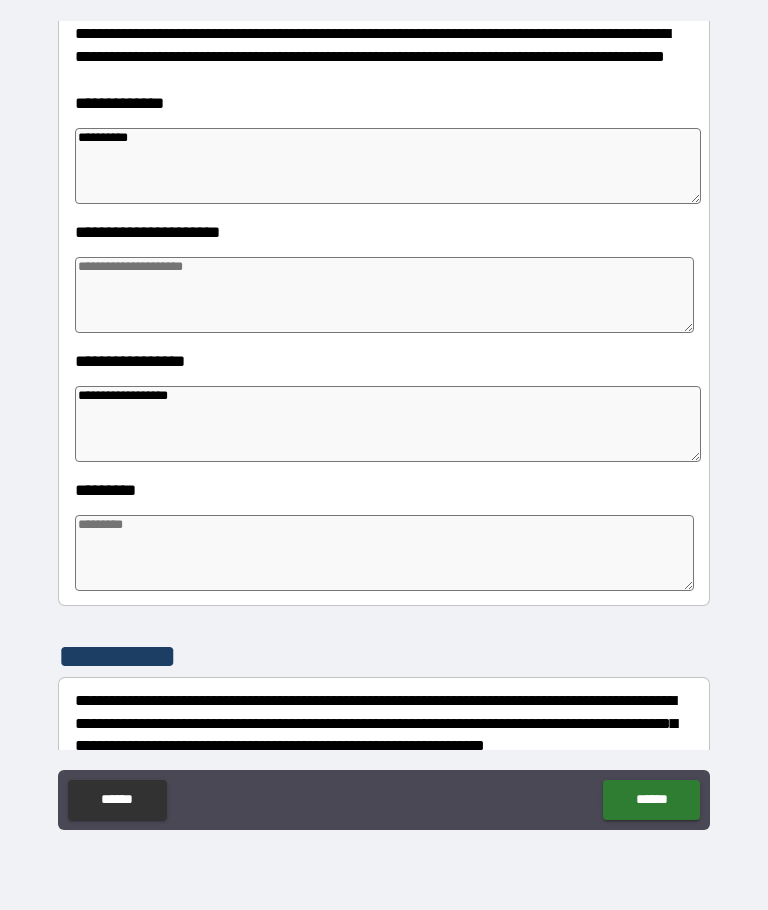 type on "*" 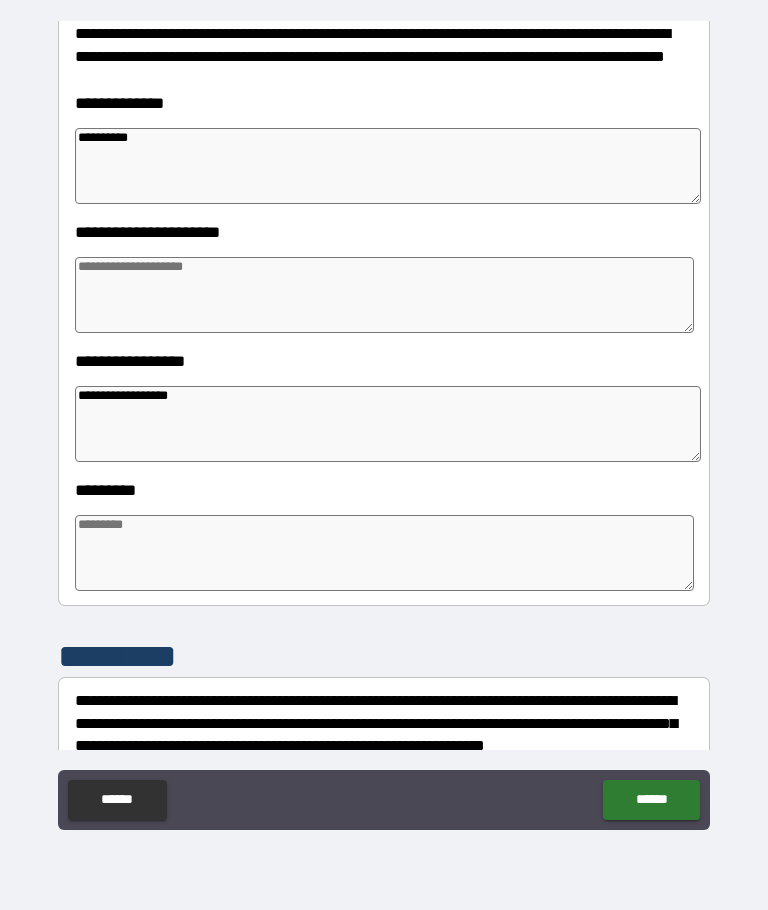 type on "*" 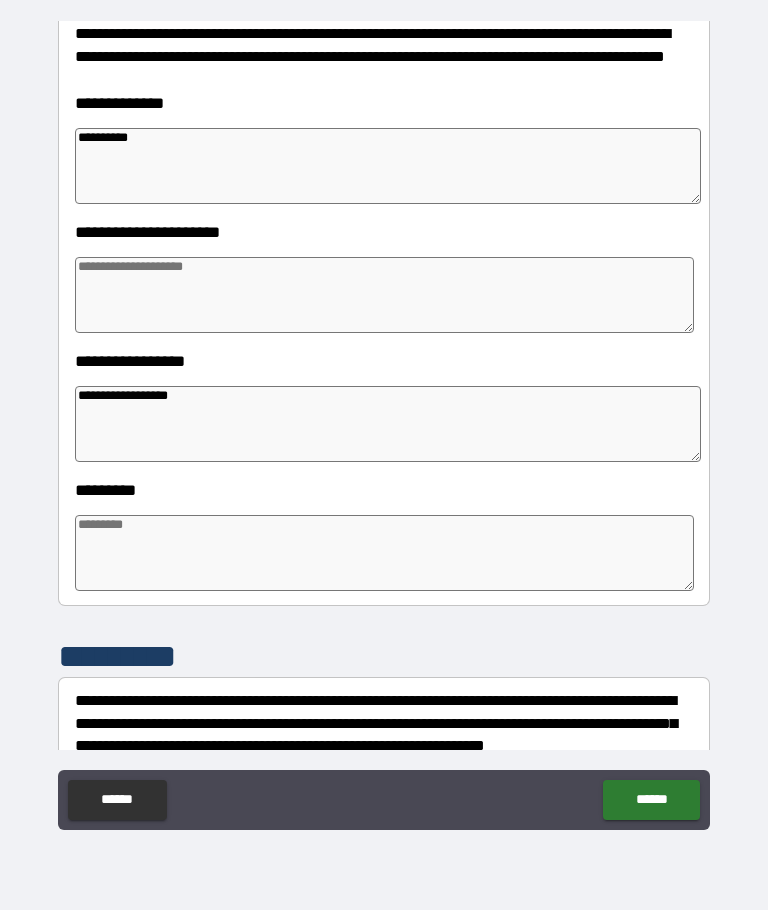 type on "*" 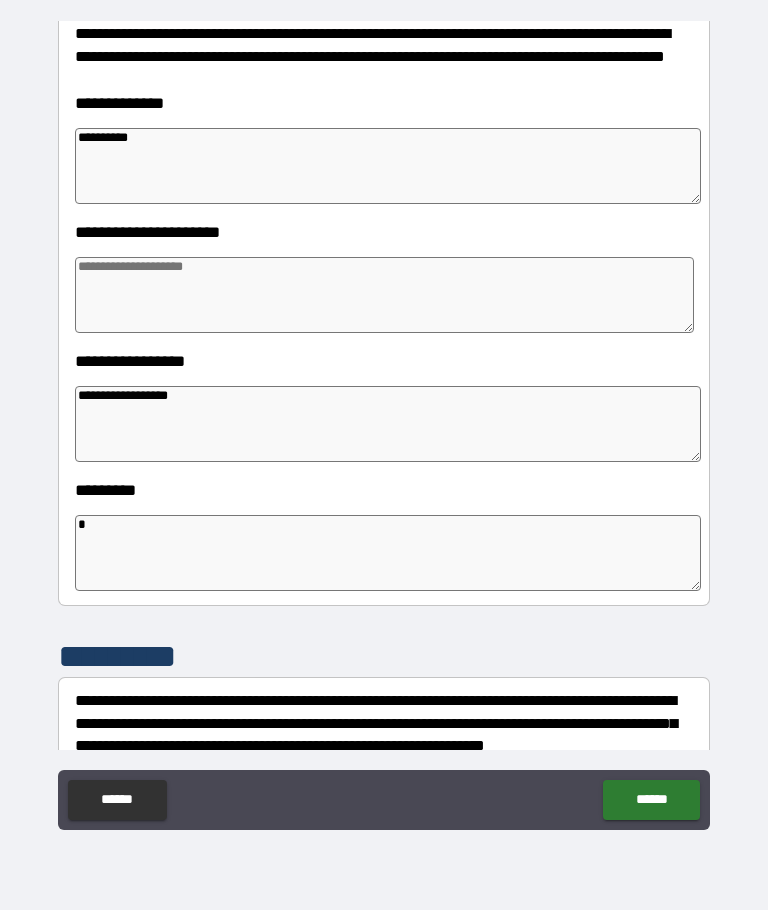type on "*" 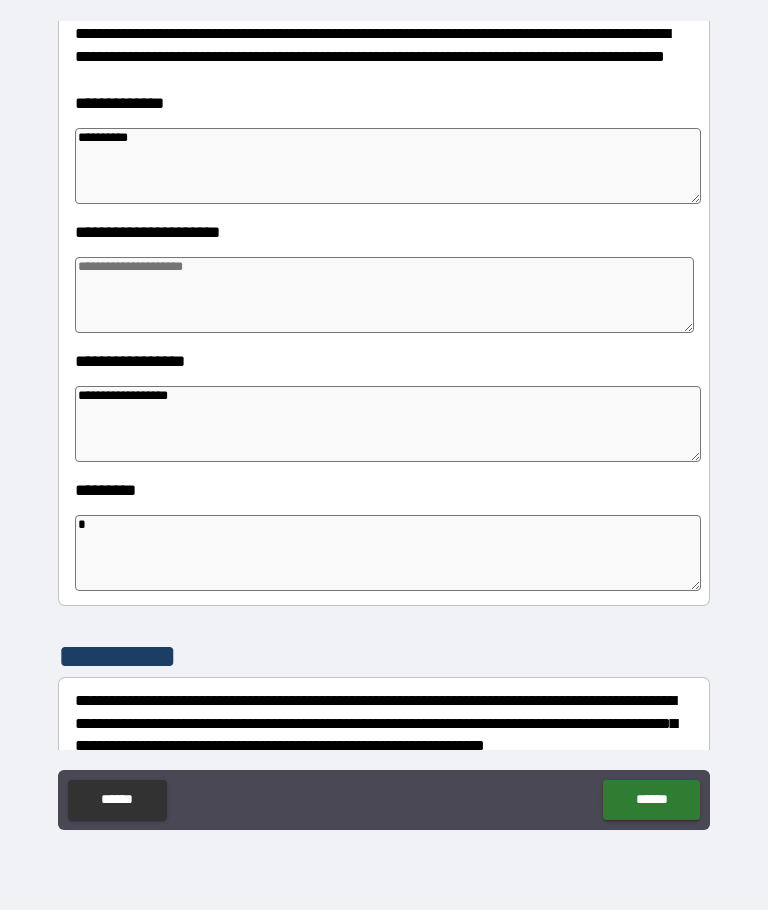 type on "*" 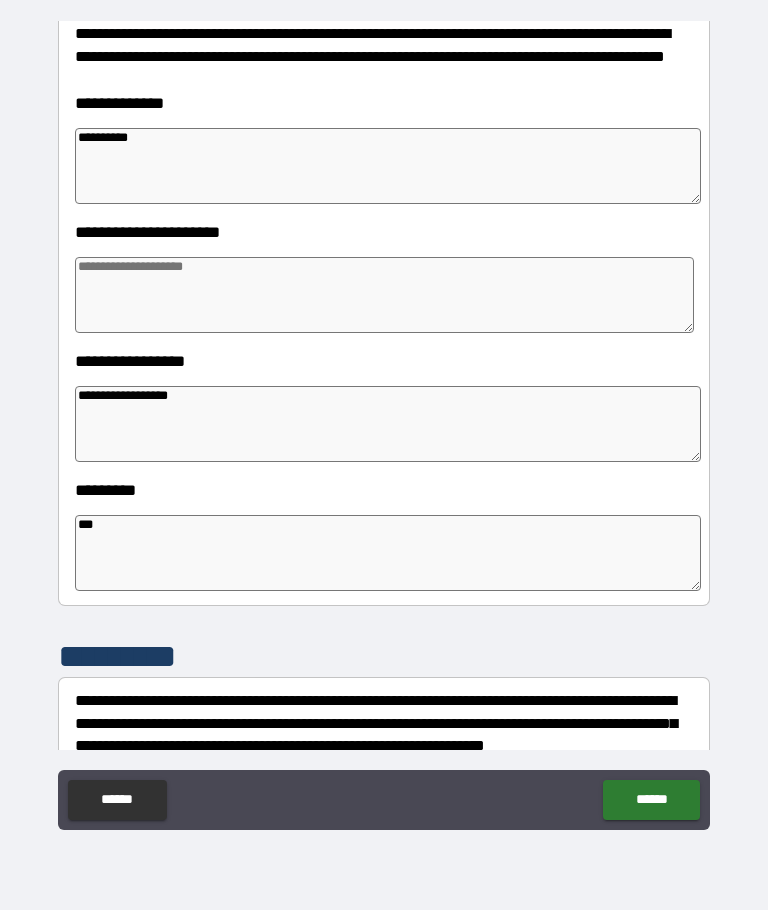 click at bounding box center [384, 295] 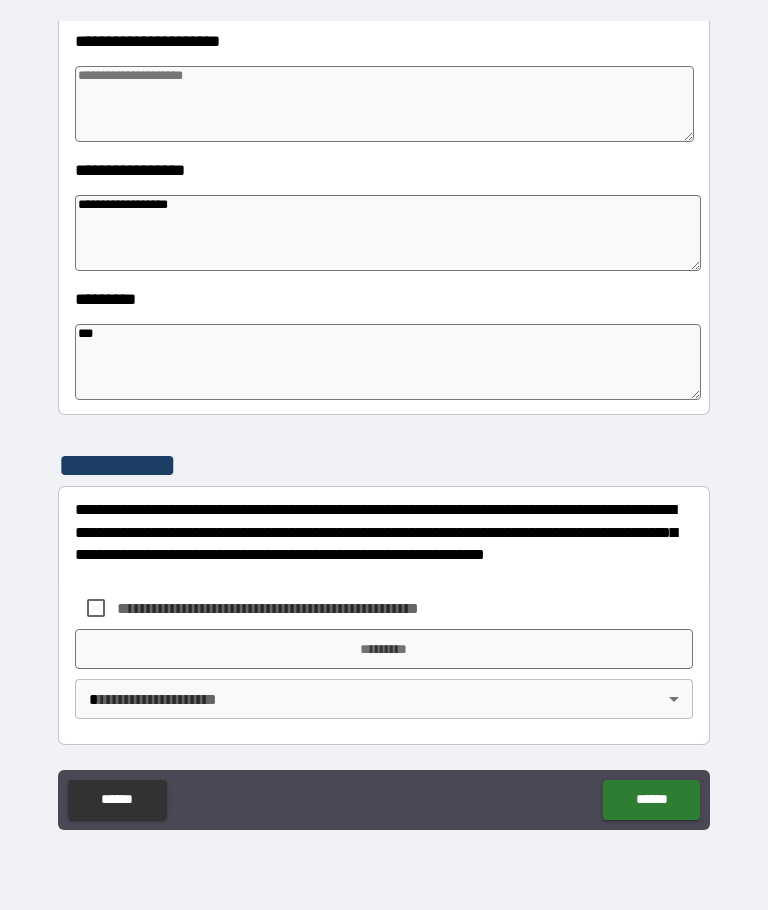 scroll, scrollTop: 471, scrollLeft: 0, axis: vertical 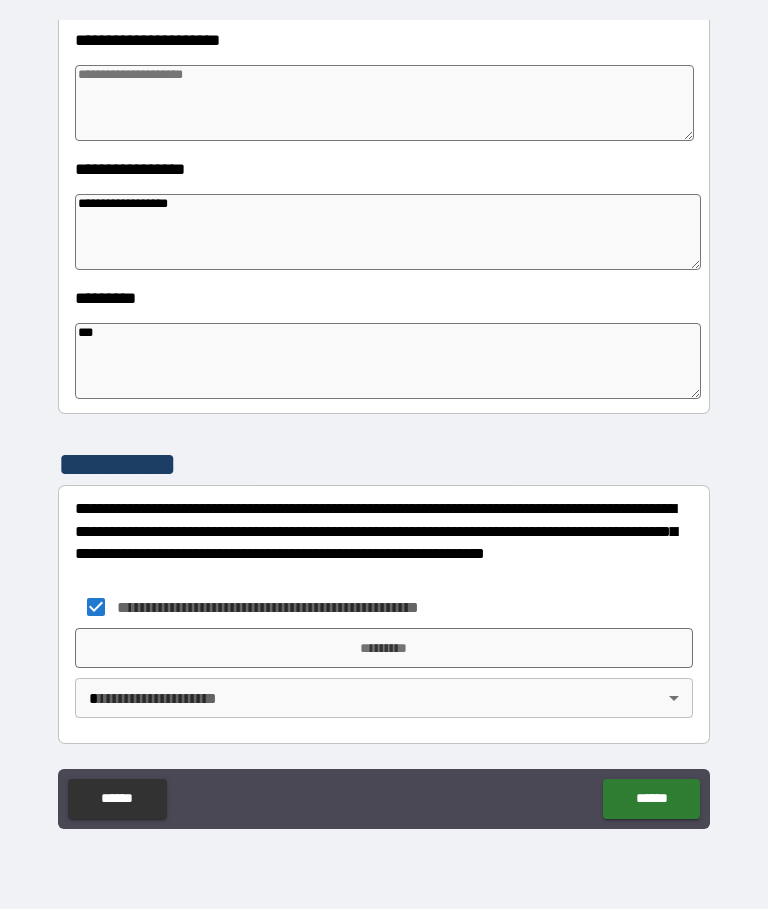 click on "*********" at bounding box center (384, 649) 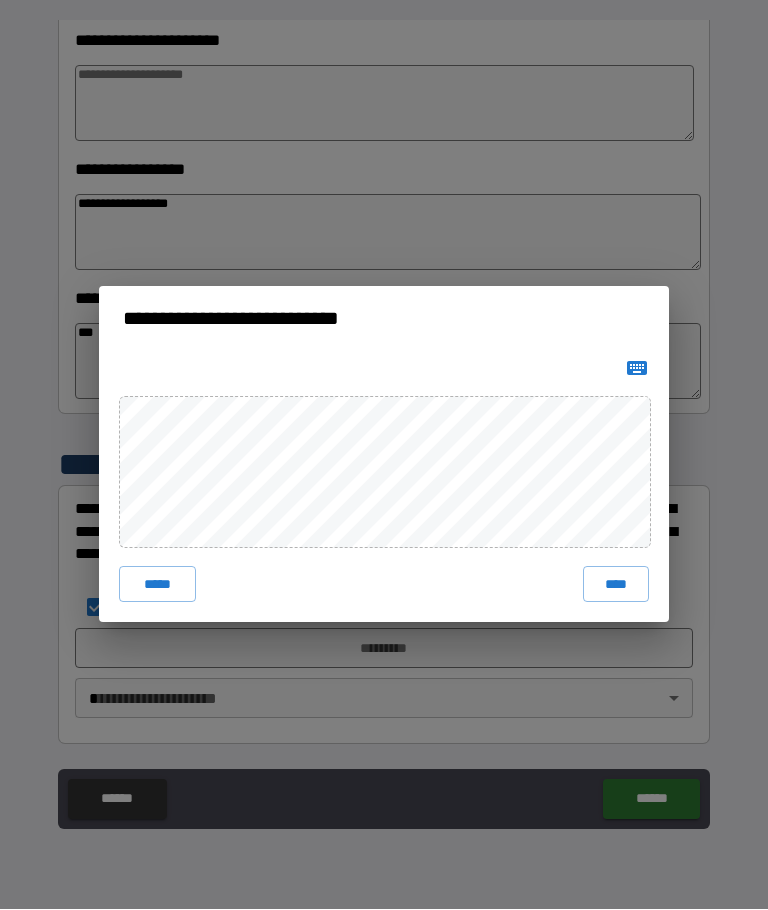 click on "****" at bounding box center (616, 585) 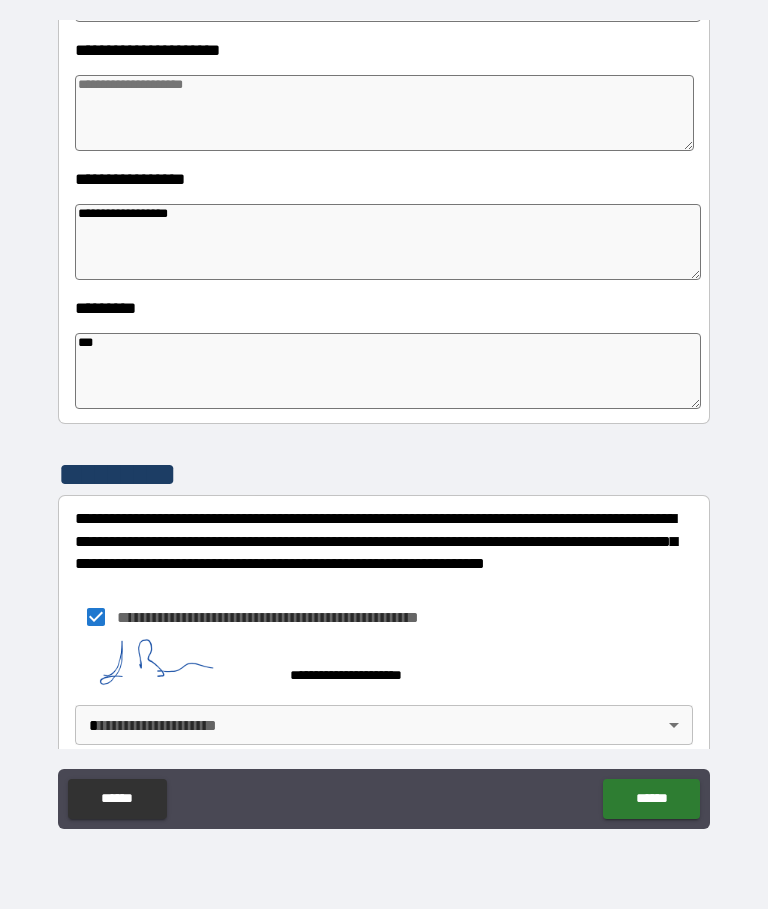 click on "**********" at bounding box center [384, 420] 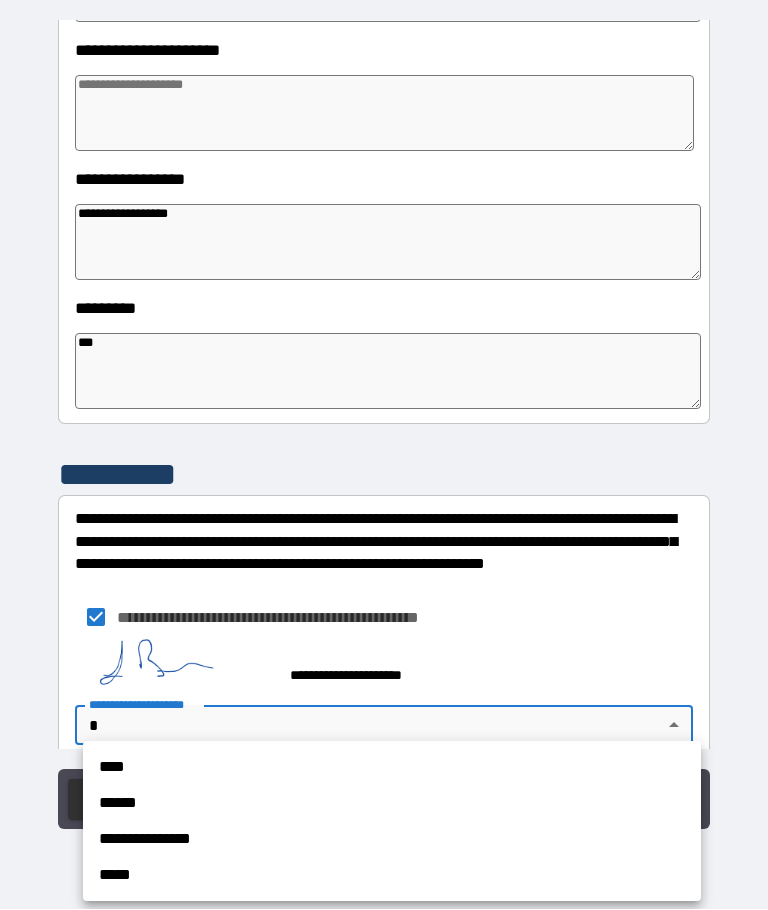 click on "**********" at bounding box center (392, 840) 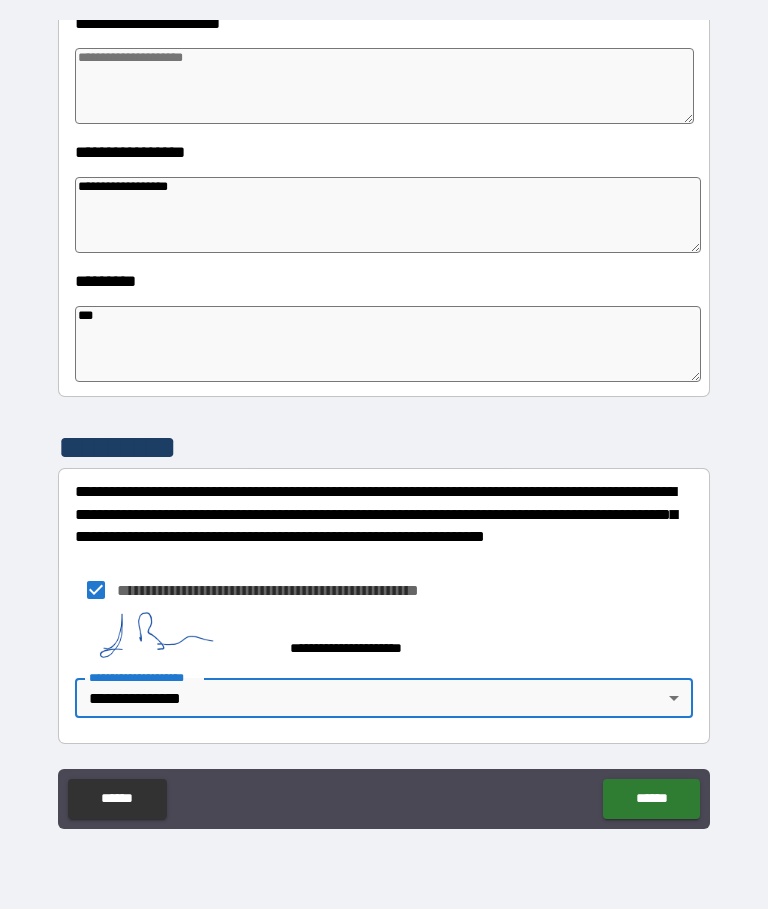 scroll, scrollTop: 488, scrollLeft: 0, axis: vertical 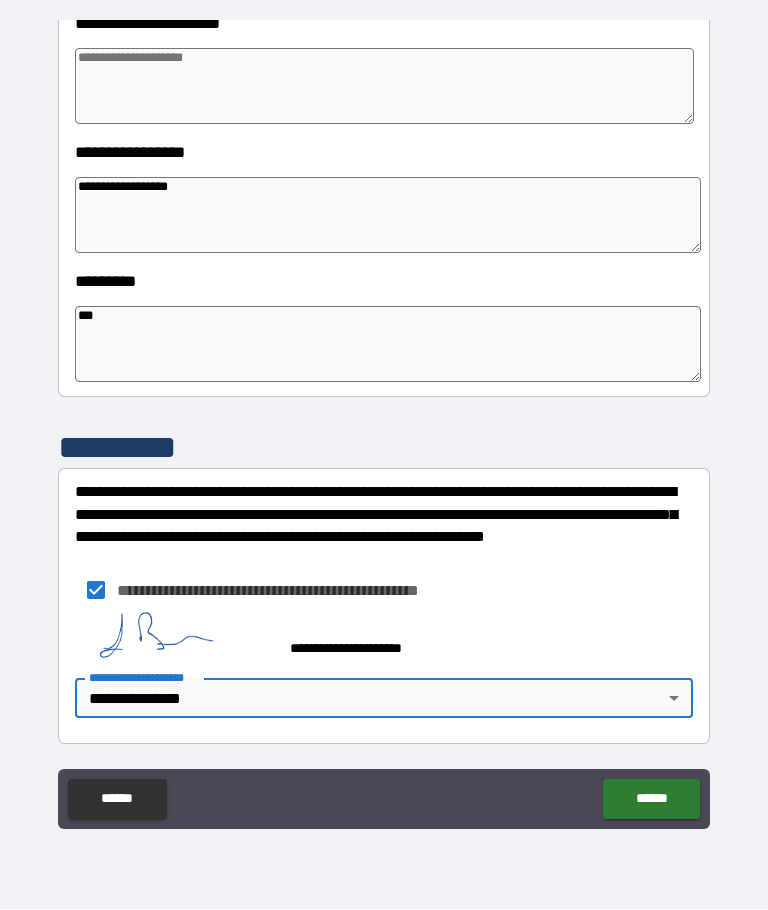 click on "******" at bounding box center [651, 800] 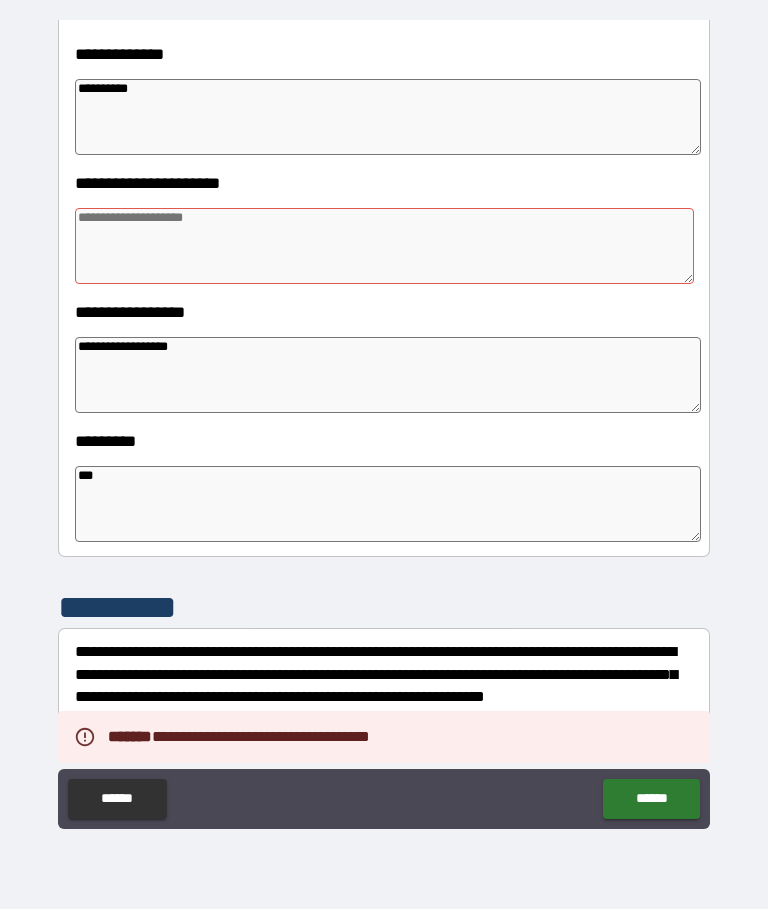 scroll, scrollTop: 329, scrollLeft: 0, axis: vertical 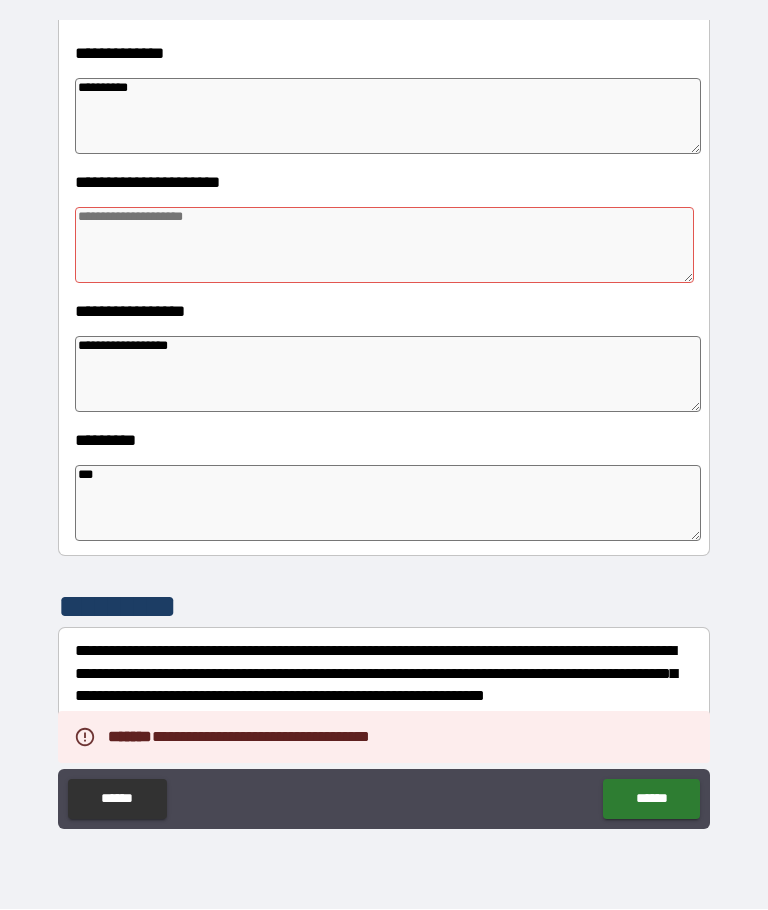 click at bounding box center (384, 246) 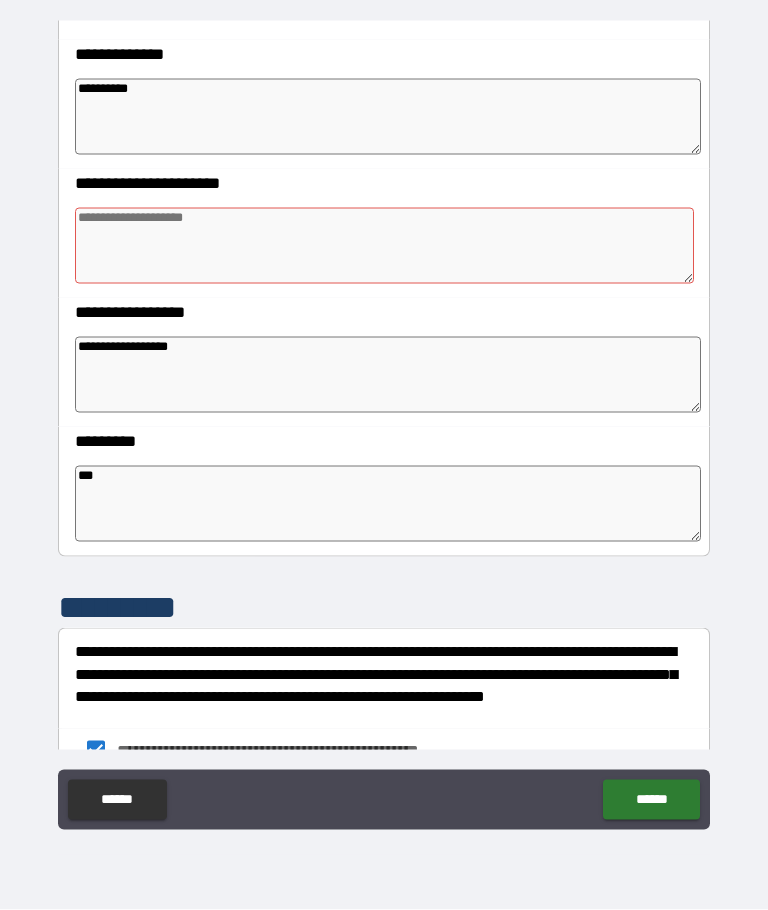 click at bounding box center [384, 246] 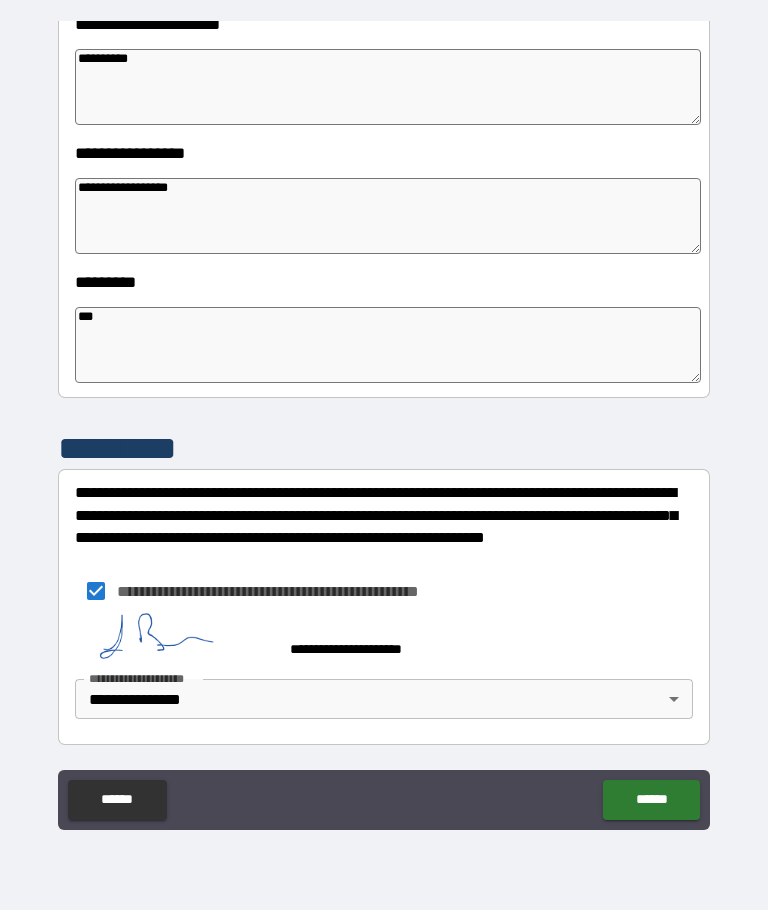 scroll, scrollTop: 488, scrollLeft: 0, axis: vertical 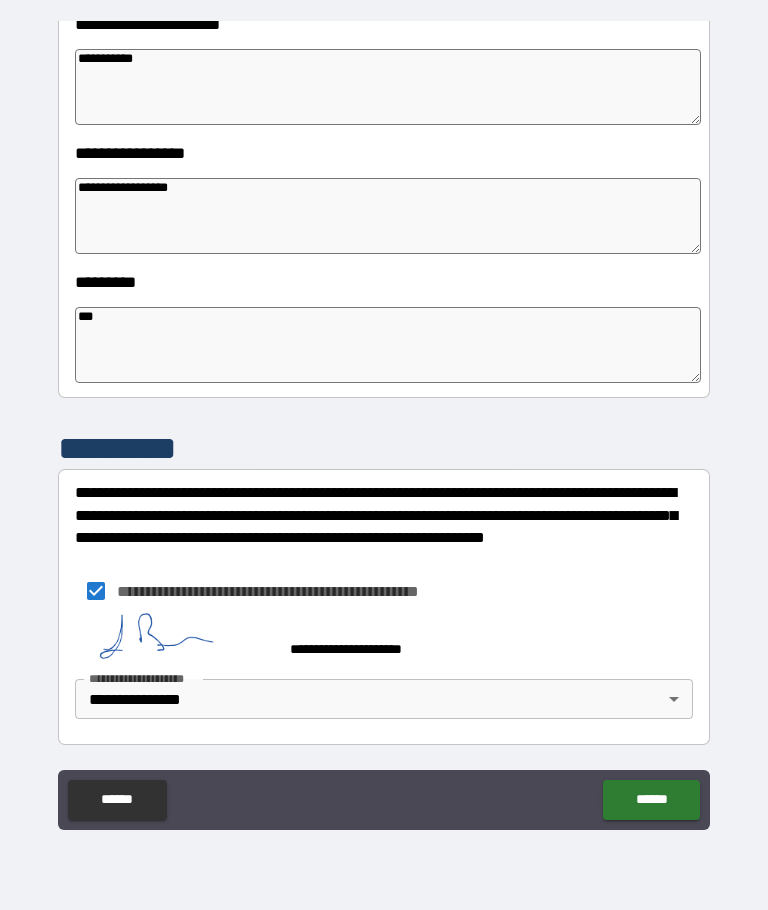 click on "******" at bounding box center (651, 800) 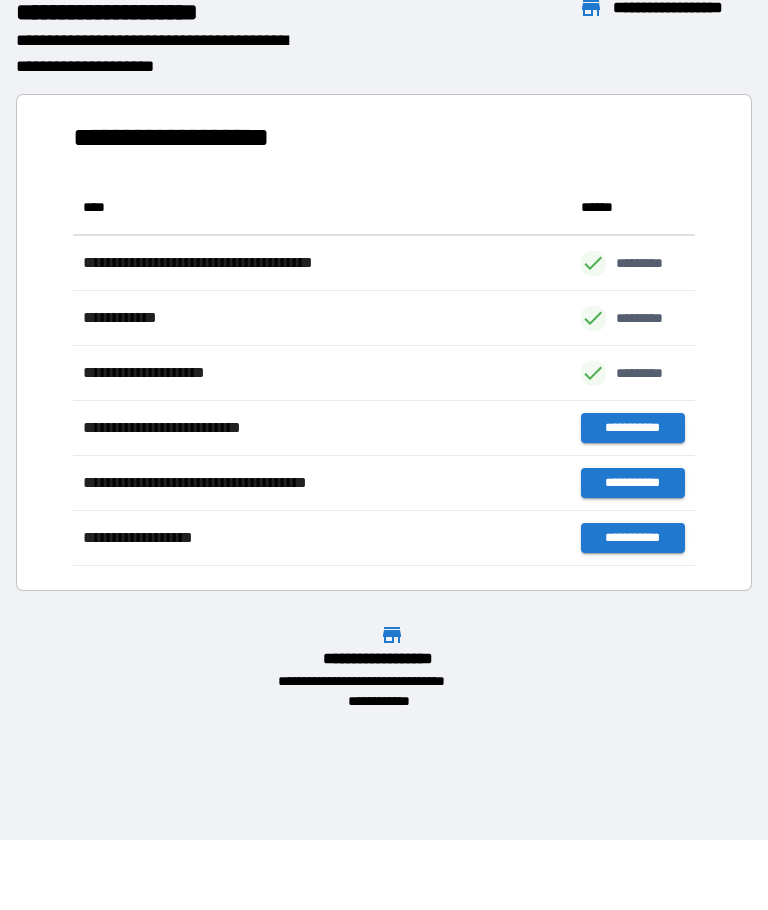 scroll, scrollTop: 386, scrollLeft: 622, axis: both 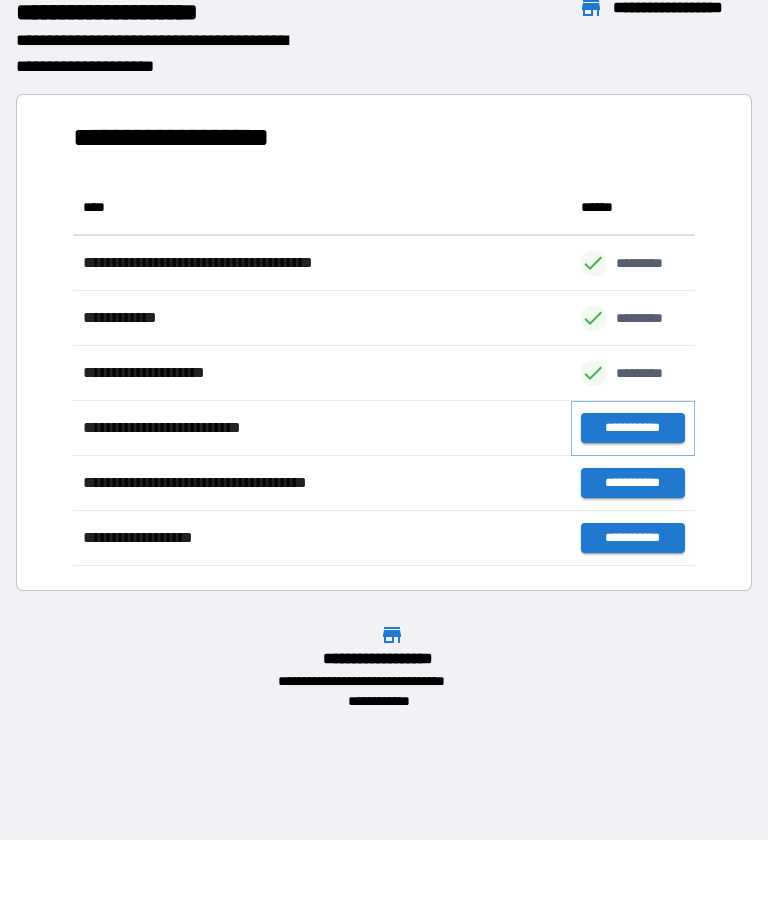 click on "**********" at bounding box center [633, 429] 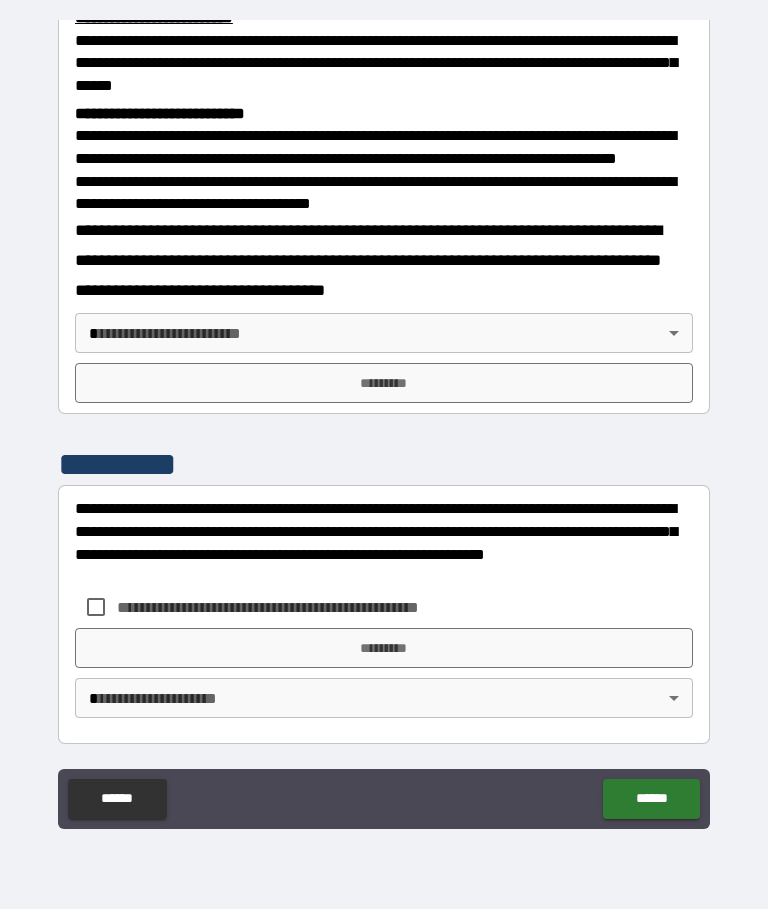 scroll, scrollTop: 726, scrollLeft: 0, axis: vertical 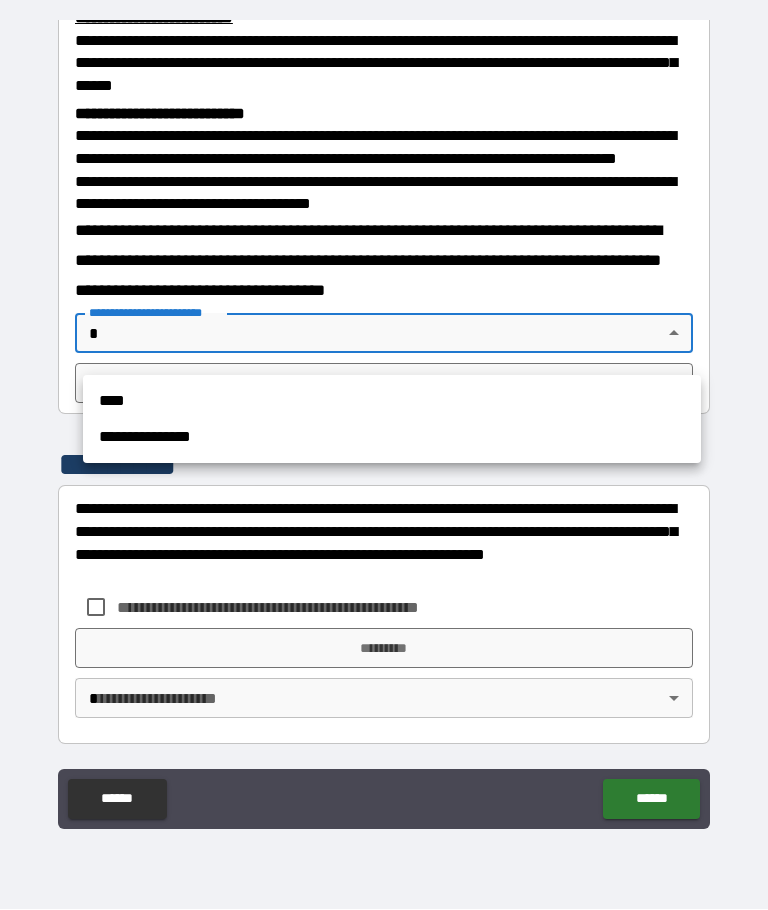 click on "**********" at bounding box center [392, 438] 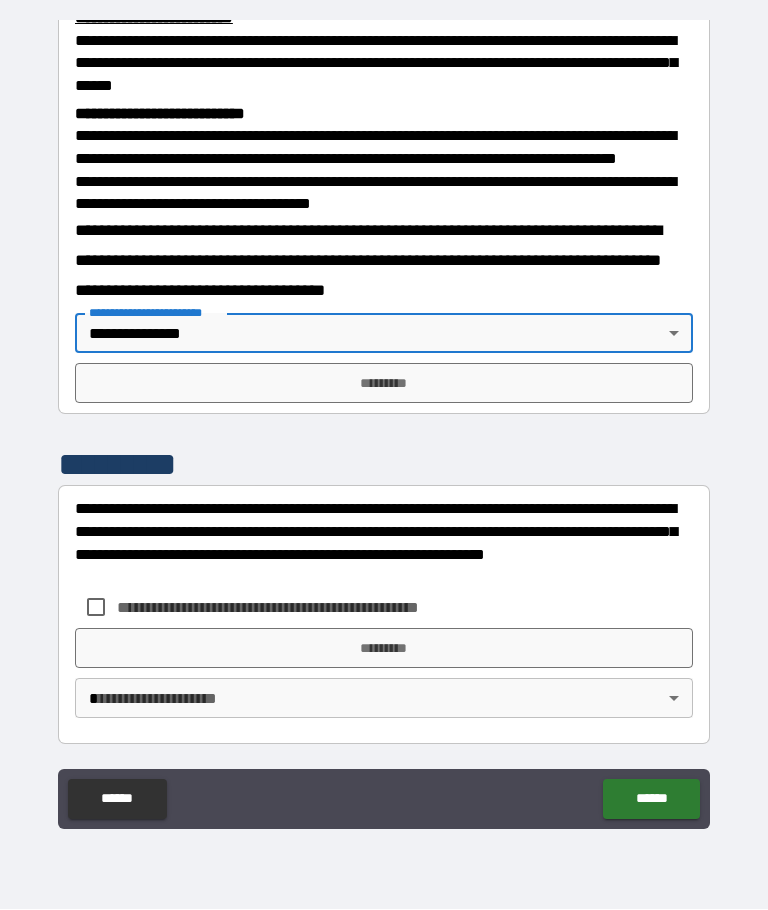 click on "*********" at bounding box center (384, 384) 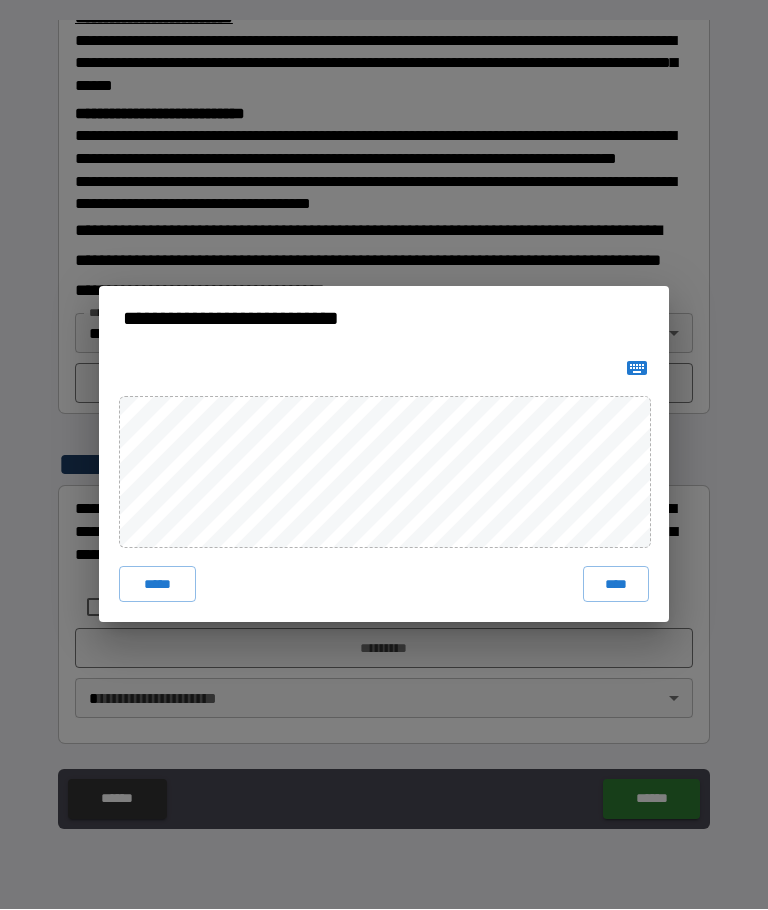 click on "****" at bounding box center (616, 585) 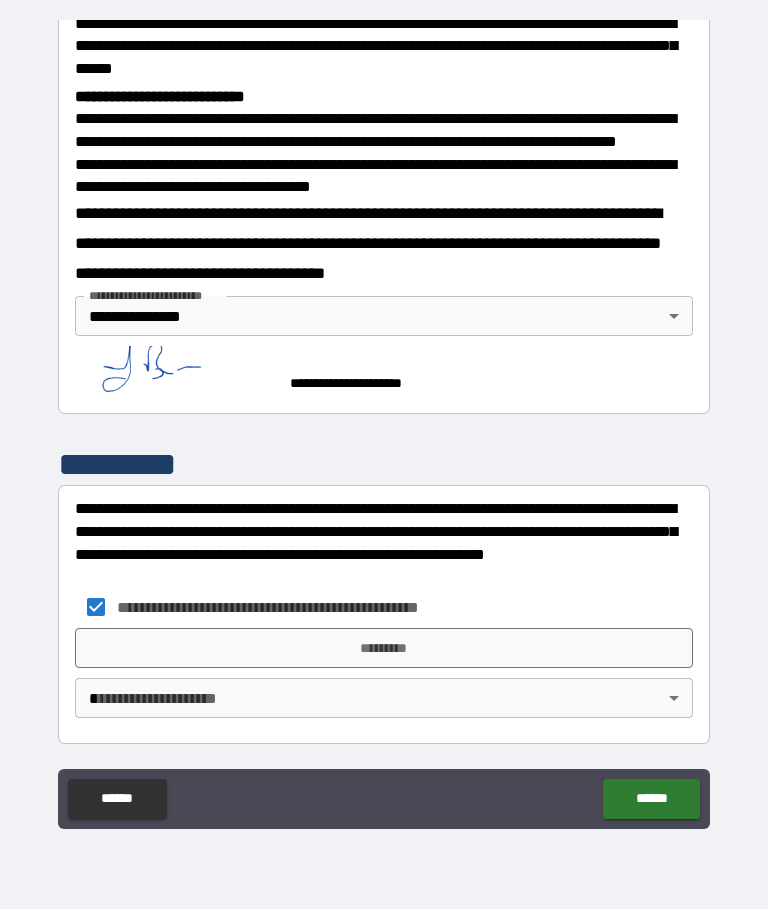 click on "*********" at bounding box center [384, 649] 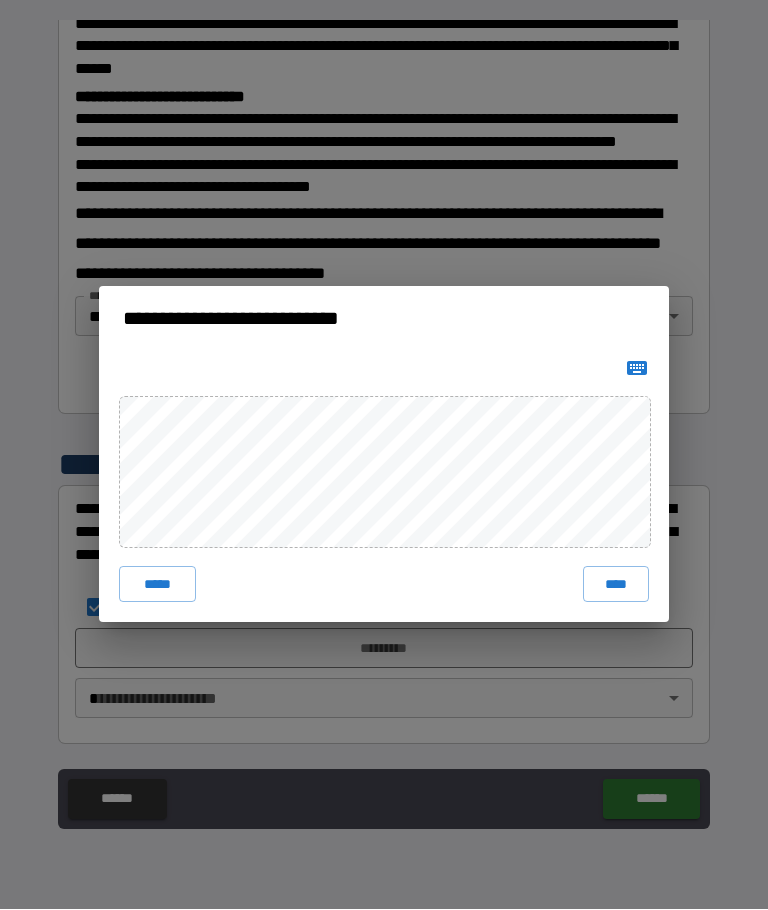 click on "**********" at bounding box center (384, 455) 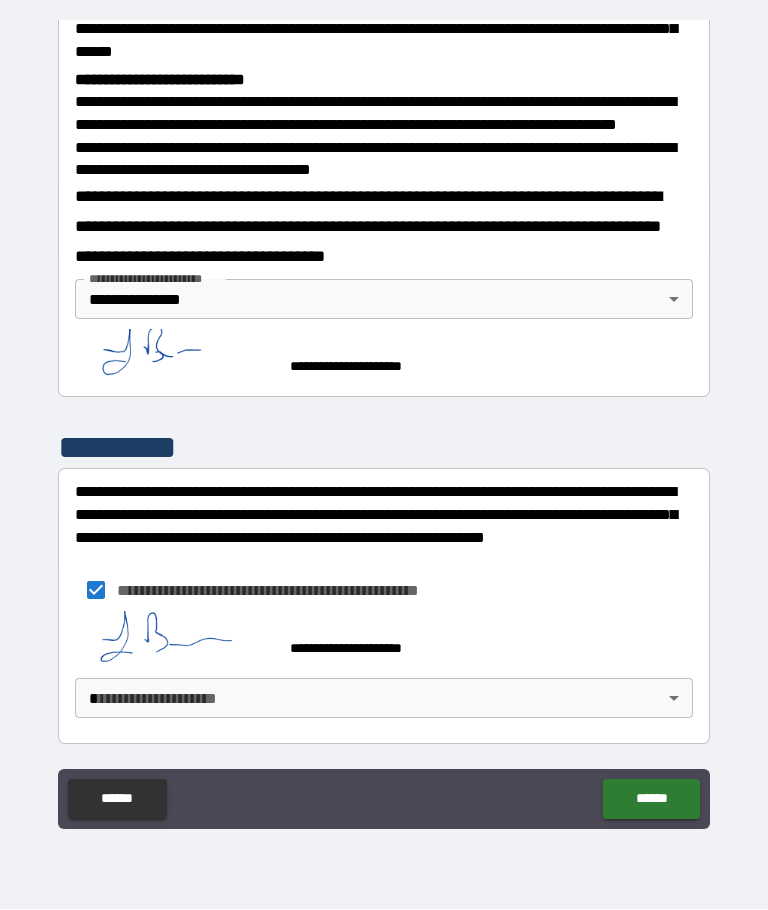 scroll, scrollTop: 773, scrollLeft: 0, axis: vertical 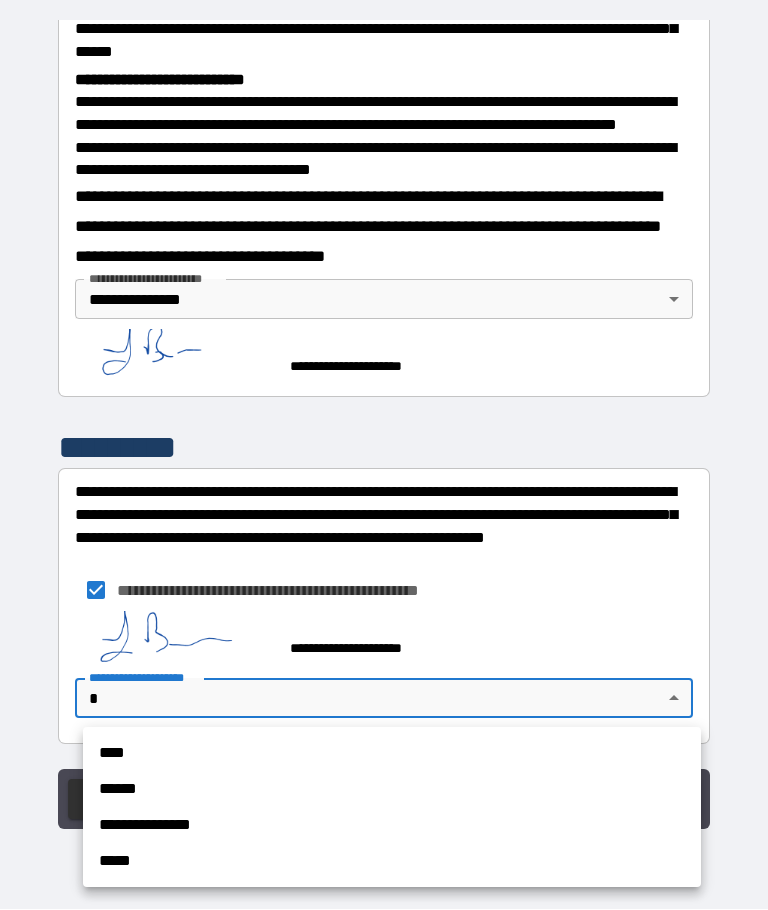 click on "**********" at bounding box center (392, 826) 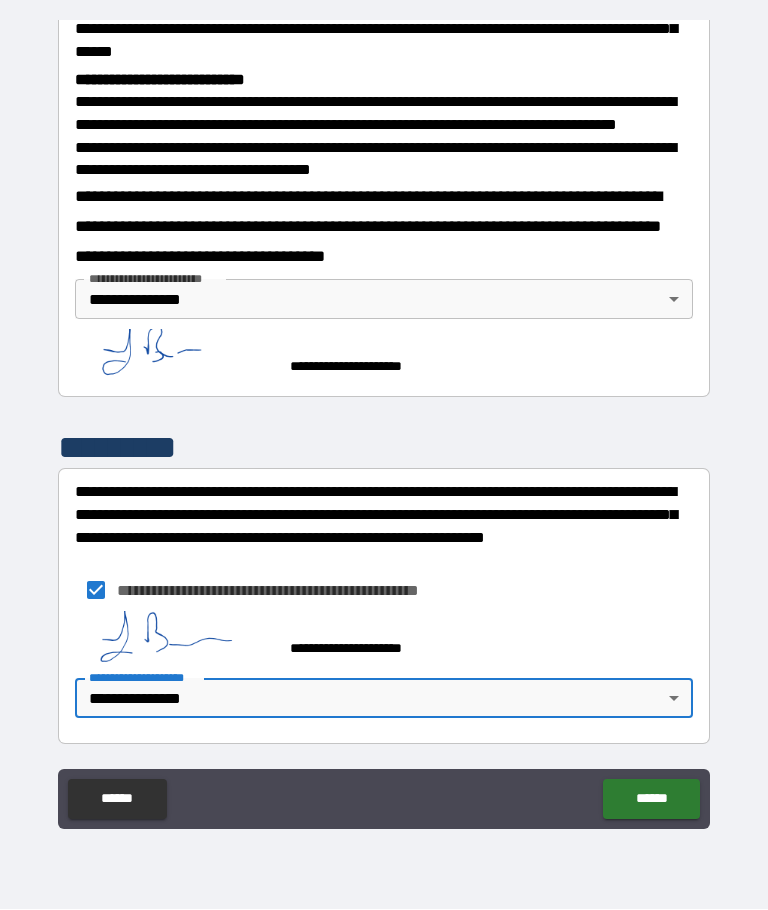 click on "******" at bounding box center (651, 800) 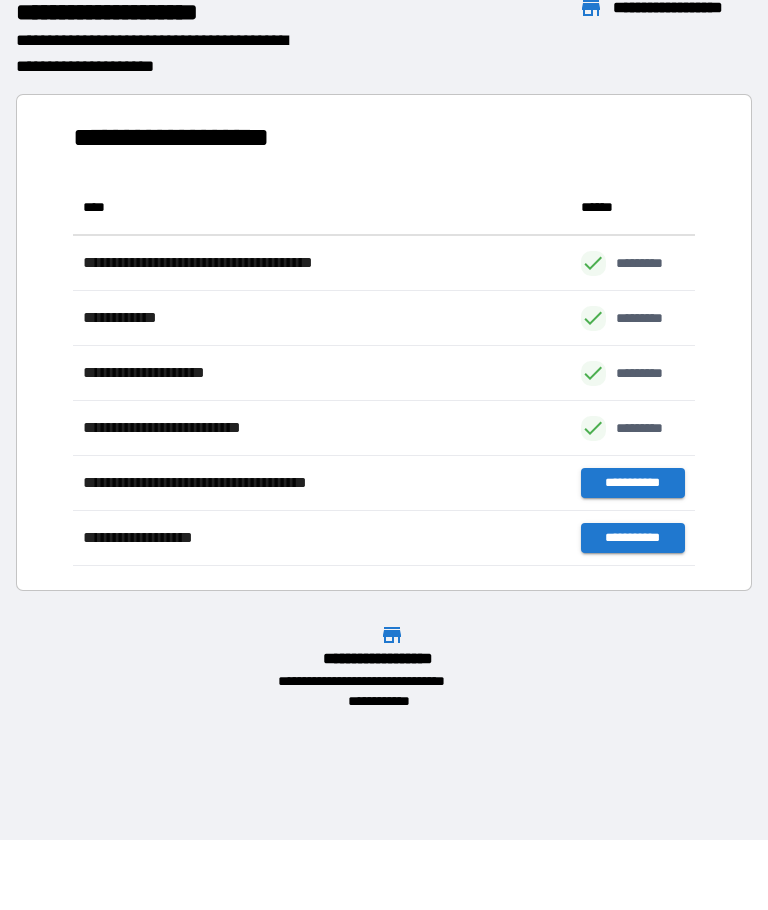 scroll, scrollTop: 386, scrollLeft: 622, axis: both 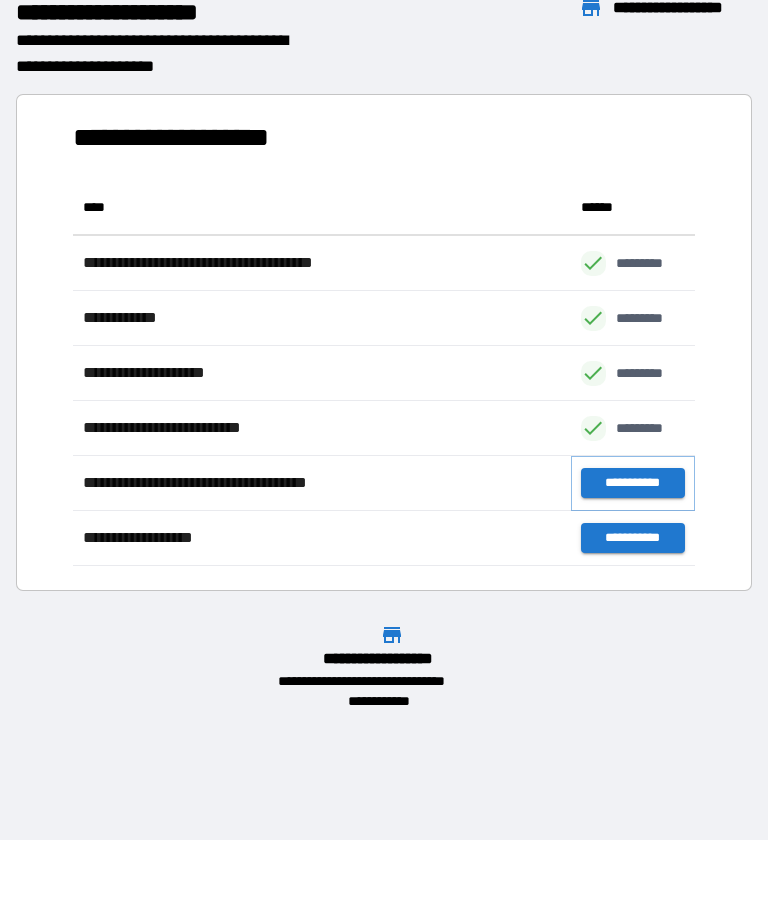 click on "**********" at bounding box center (633, 484) 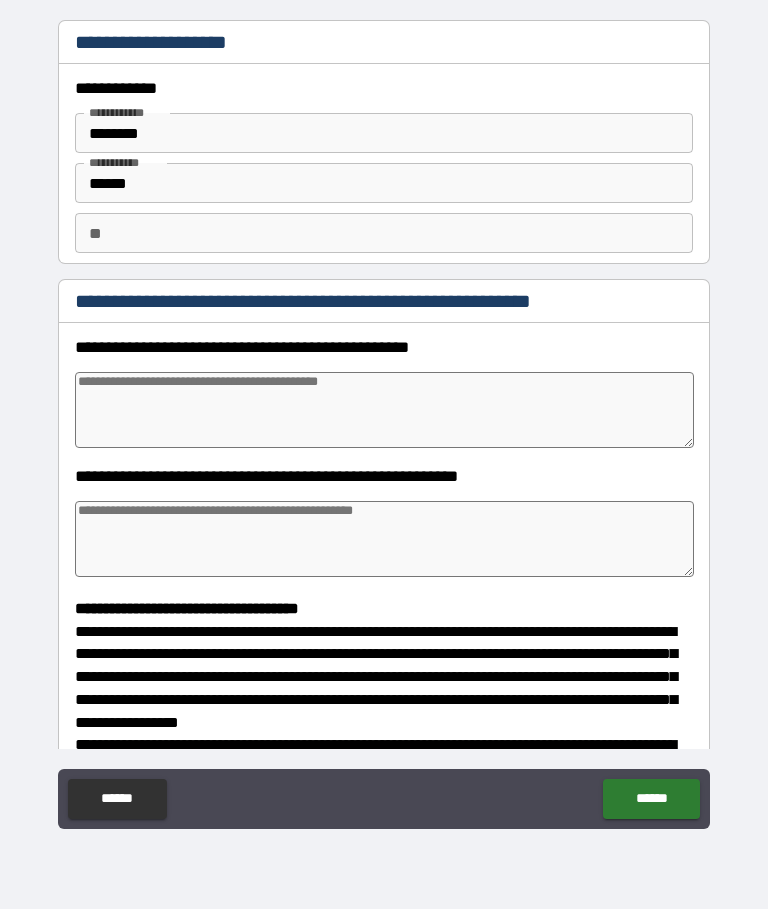 click at bounding box center (384, 411) 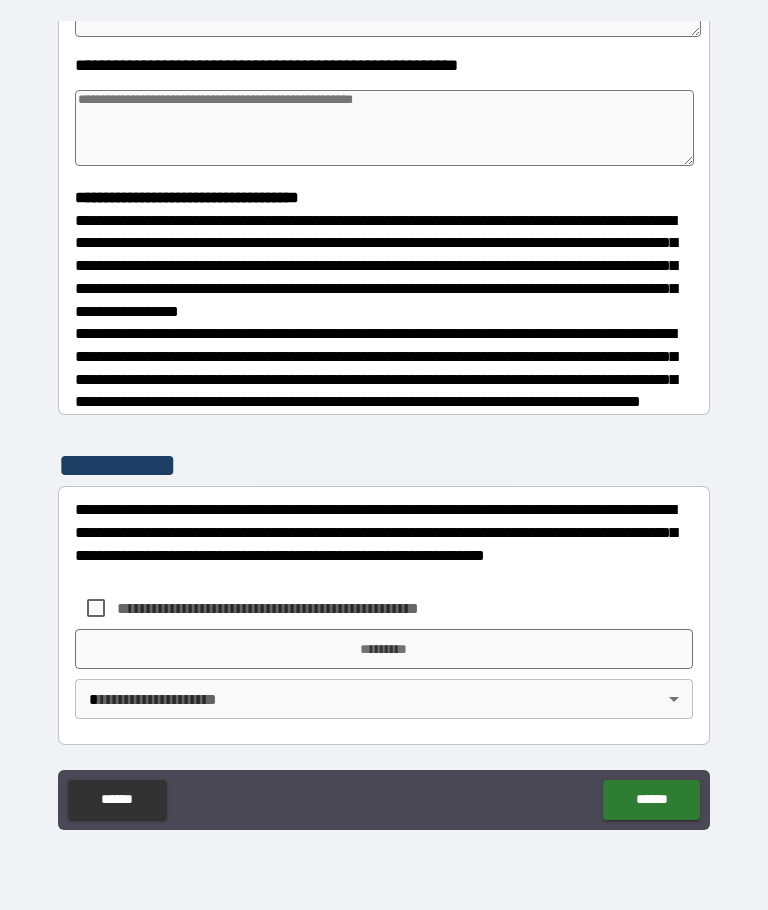 scroll, scrollTop: 427, scrollLeft: 0, axis: vertical 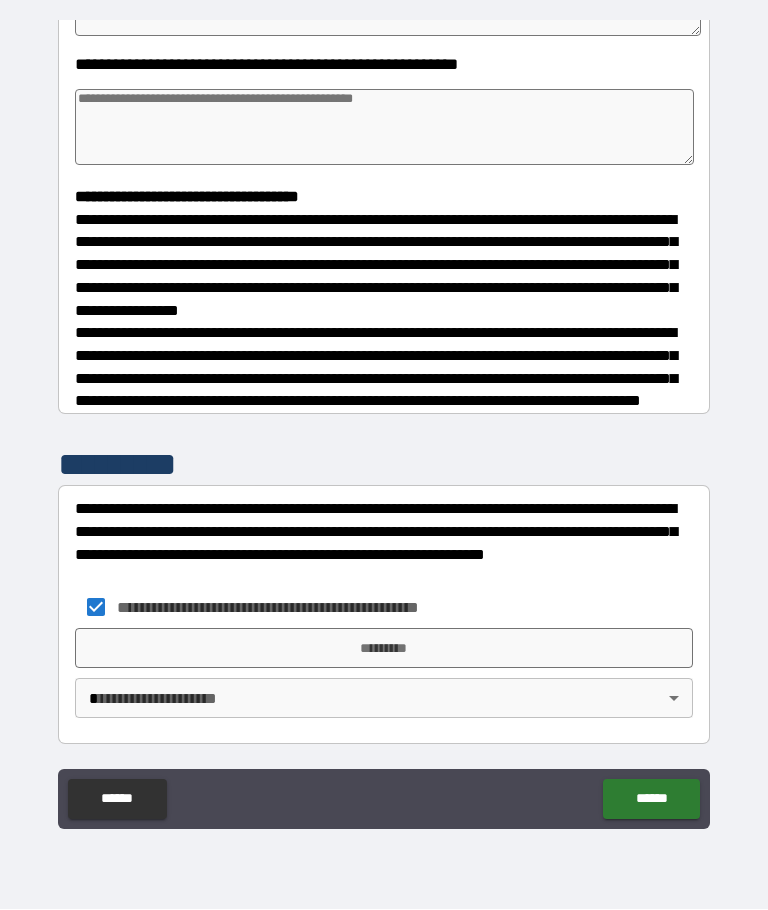 click on "*********" at bounding box center [384, 649] 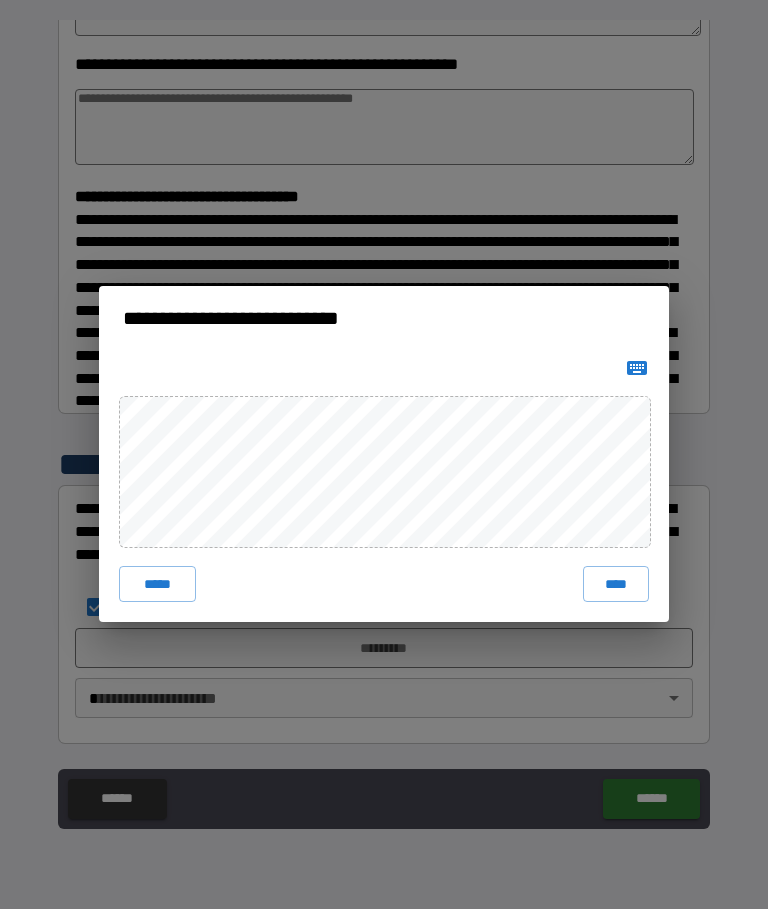 click on "****" at bounding box center [616, 585] 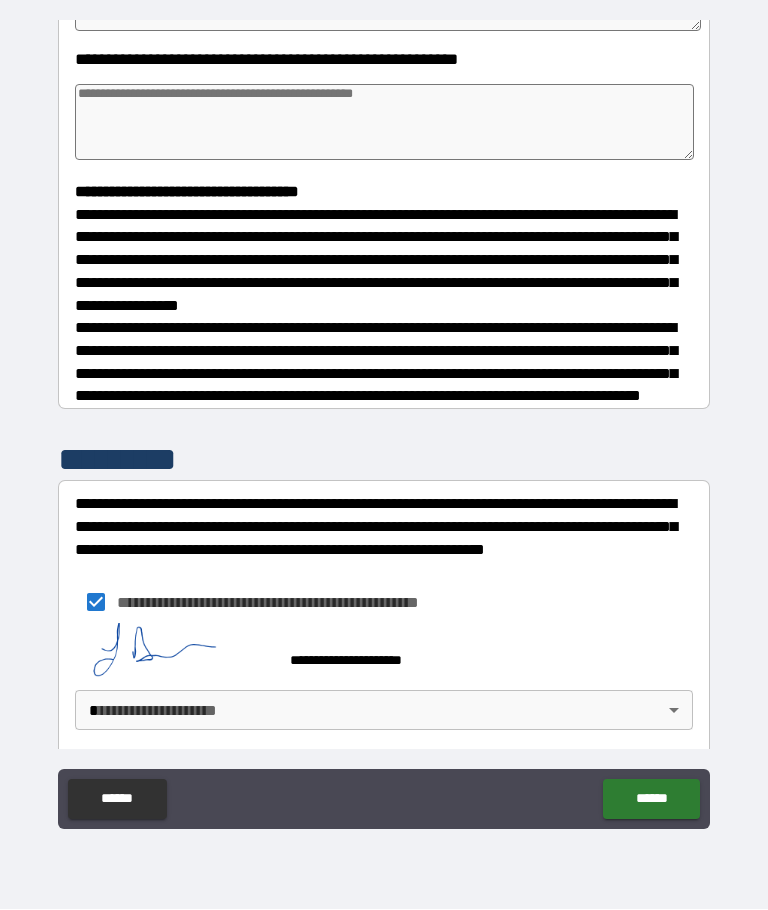 click on "**********" at bounding box center (384, 420) 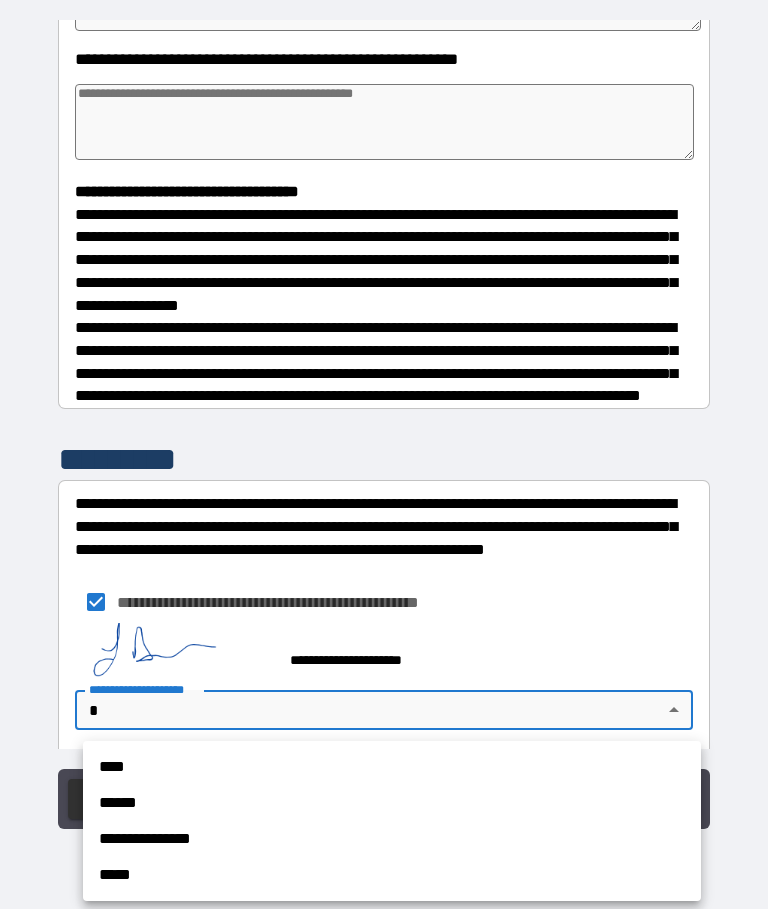 click on "**********" at bounding box center [392, 840] 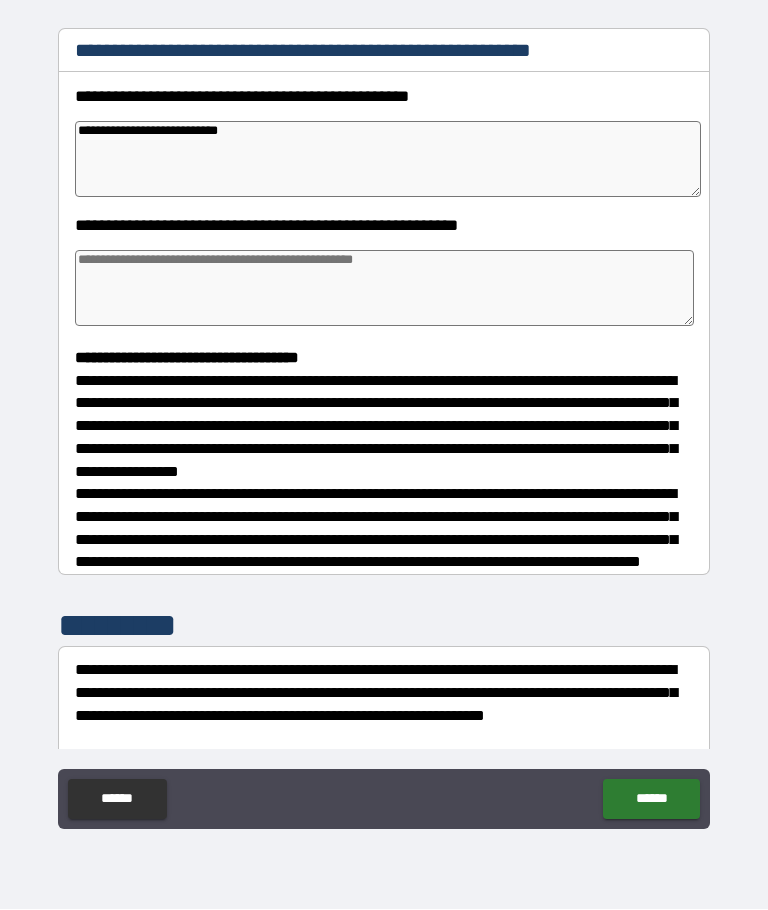 scroll, scrollTop: 250, scrollLeft: 0, axis: vertical 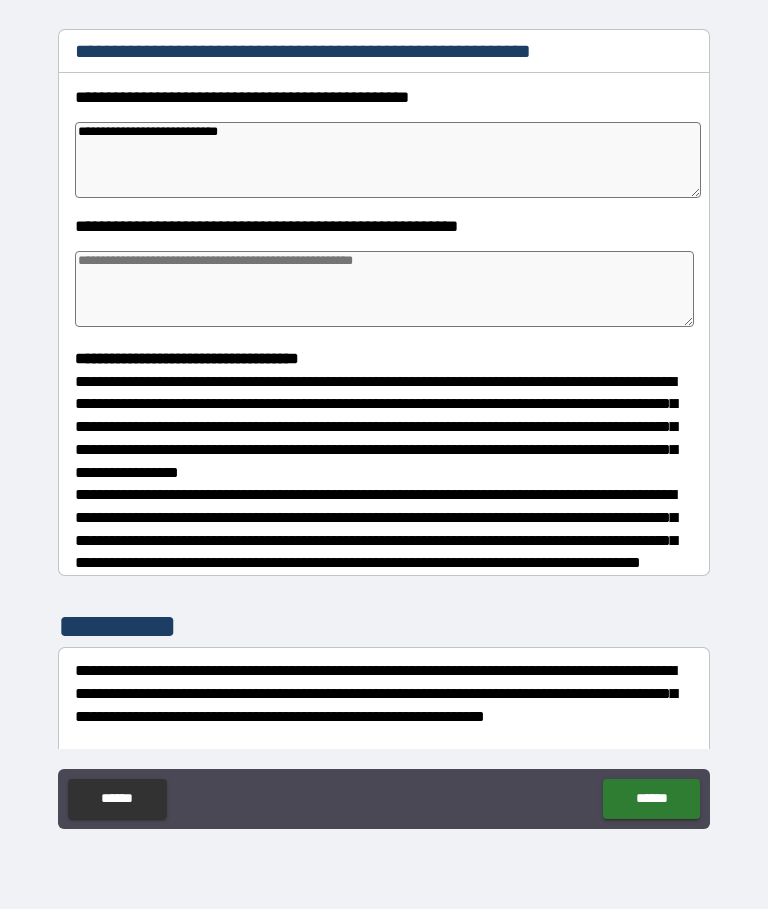 click at bounding box center (384, 290) 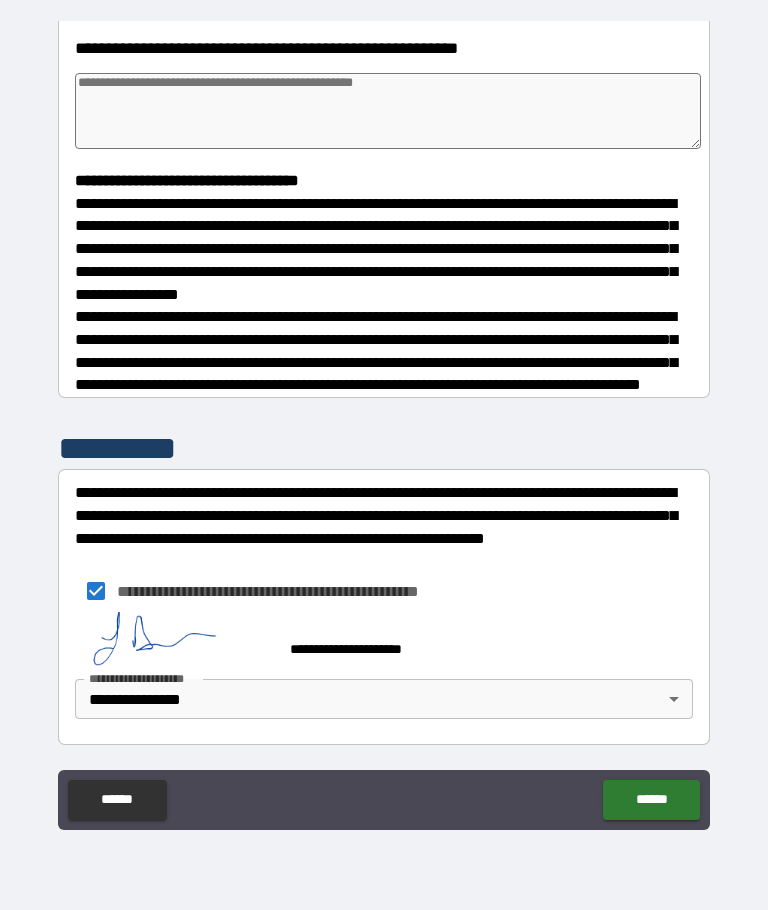 scroll, scrollTop: 444, scrollLeft: 0, axis: vertical 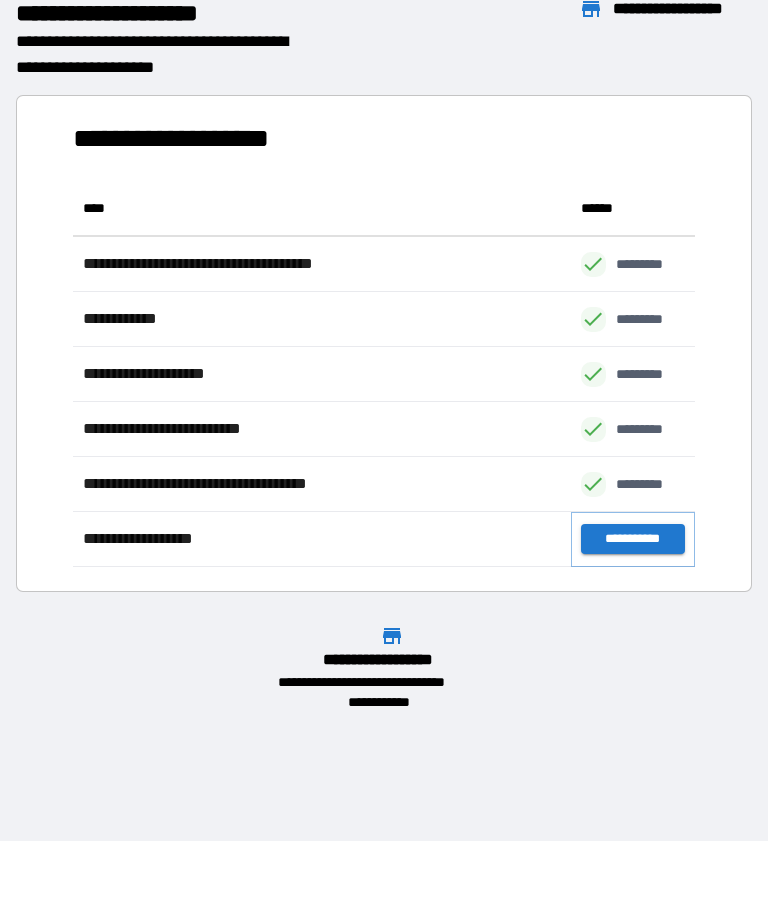 click on "**********" at bounding box center (633, 539) 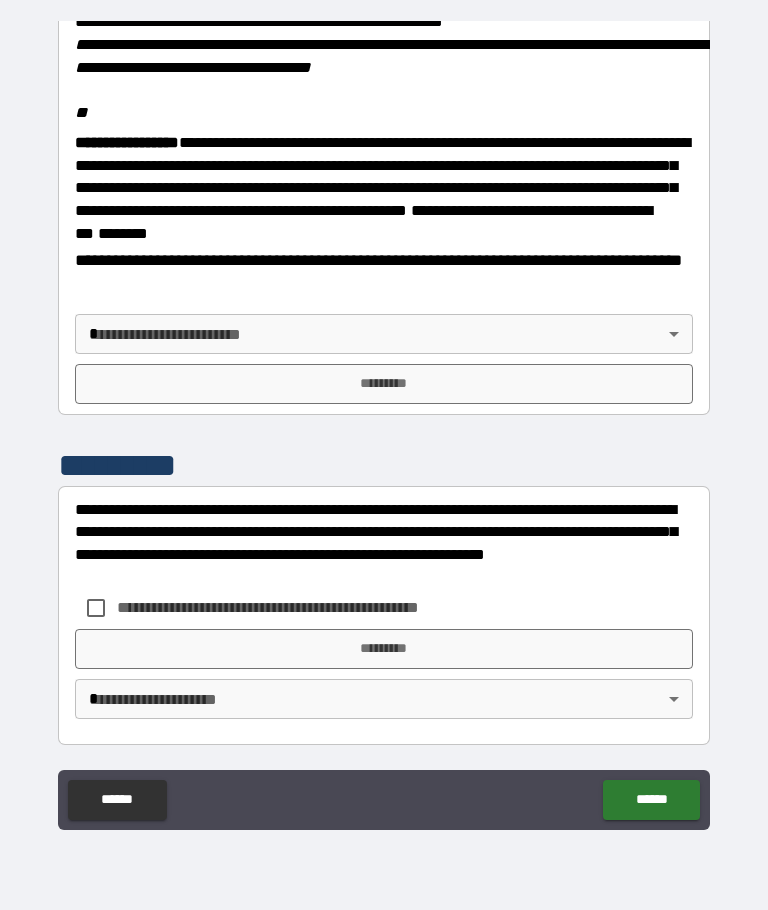 scroll, scrollTop: 2443, scrollLeft: 0, axis: vertical 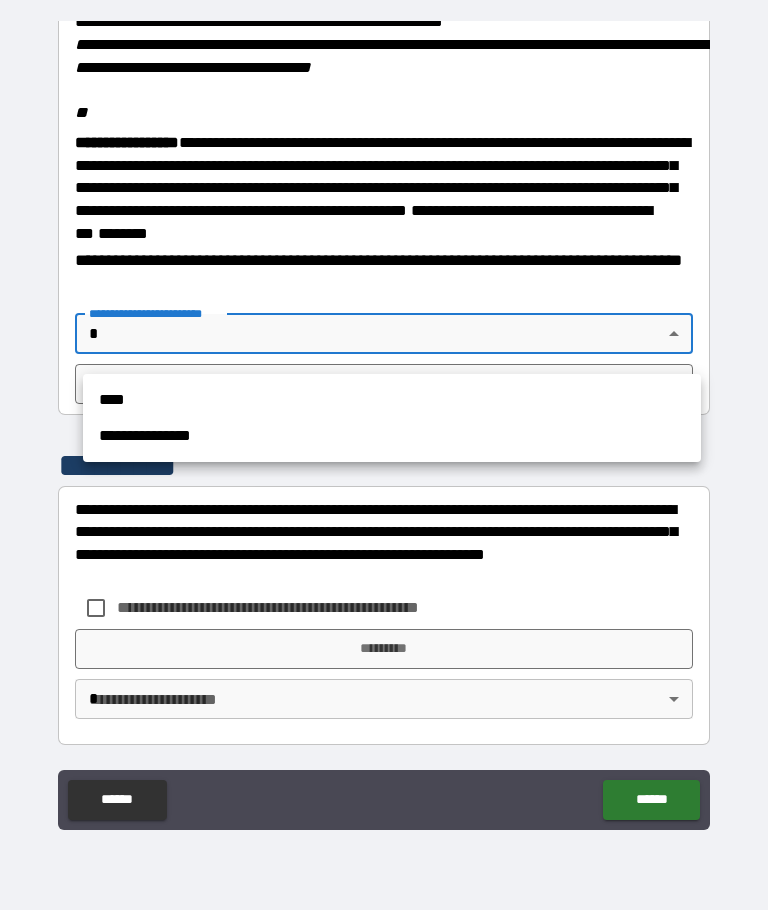 click on "**********" at bounding box center [392, 436] 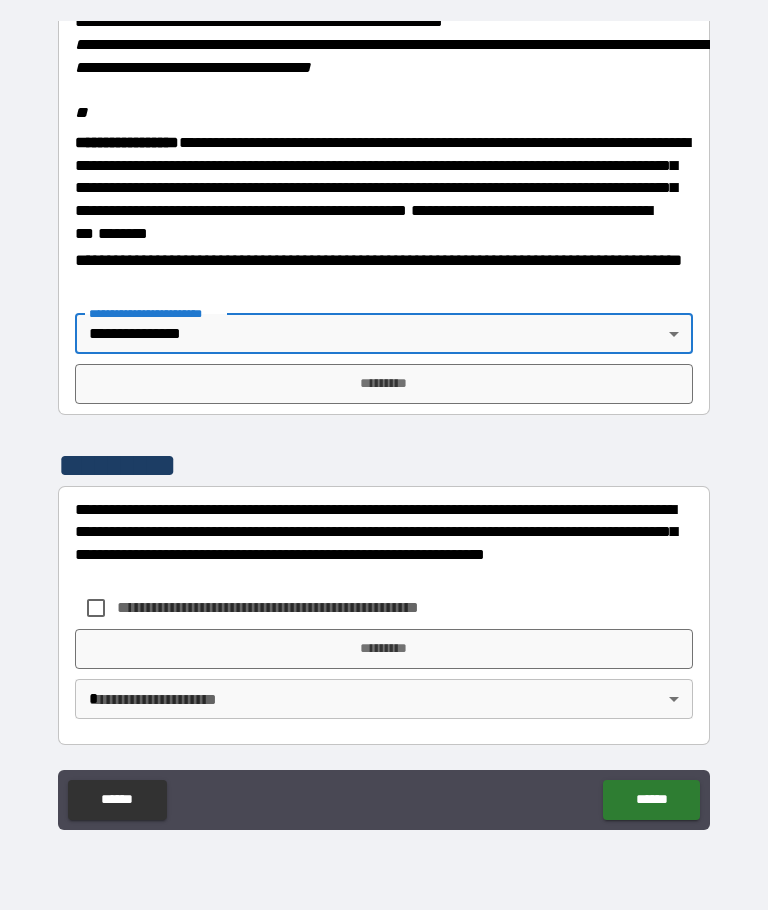click on "*********" at bounding box center [384, 384] 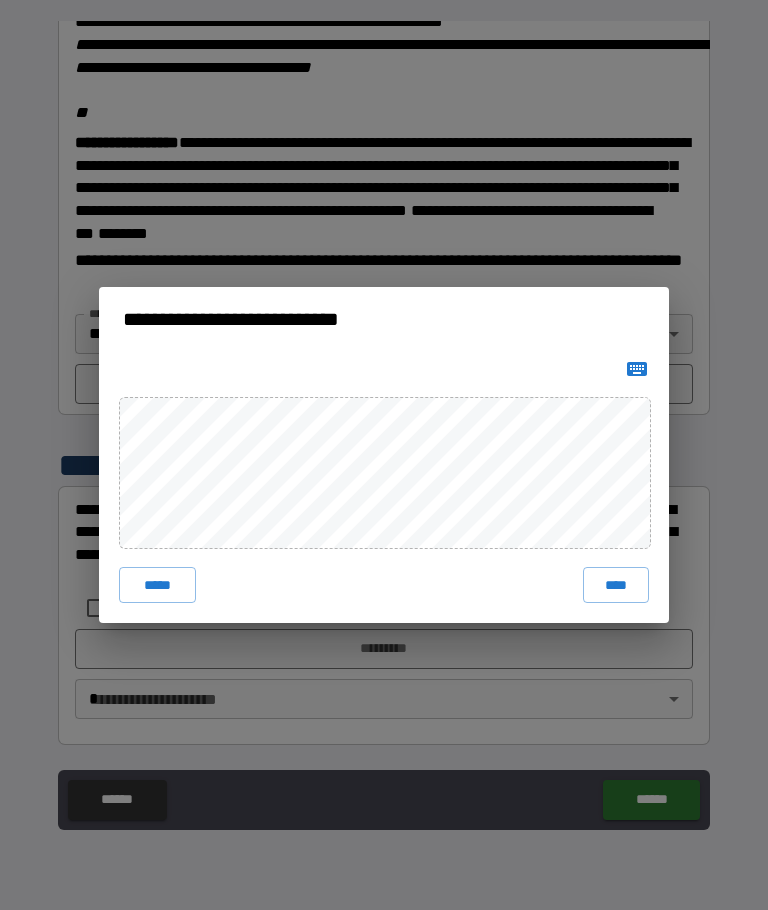 click on "****" at bounding box center [616, 585] 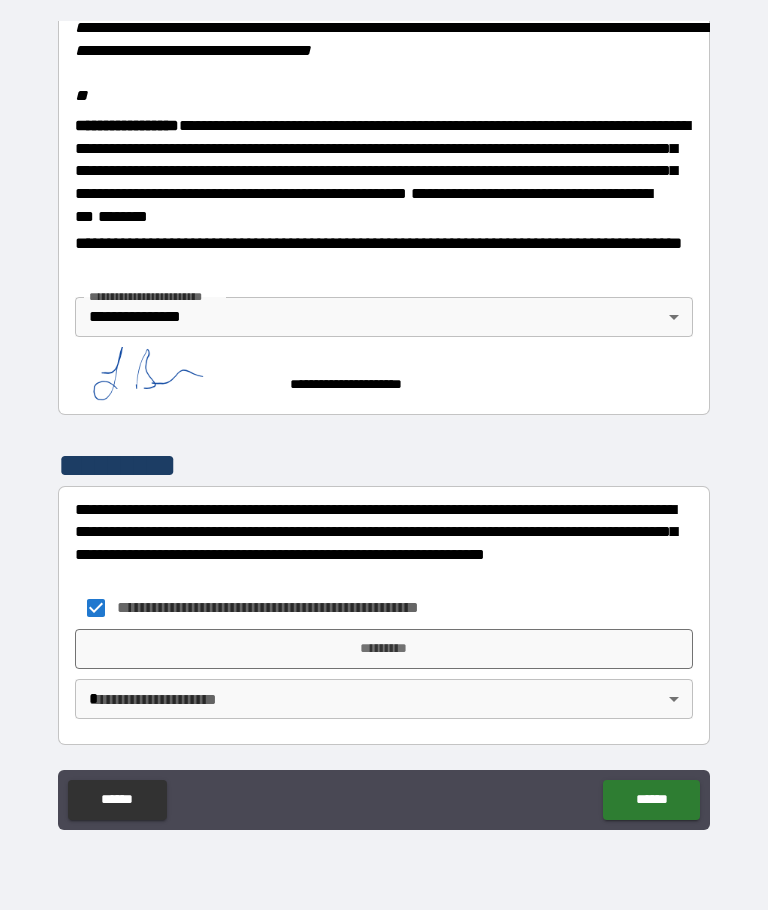 click on "*********" at bounding box center [384, 649] 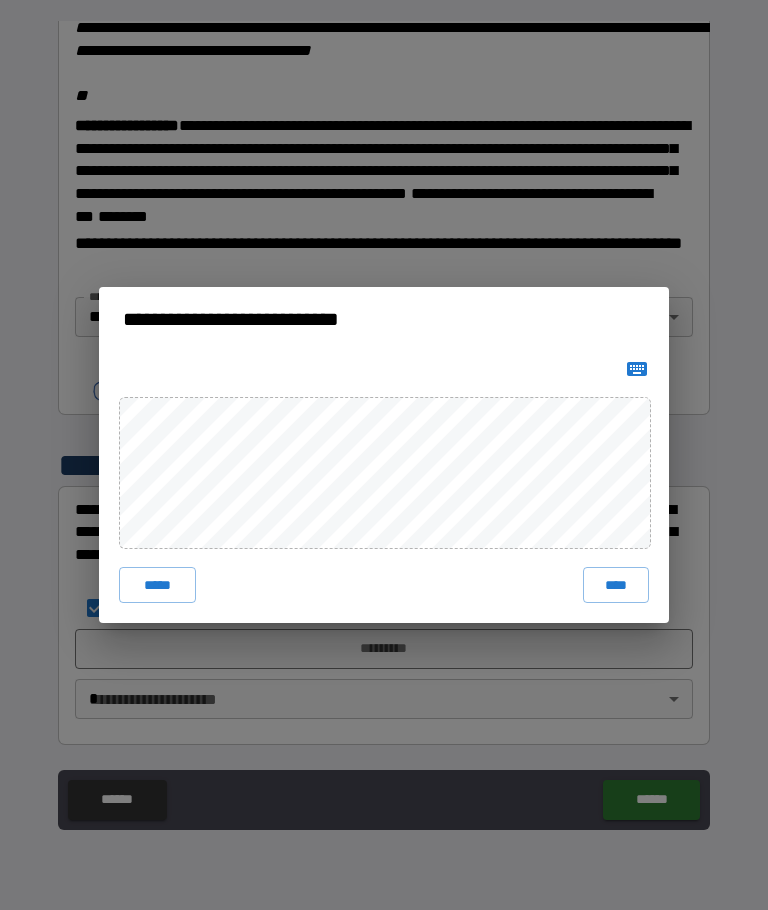 click on "****" at bounding box center [616, 585] 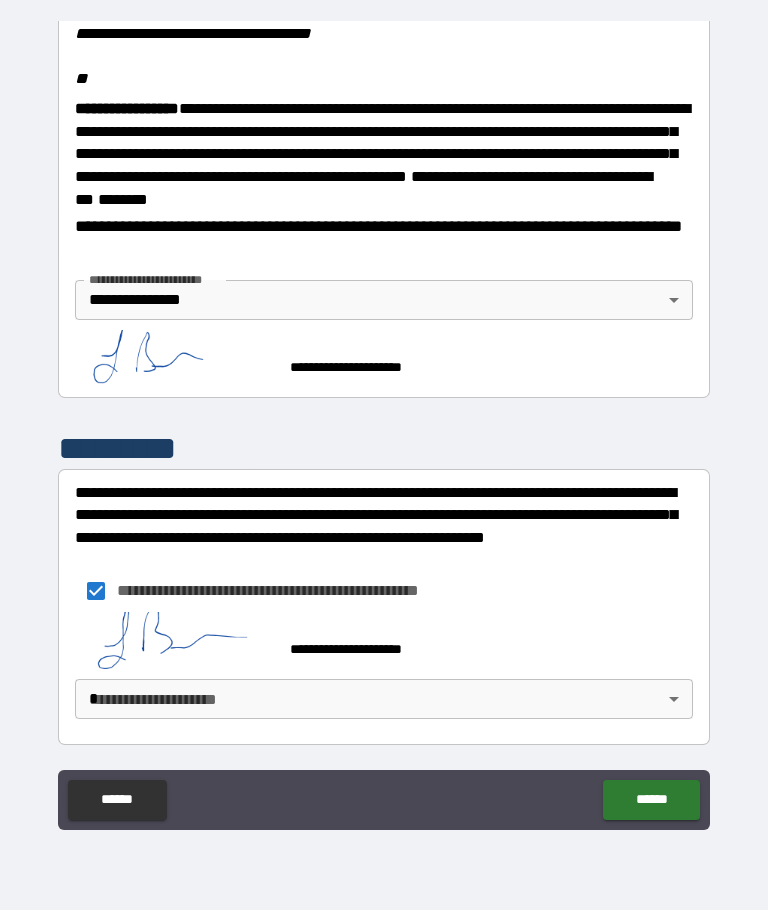 scroll, scrollTop: 2487, scrollLeft: 0, axis: vertical 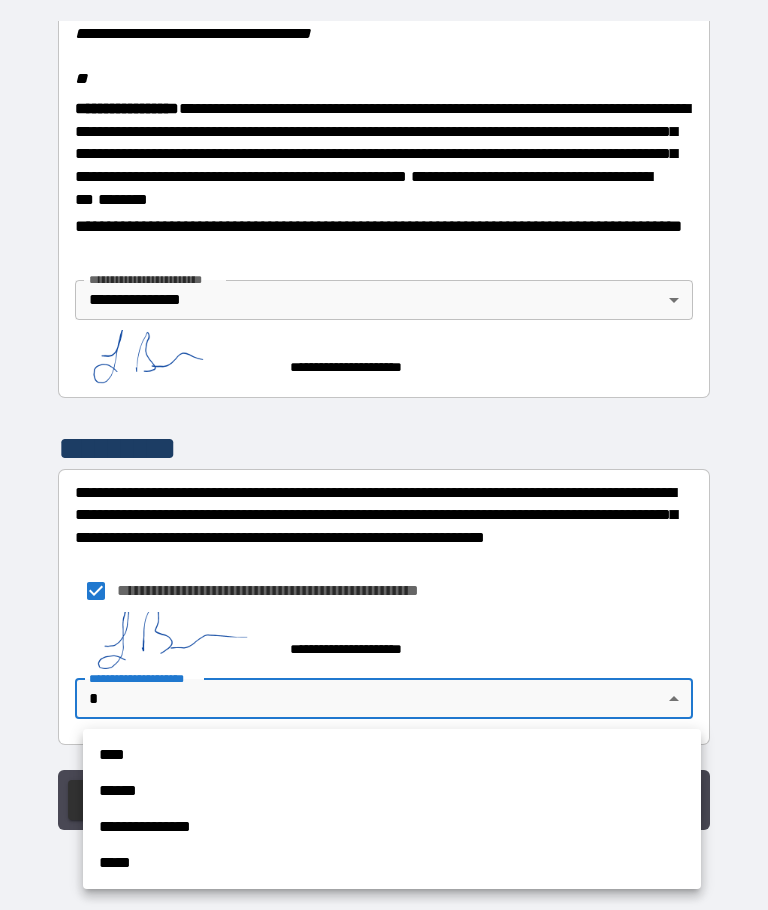 click on "**********" at bounding box center [392, 827] 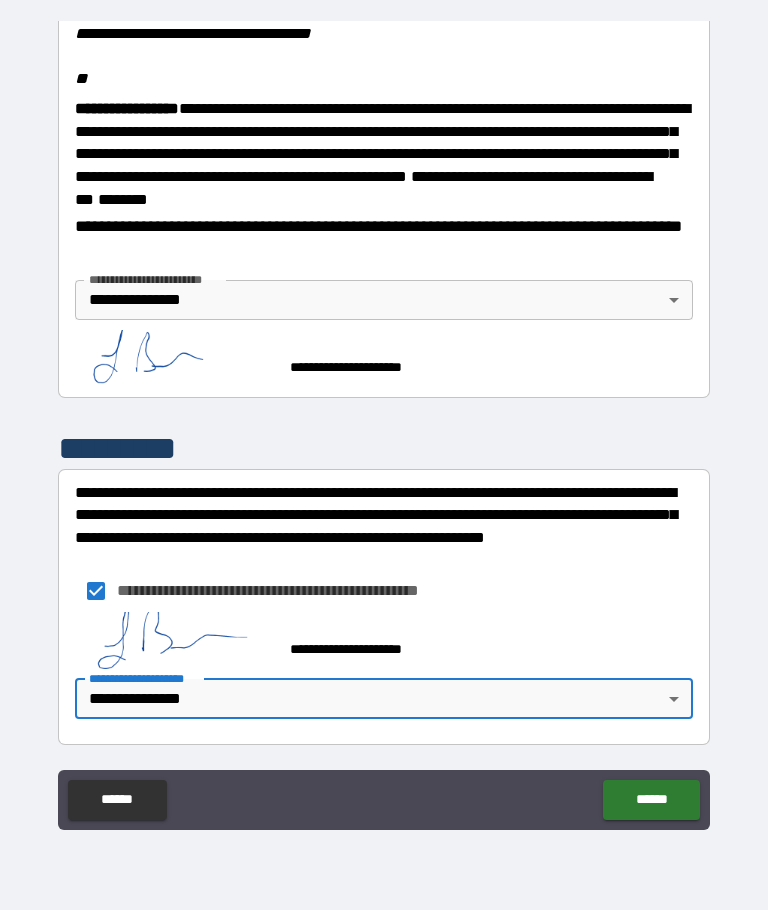 click on "******" at bounding box center (651, 800) 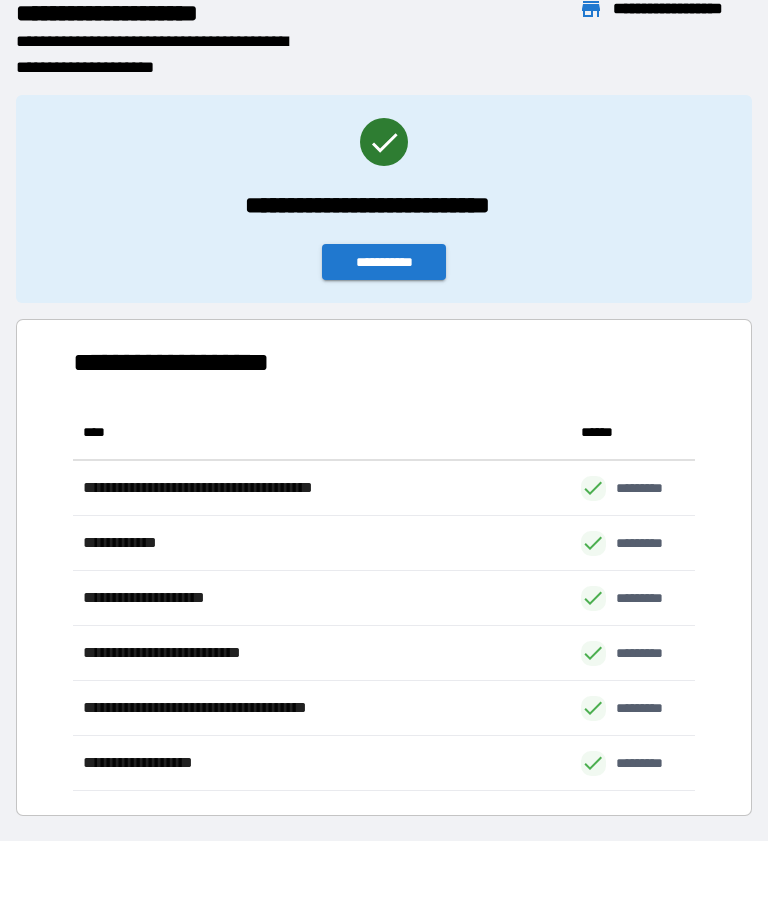 scroll, scrollTop: 386, scrollLeft: 622, axis: both 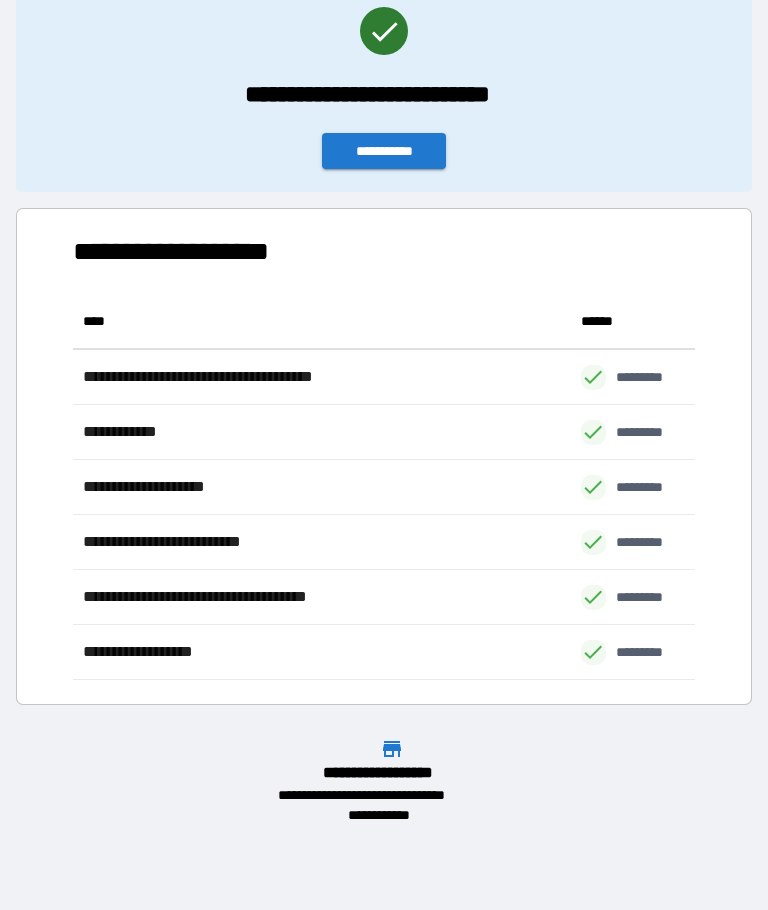 click on "**********" at bounding box center [384, 151] 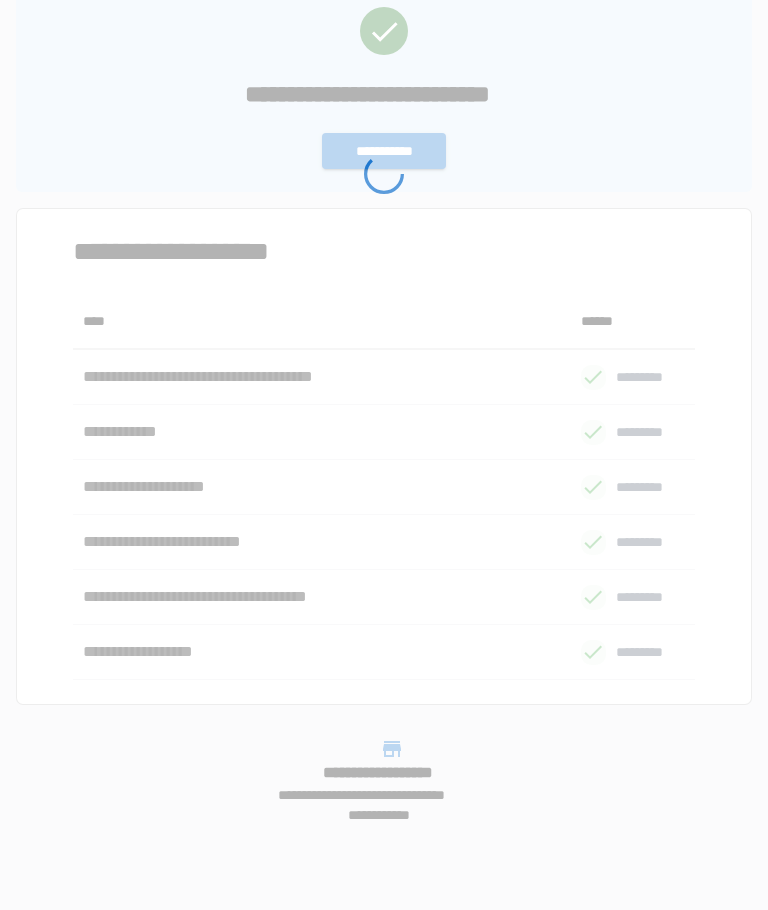 scroll, scrollTop: 0, scrollLeft: 0, axis: both 